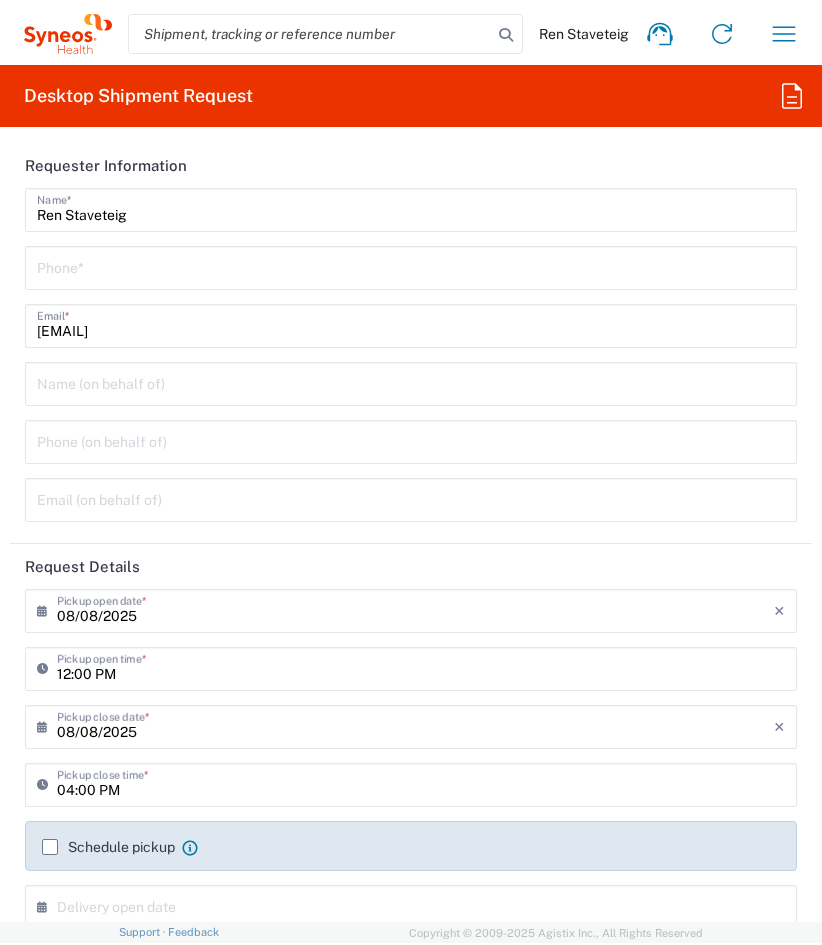 scroll, scrollTop: 0, scrollLeft: 0, axis: both 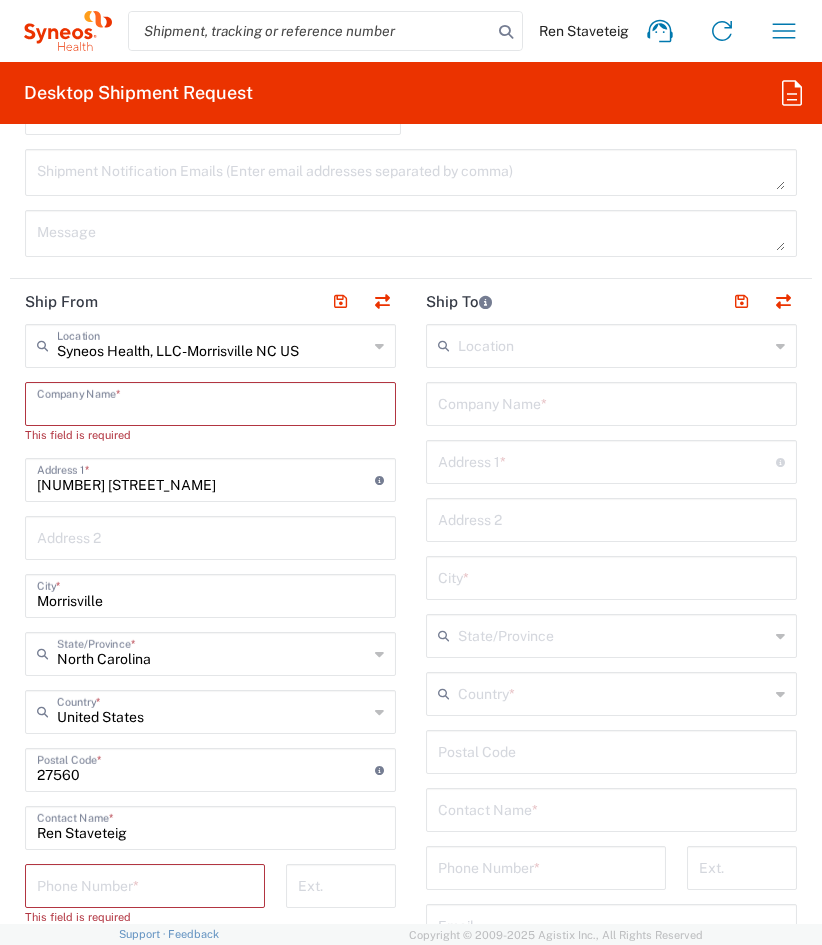 click at bounding box center (210, 402) 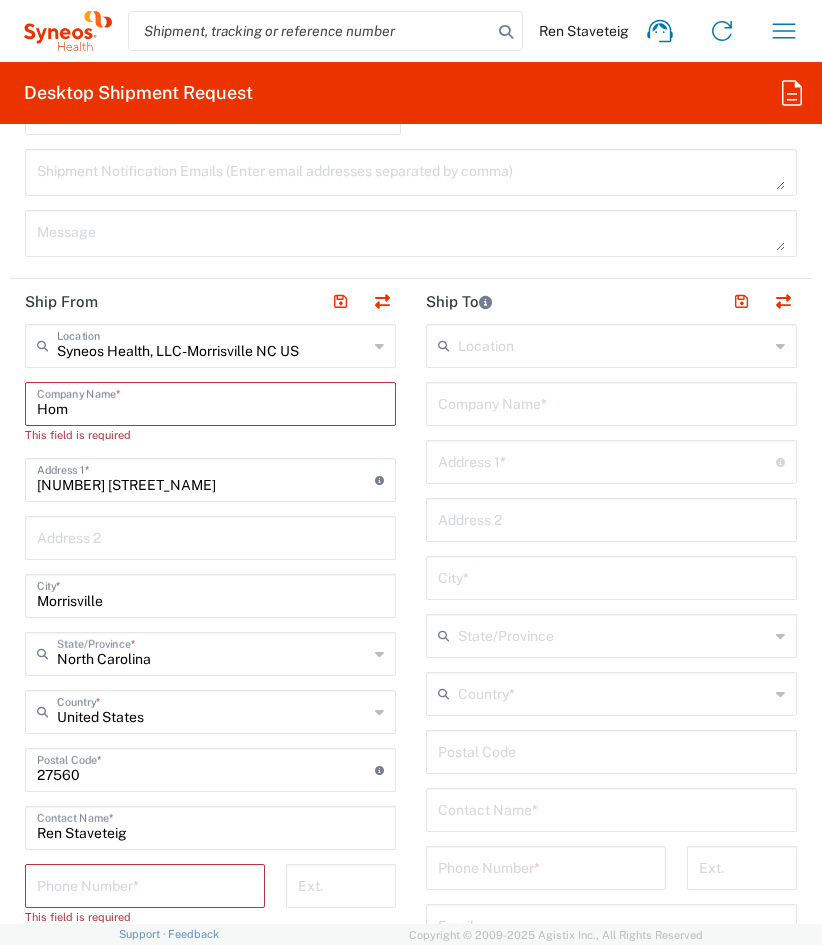 type on "Home" 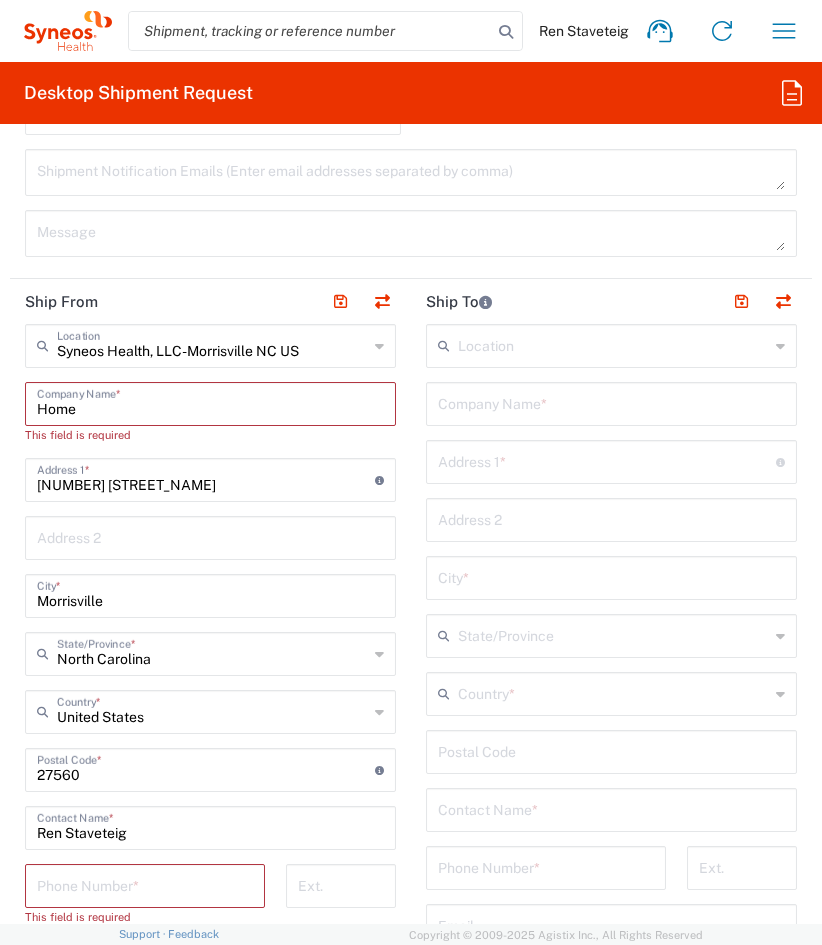 click on "Home" at bounding box center (210, 402) 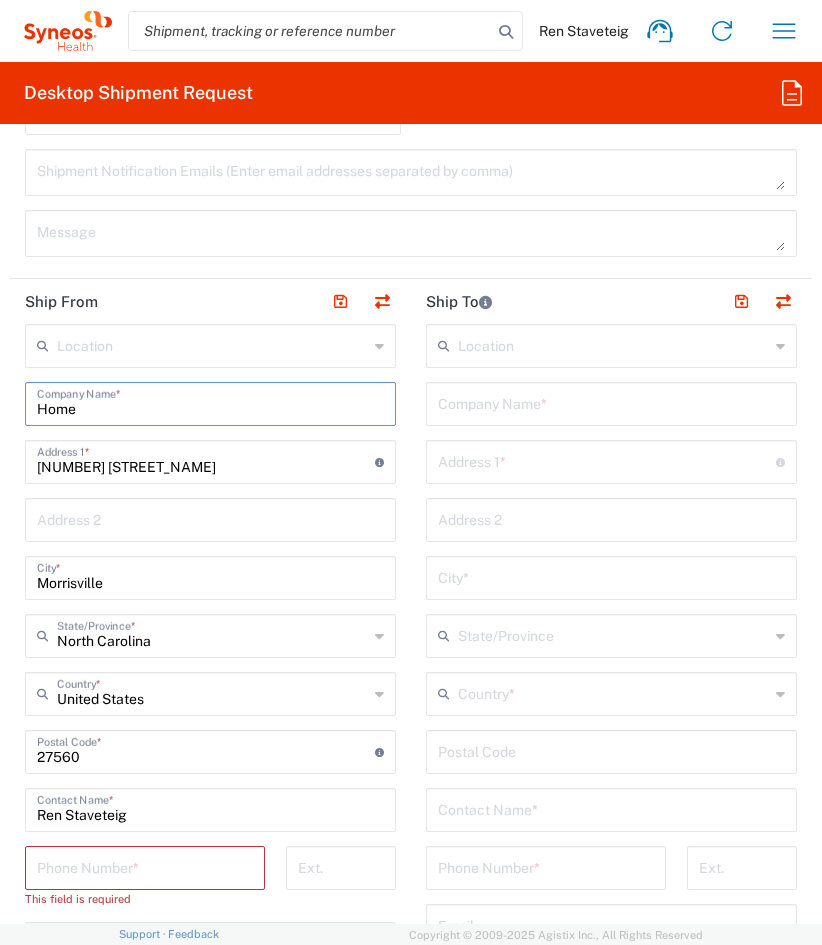 type on "Home" 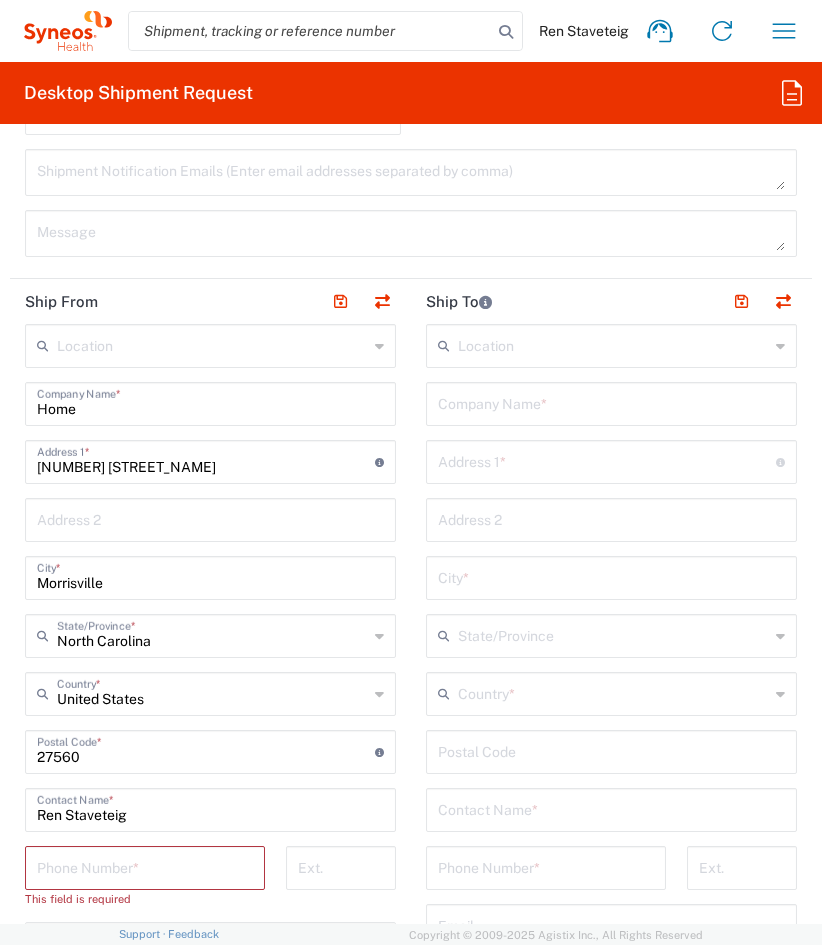 click on "Phone Number  *" 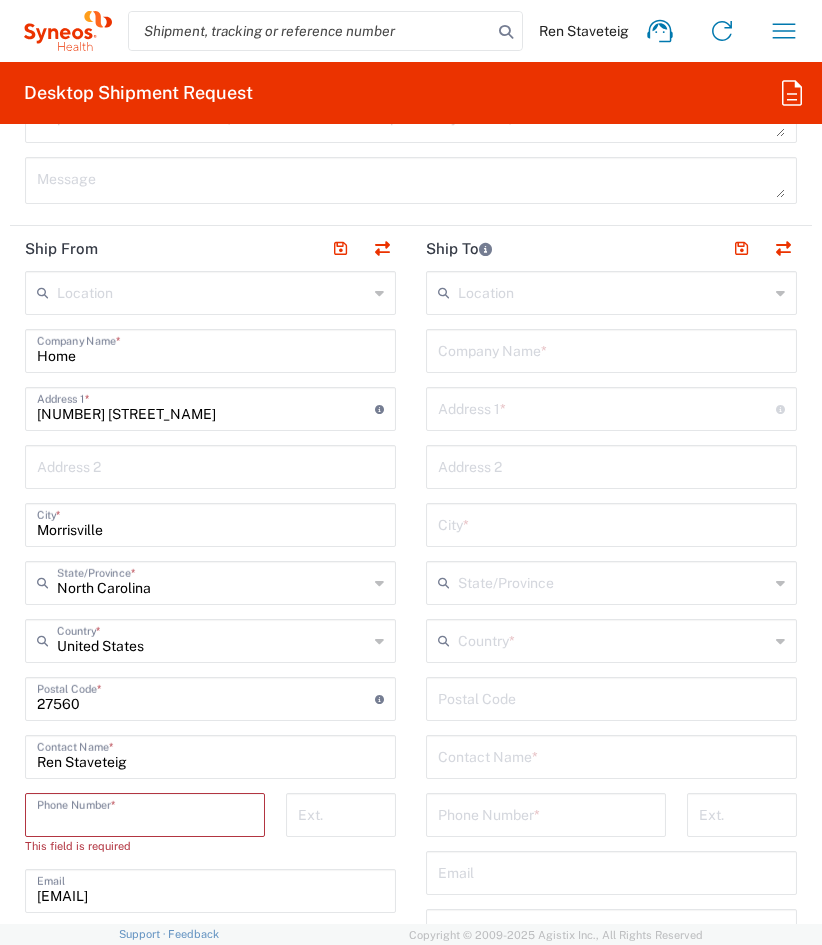 scroll, scrollTop: 1291, scrollLeft: 0, axis: vertical 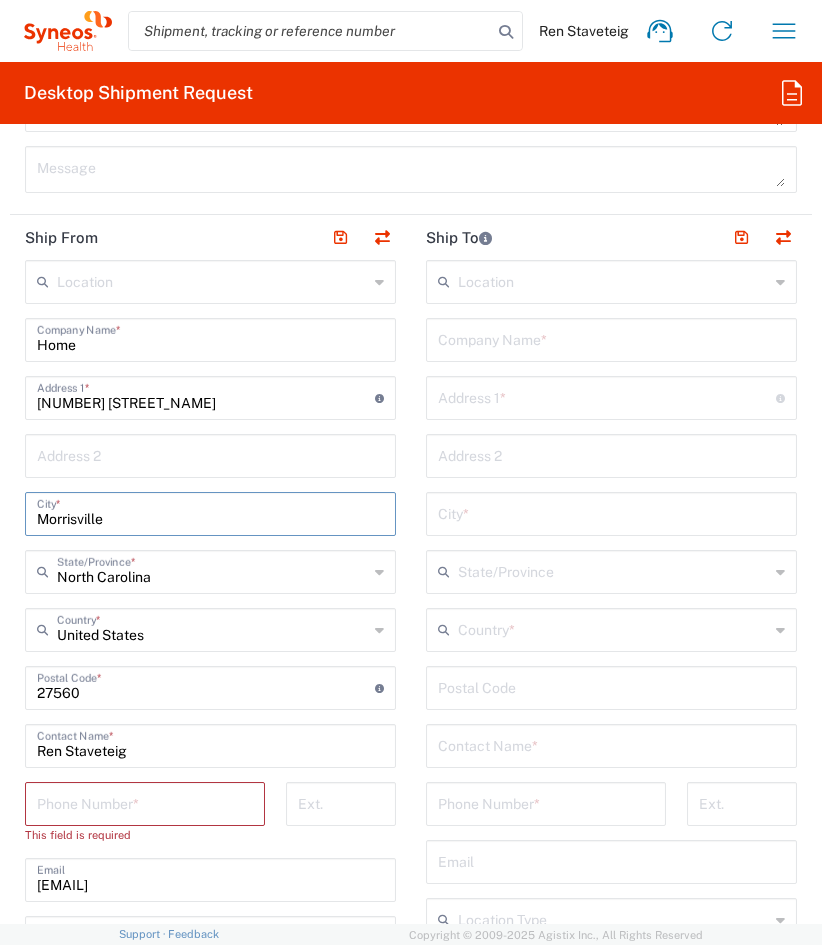 drag, startPoint x: 126, startPoint y: 512, endPoint x: 24, endPoint y: 500, distance: 102.70345 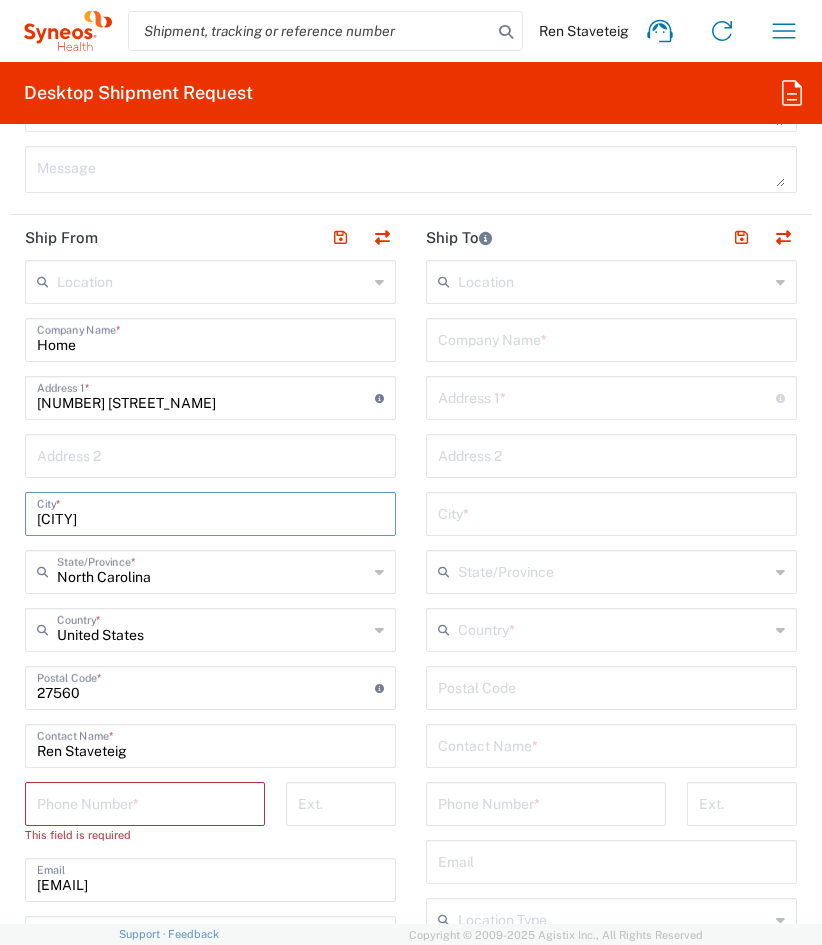 type on "Dallas" 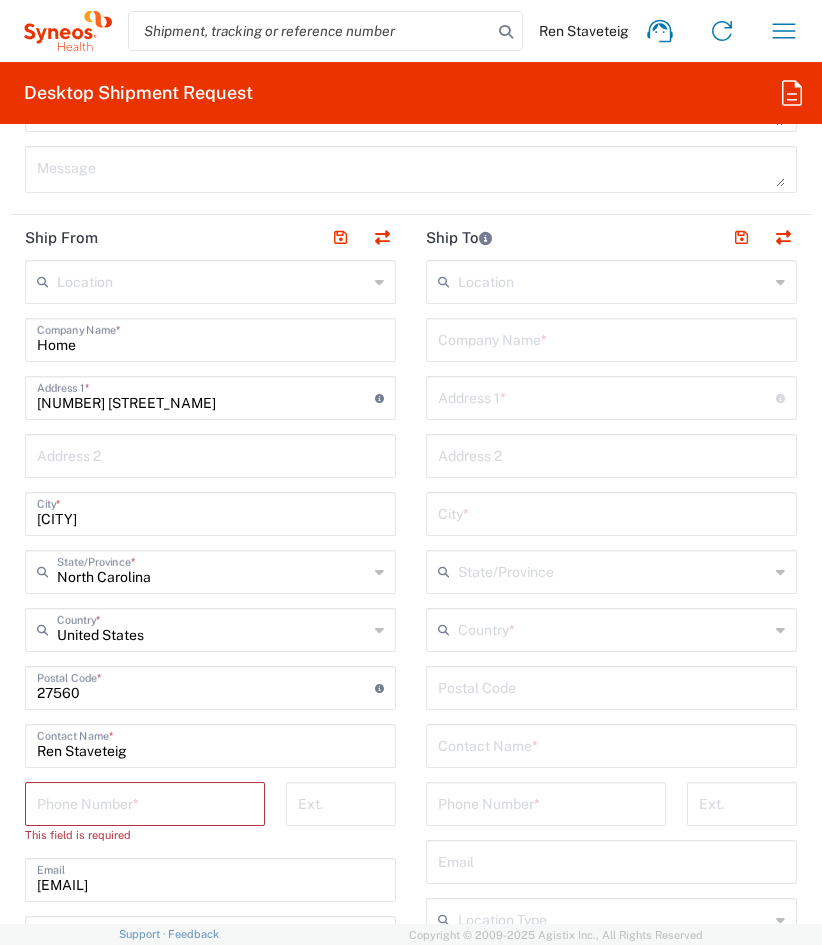 click on "Dallas  City  *" 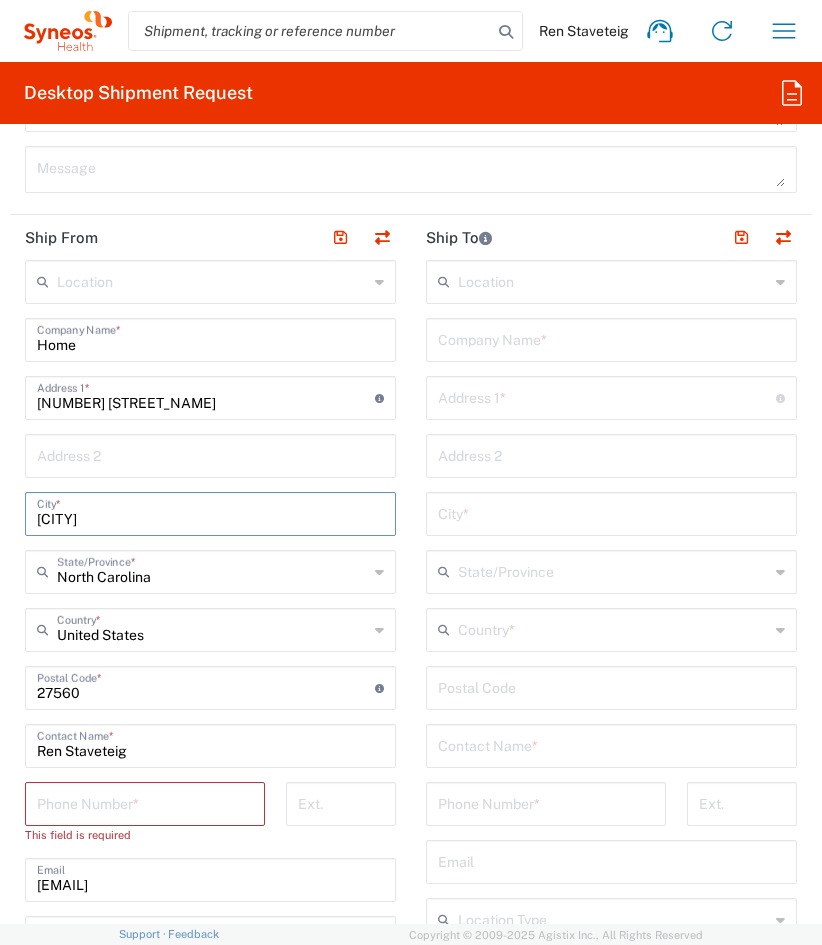 click on "Location" 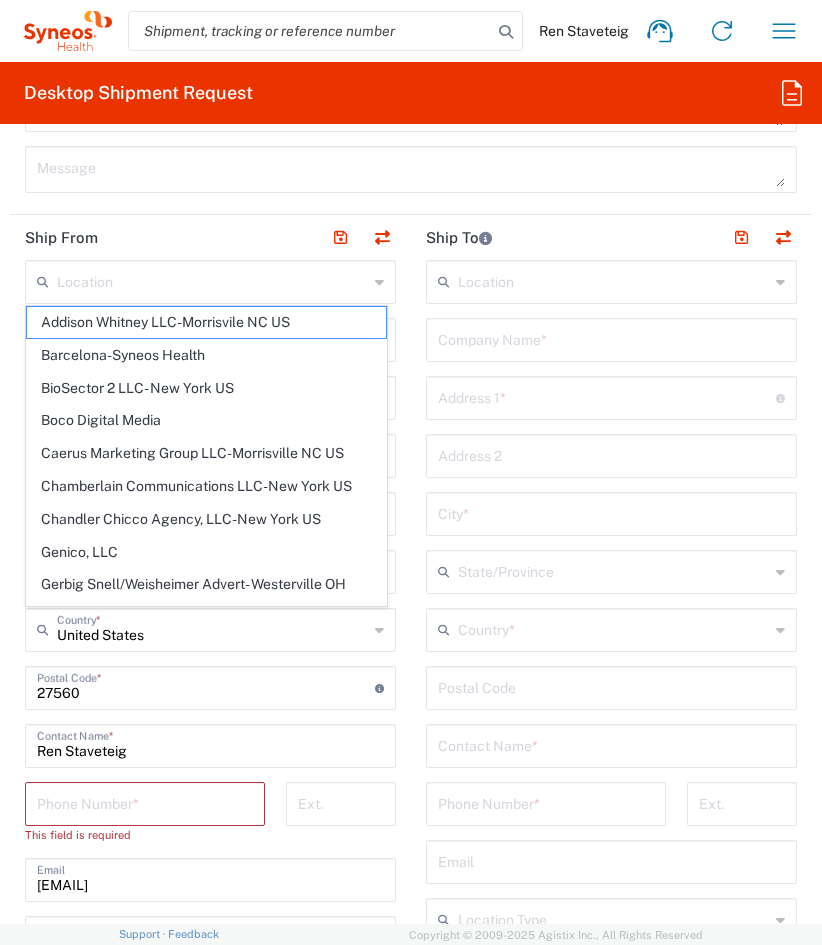 click on "Ship From" 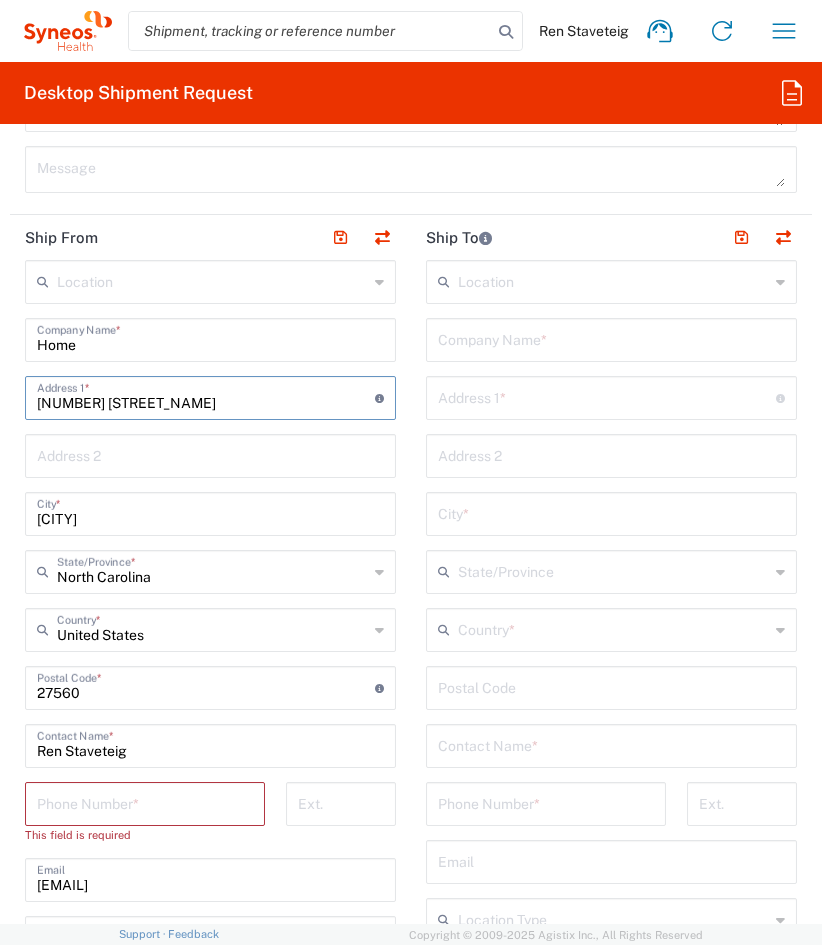 drag, startPoint x: 172, startPoint y: 392, endPoint x: 12, endPoint y: 398, distance: 160.11246 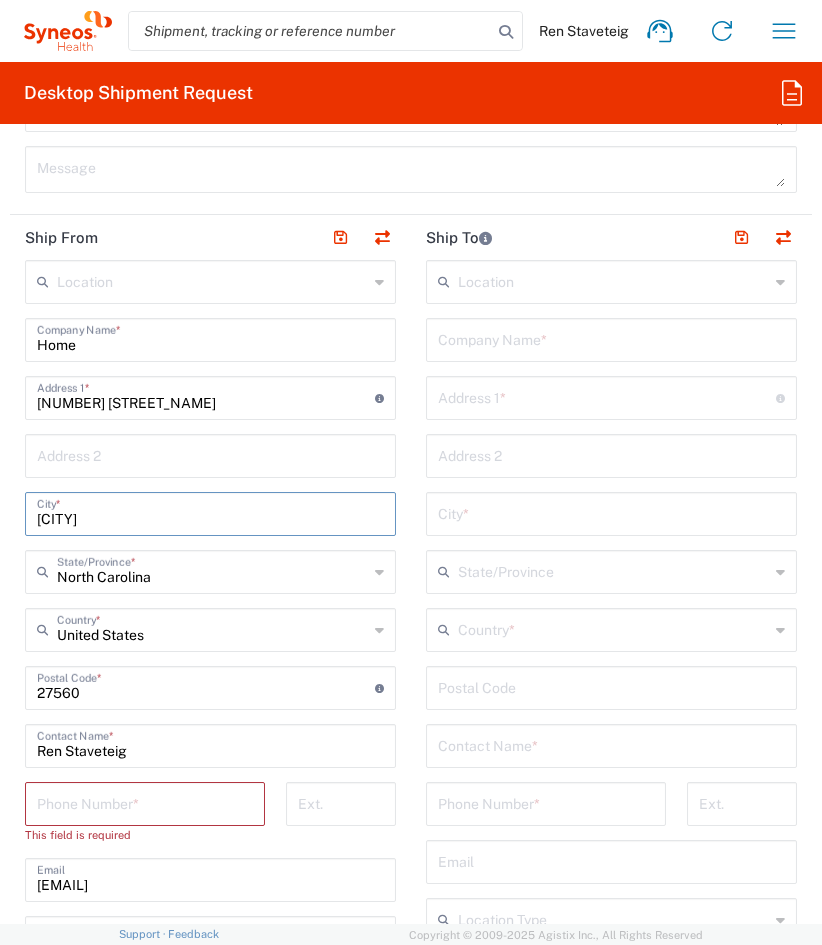 click on "Dallas" at bounding box center (210, 512) 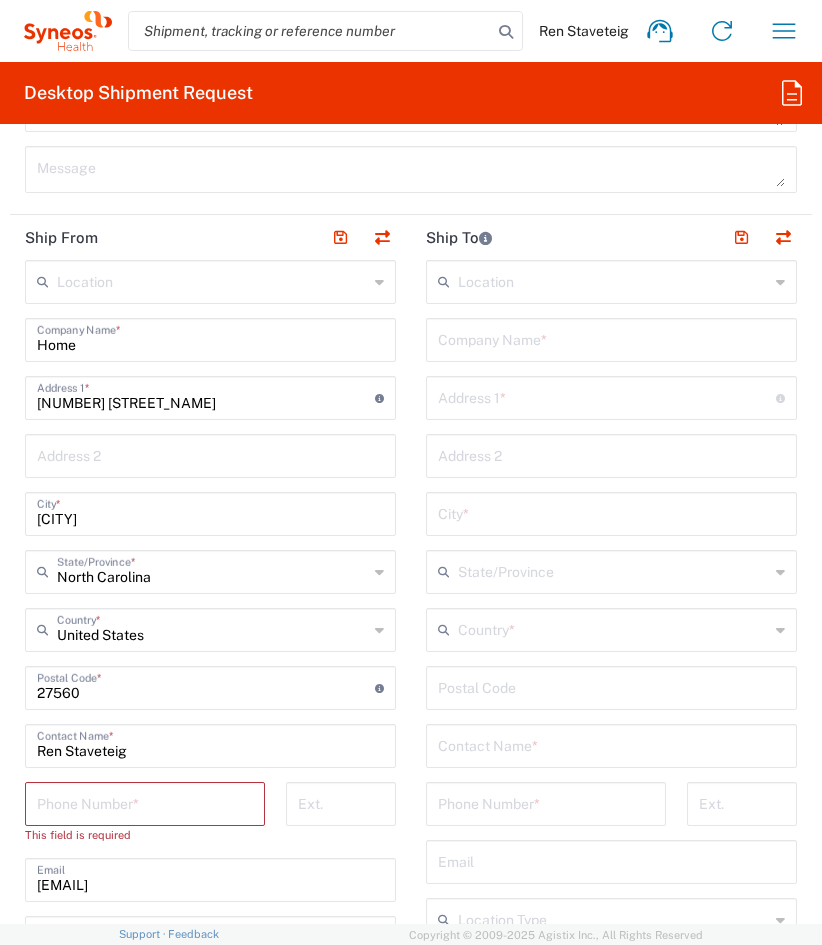 drag, startPoint x: 145, startPoint y: 708, endPoint x: 65, endPoint y: 679, distance: 85.09406 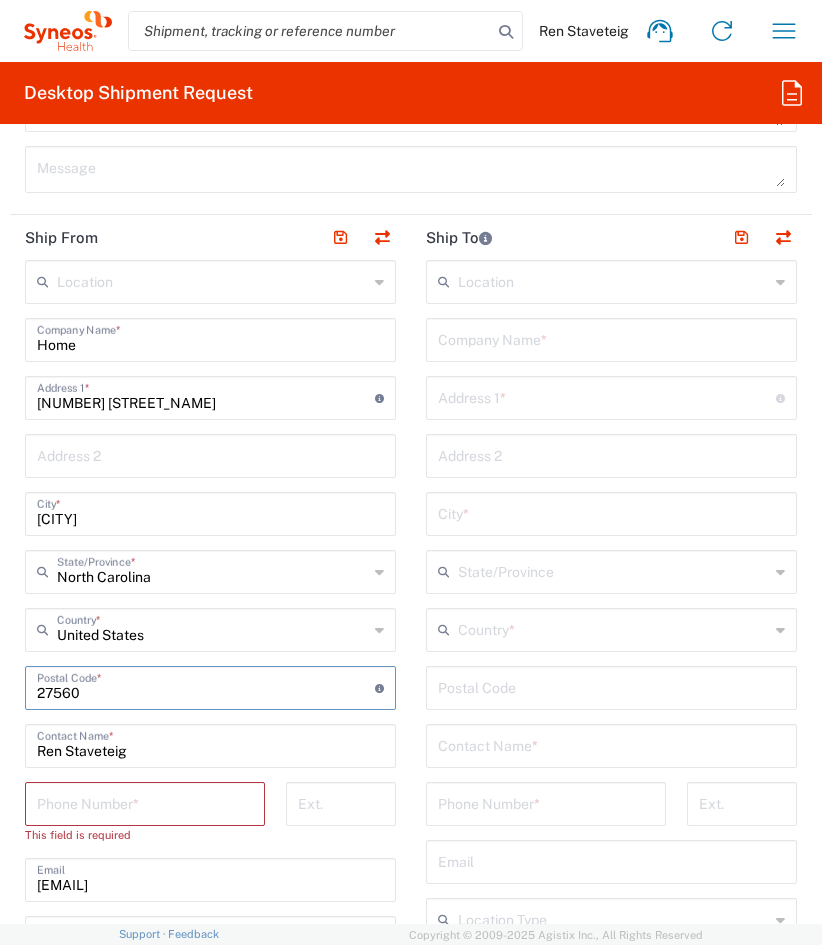click at bounding box center (206, 686) 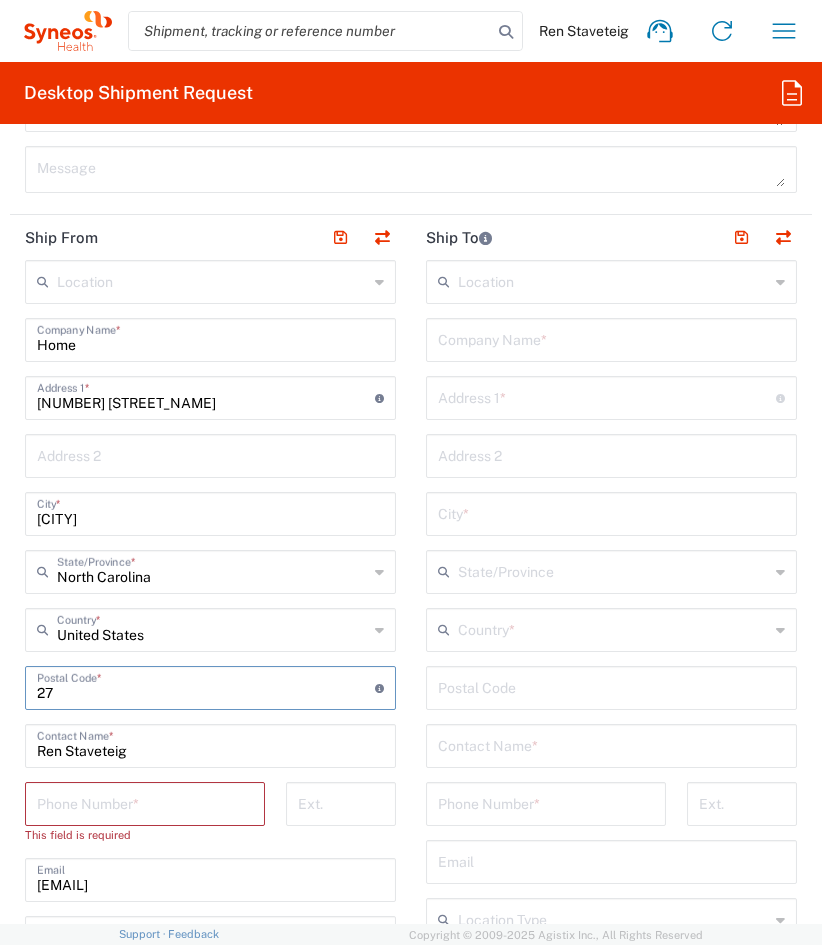 type on "2" 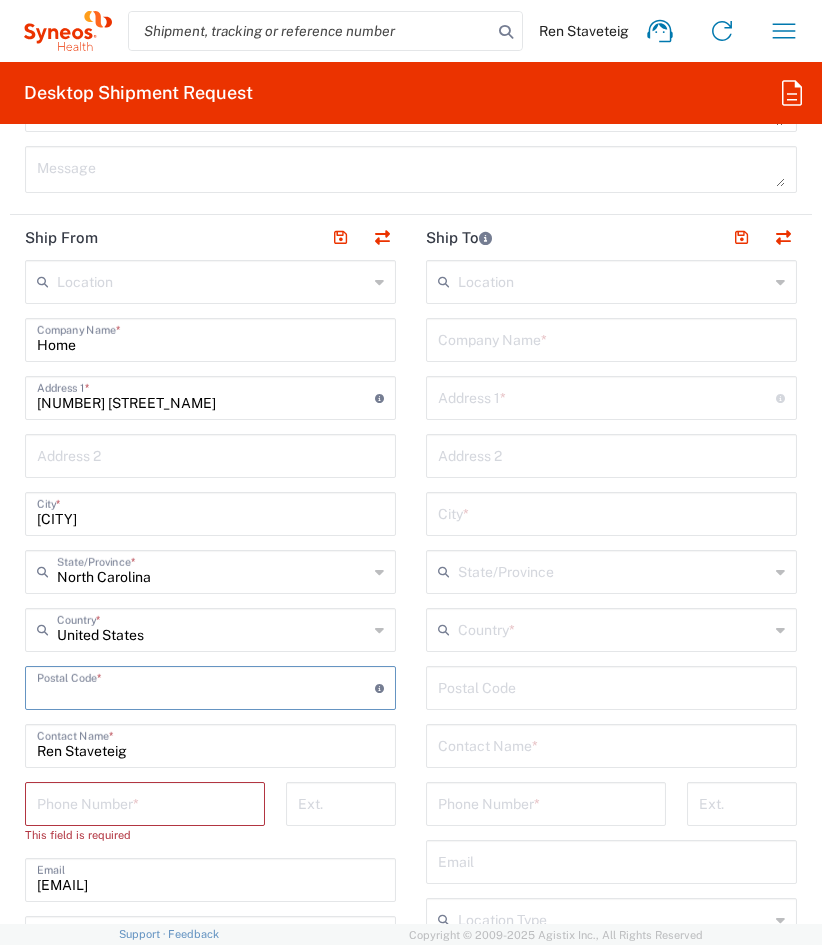 click at bounding box center [206, 686] 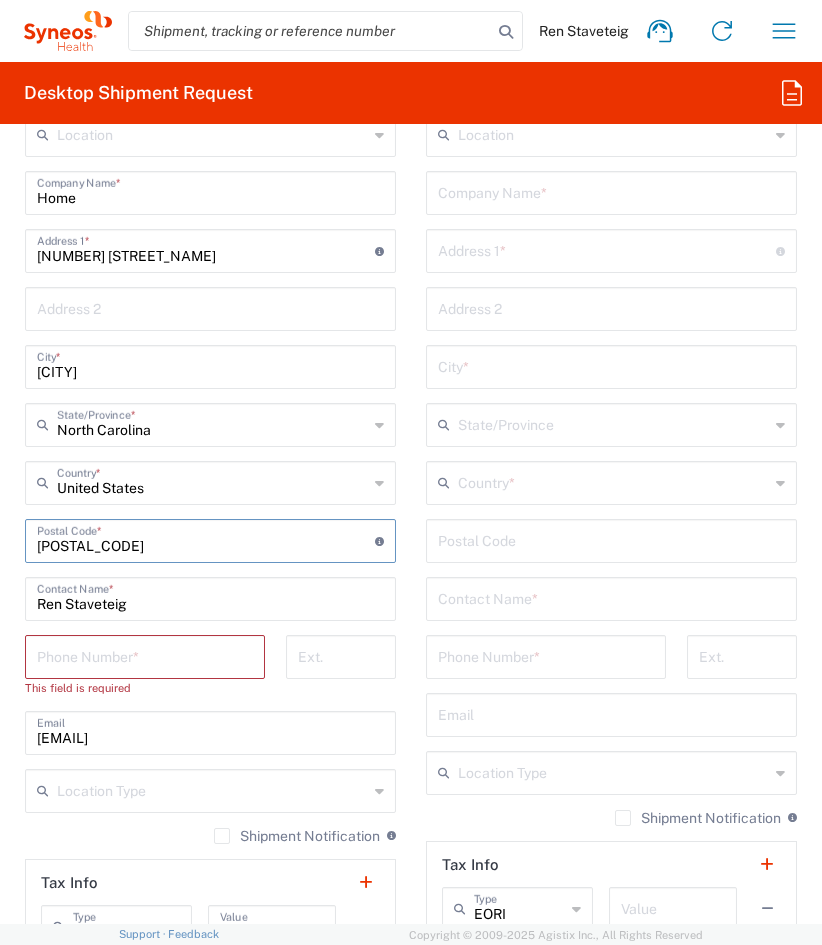 scroll, scrollTop: 1439, scrollLeft: 0, axis: vertical 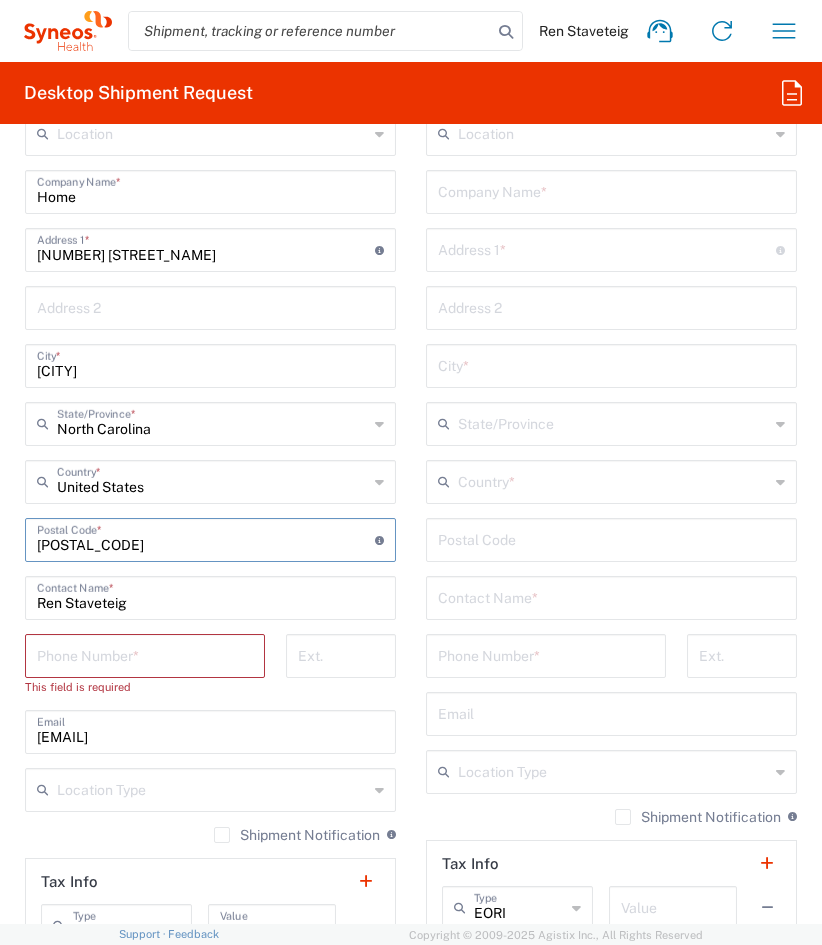 type on "75230" 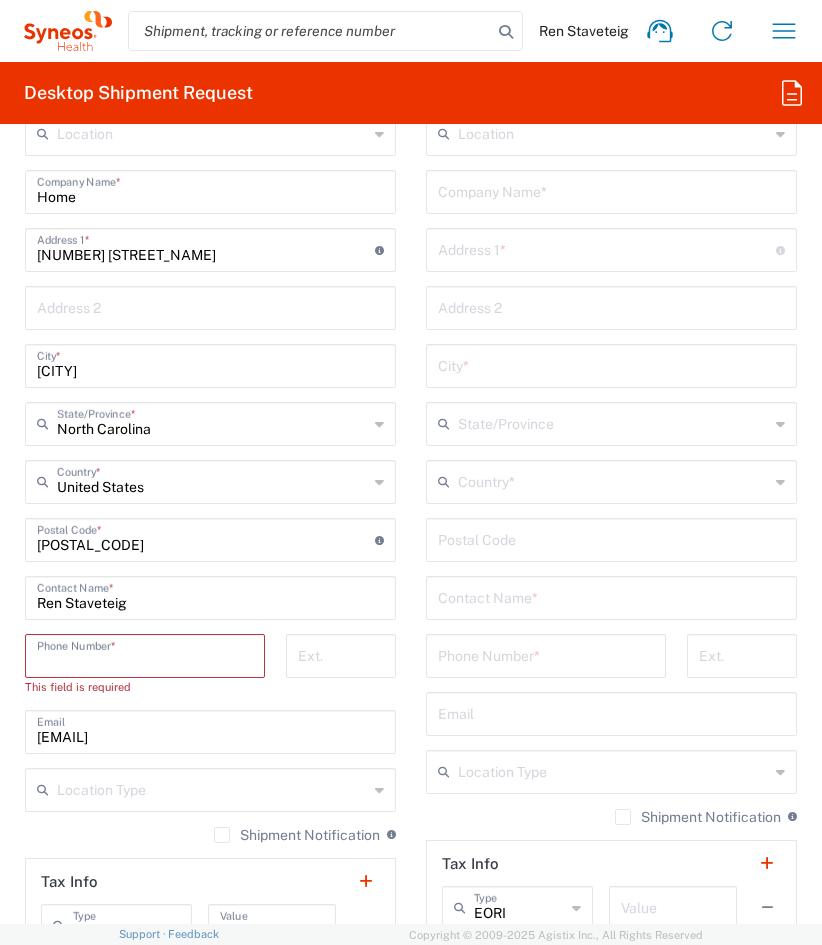 click at bounding box center [145, 654] 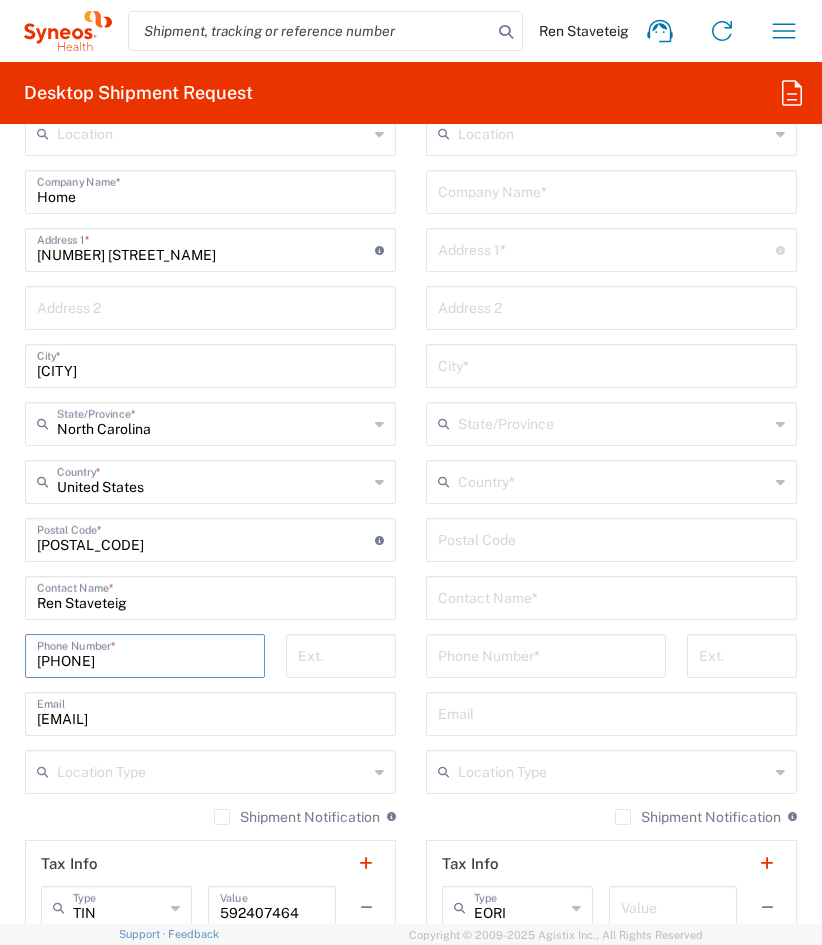 type on "9727656327" 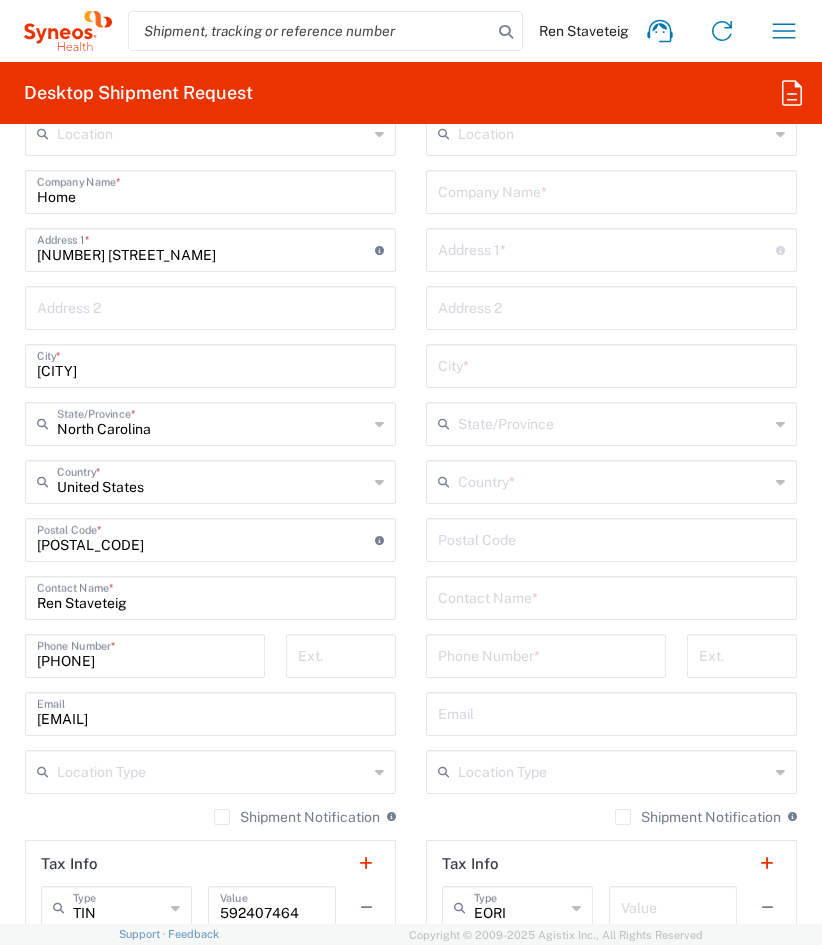 click on "Phone Number  *" 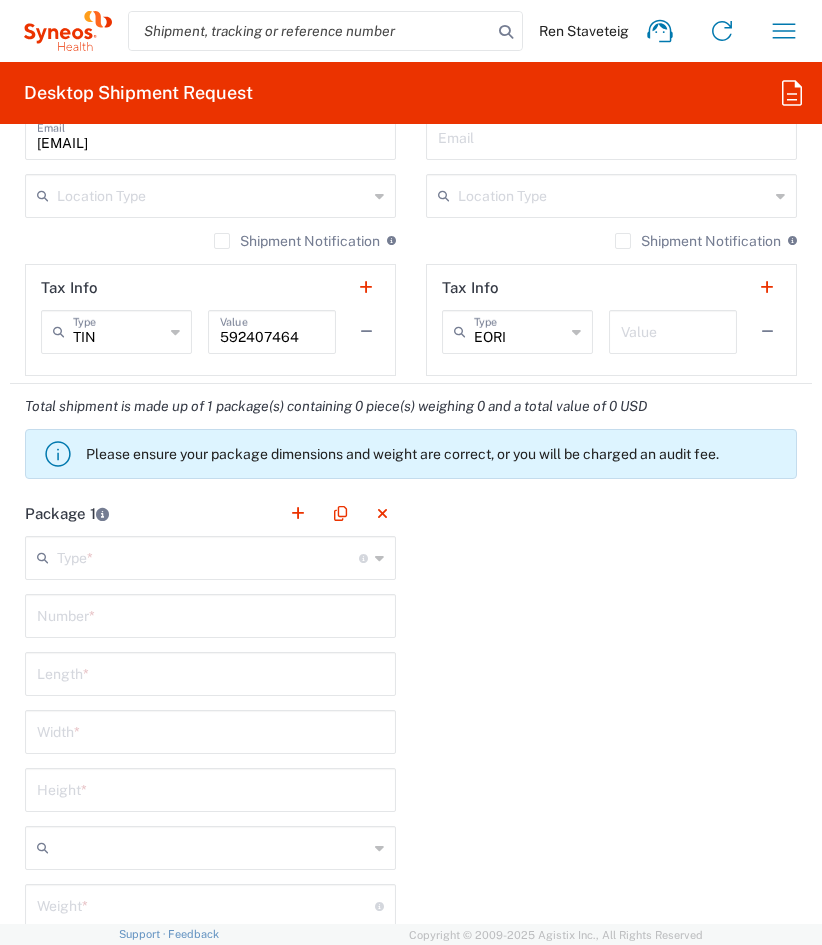 scroll, scrollTop: 2016, scrollLeft: 0, axis: vertical 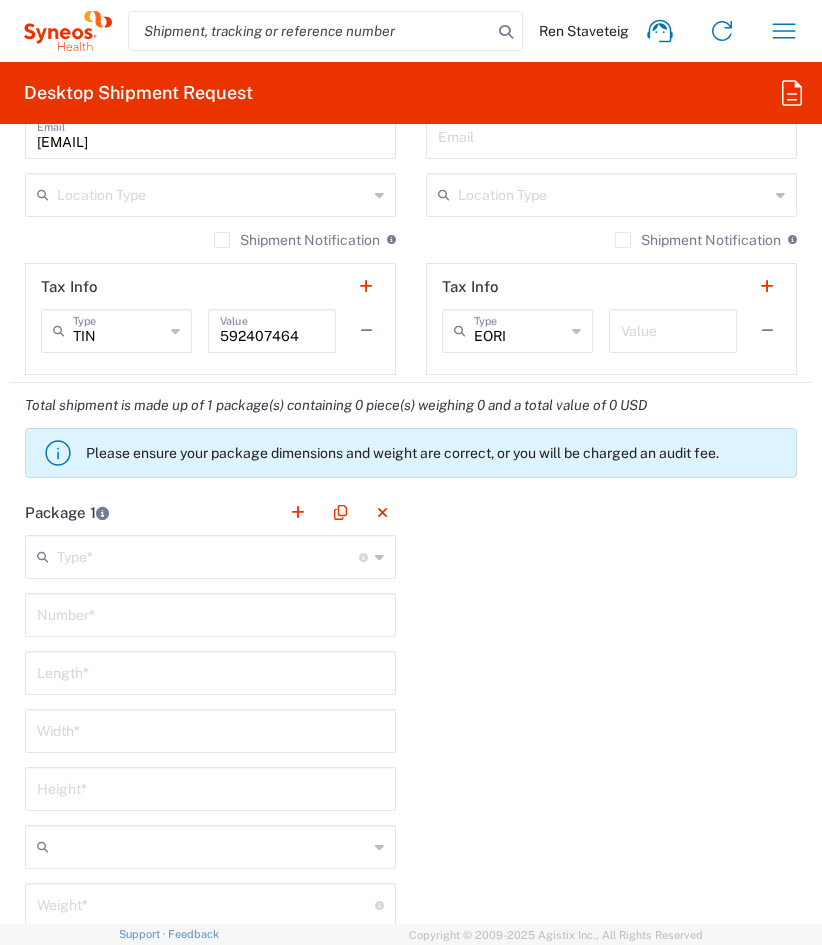 click at bounding box center (208, 555) 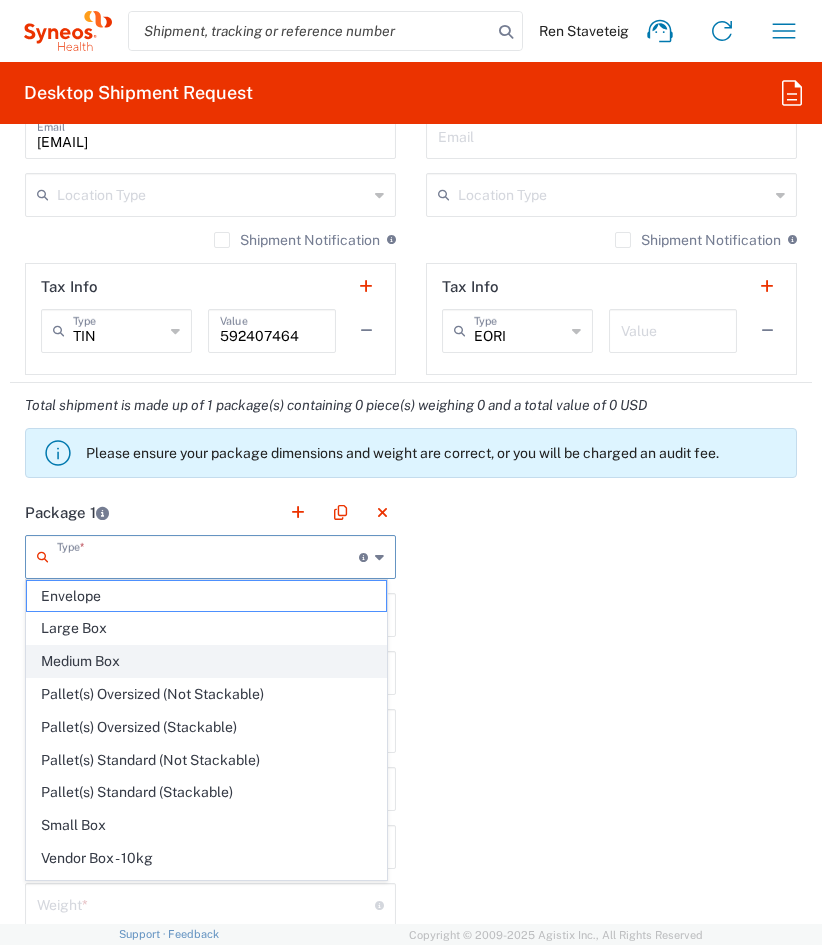 click on "Medium Box" 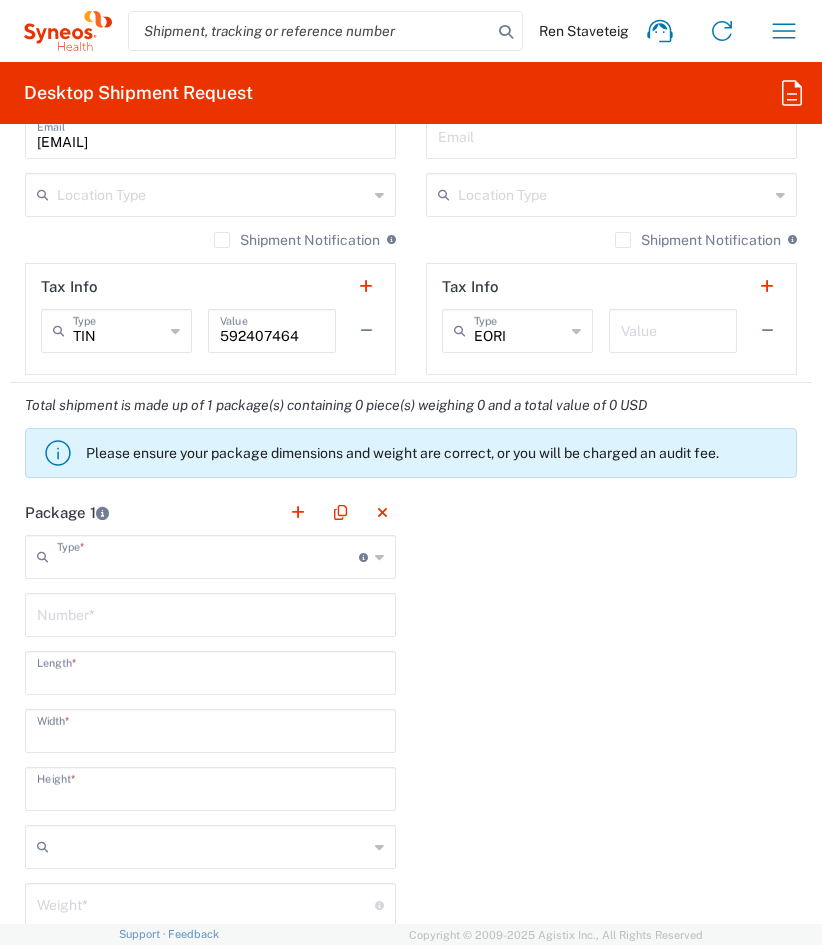 type on "Medium Box" 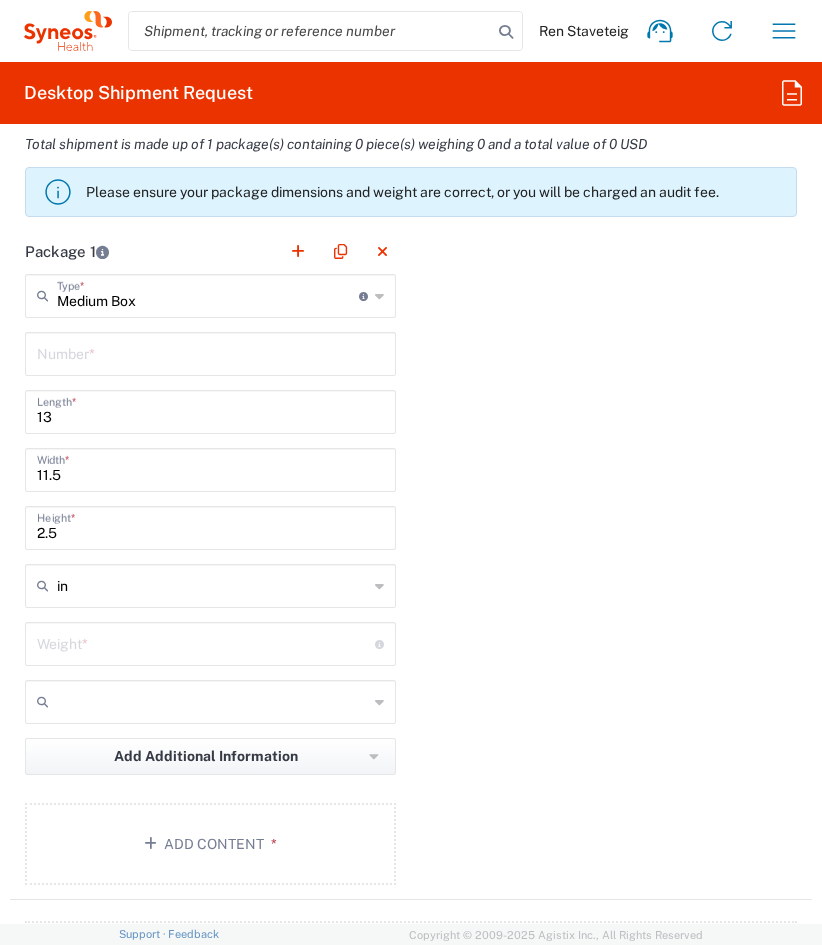 scroll, scrollTop: 2279, scrollLeft: 0, axis: vertical 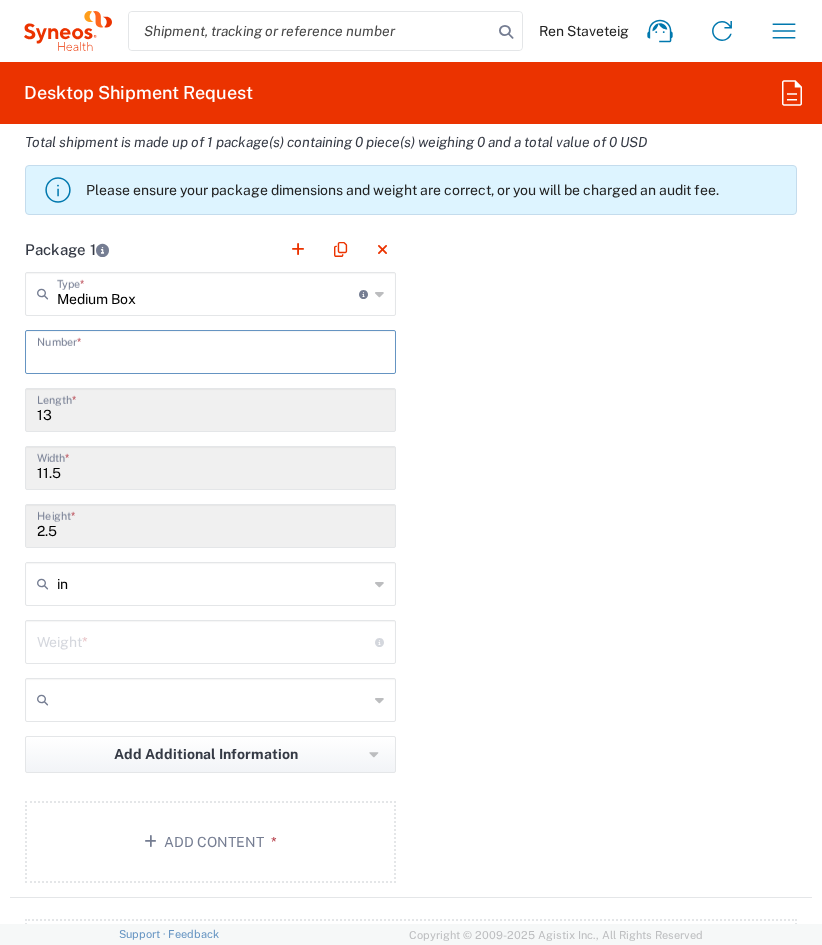 click at bounding box center (210, 350) 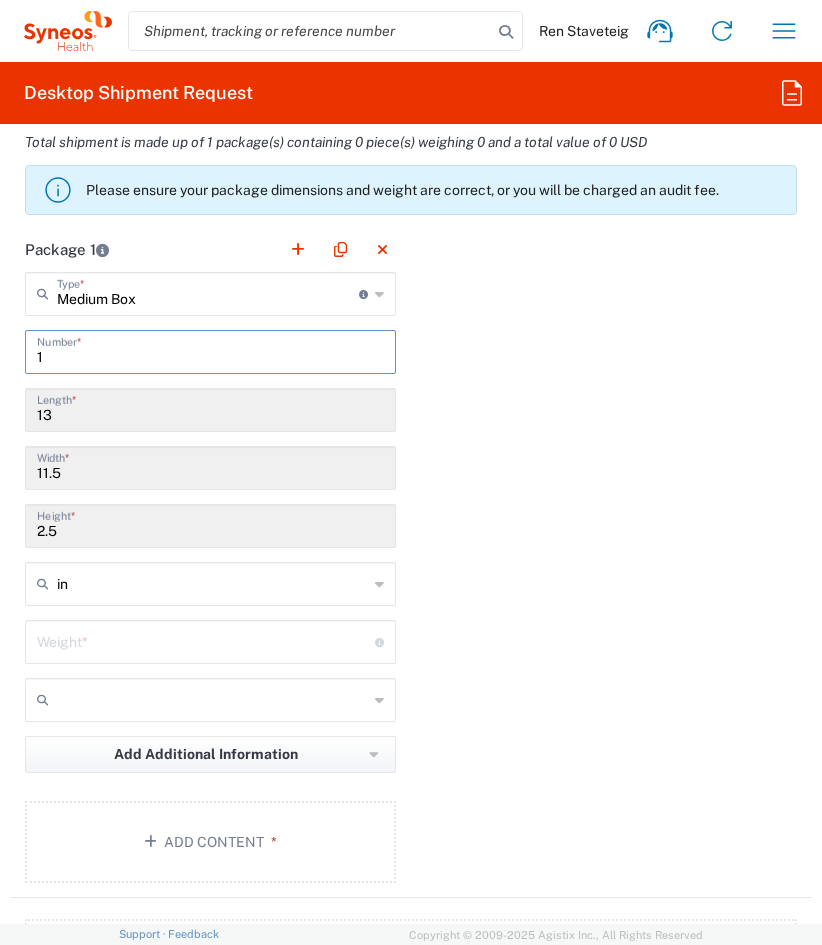 type on "1" 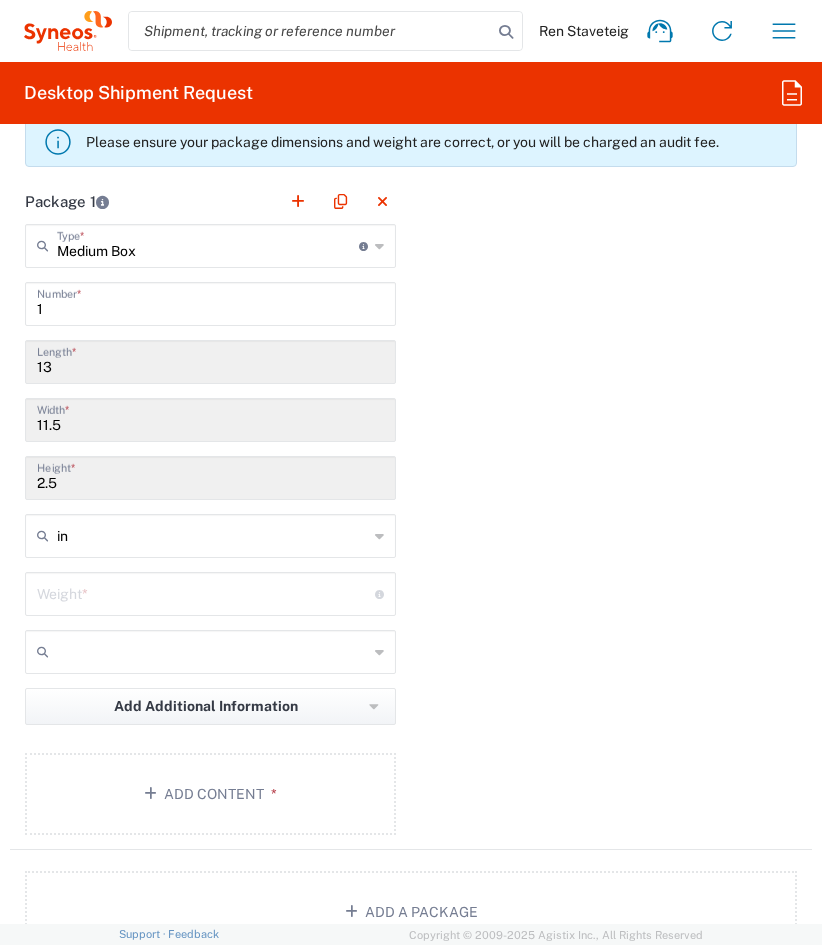 scroll, scrollTop: 2399, scrollLeft: 0, axis: vertical 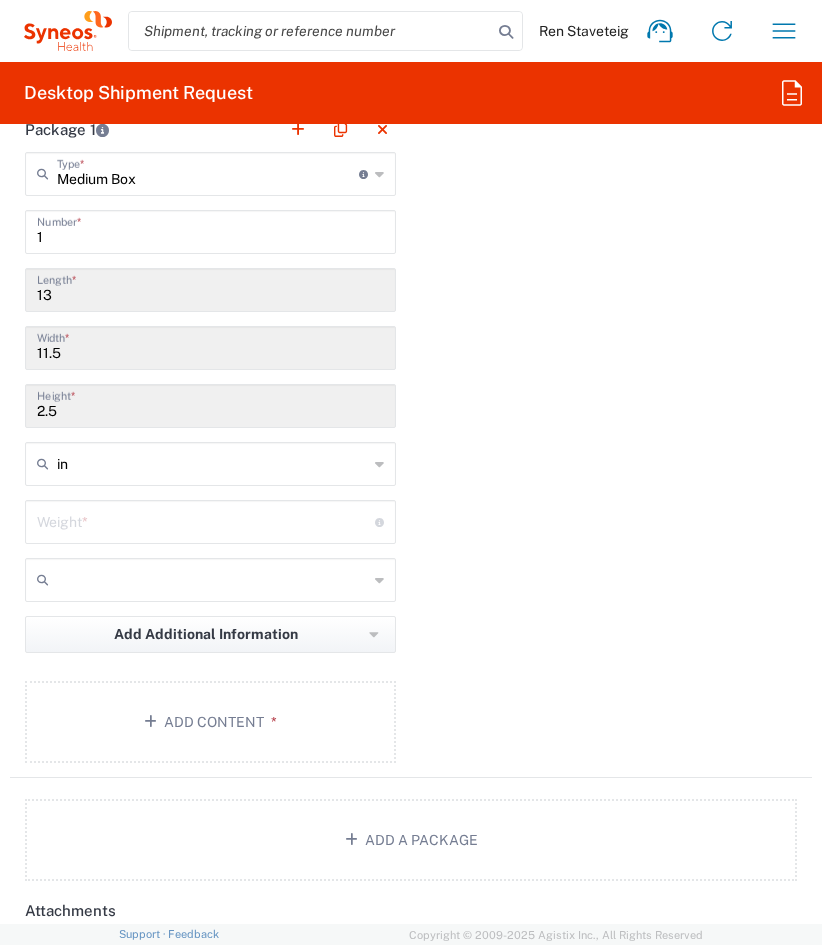 click at bounding box center (206, 520) 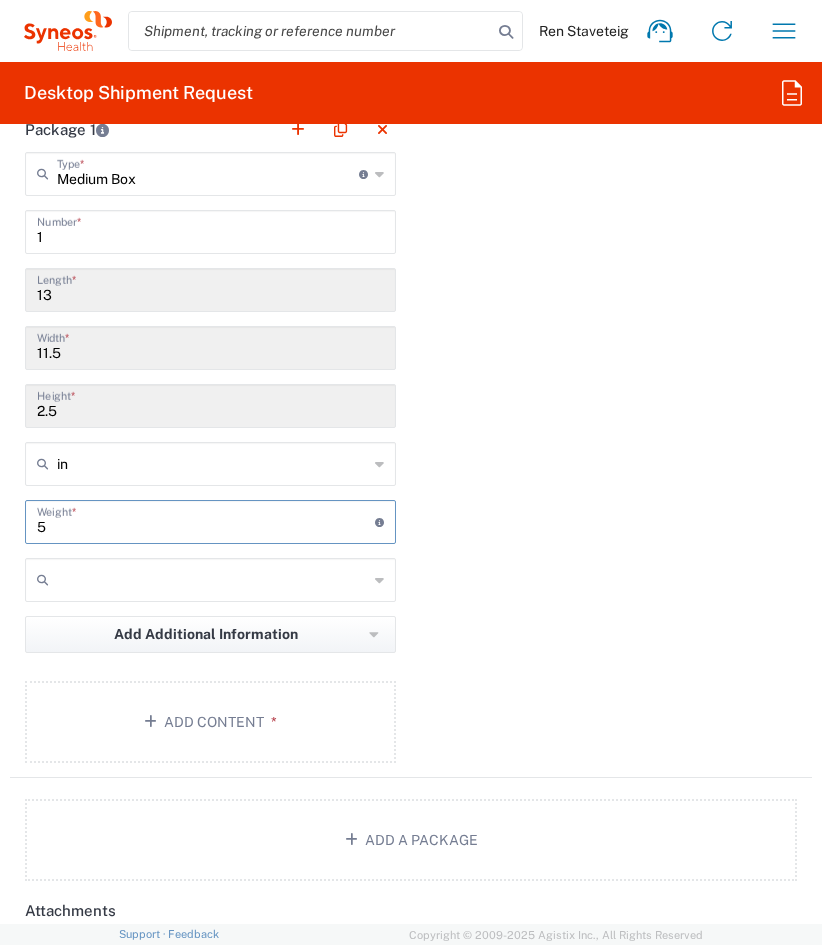 type on "5" 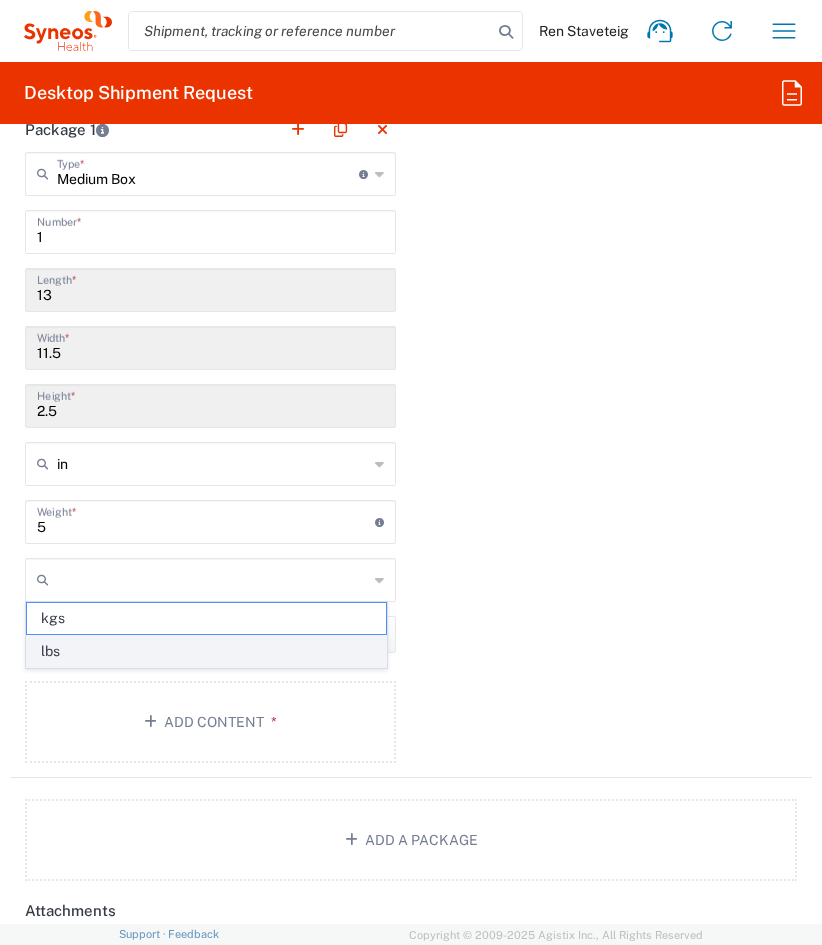 click on "lbs" 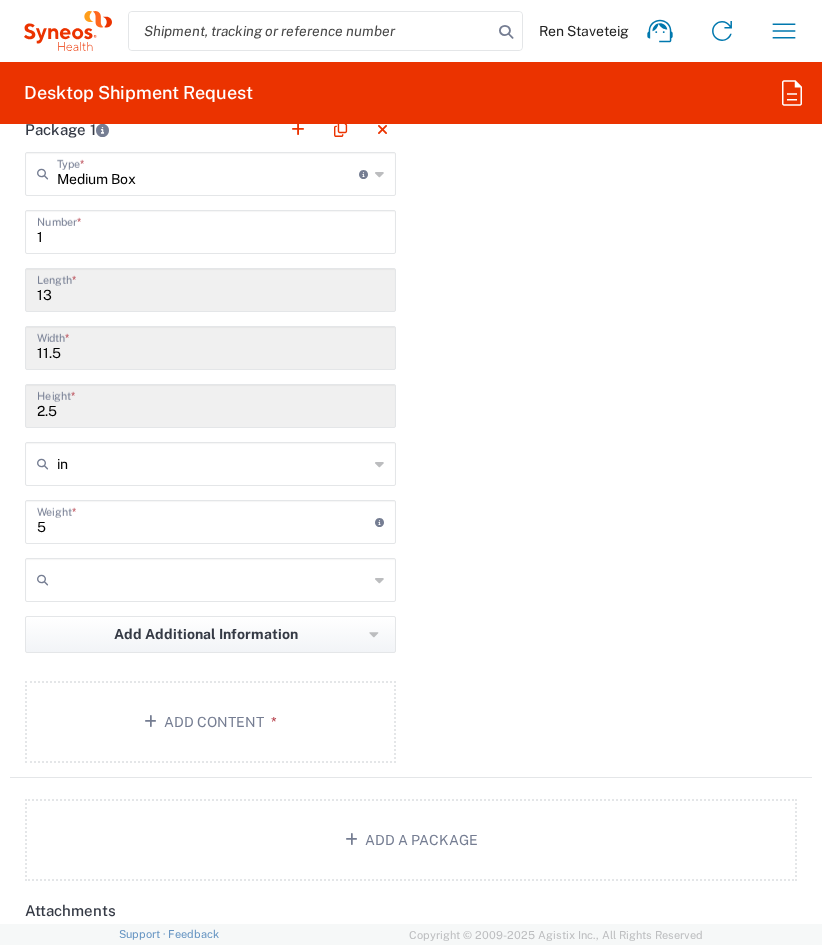 type on "lbs" 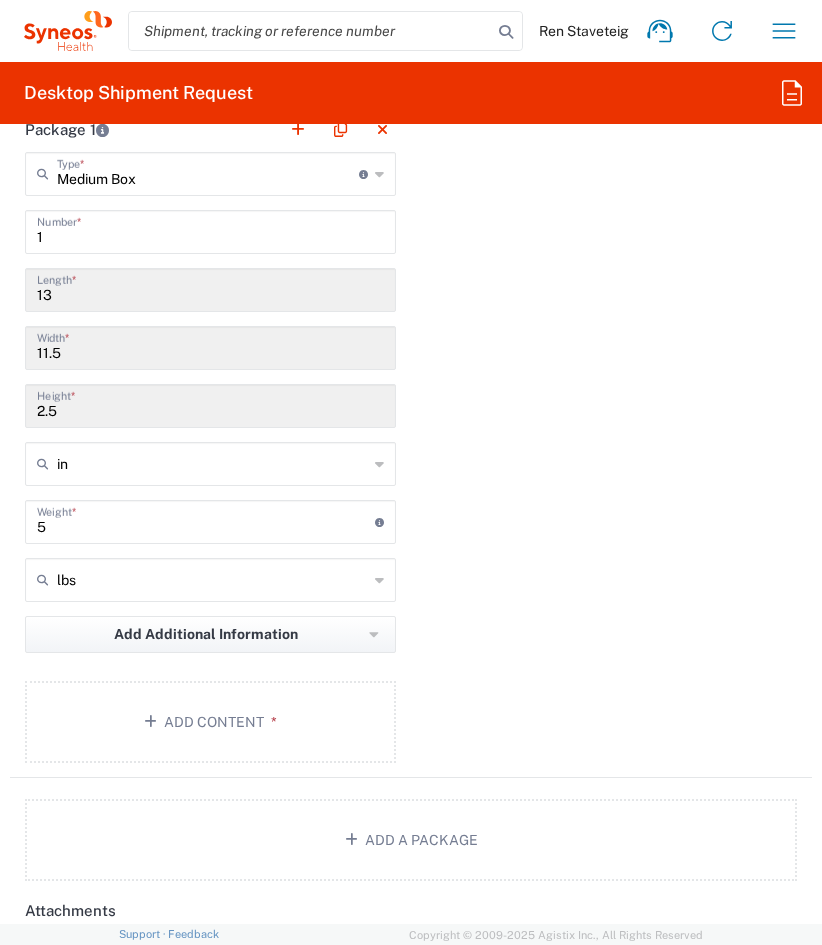 click on "Package 1  Medium Box  Type  * Material used to package goods Envelope Large Box Medium Box Pallet(s) Oversized (Not Stackable) Pallet(s) Oversized (Stackable) Pallet(s) Standard (Not Stackable) Pallet(s) Standard (Stackable) Small Box Vendor Box - 10kg Vendor Box - 25kg Your Packaging 1  Number  * 13  Length  * 11.5  Width  * 2.5  Height  * in in cm ft 5  Weight  * Total weight of package(s) in pounds or kilograms lbs kgs lbs Add Additional Information  Package material   Package temperature   Temperature device  Add Content *" 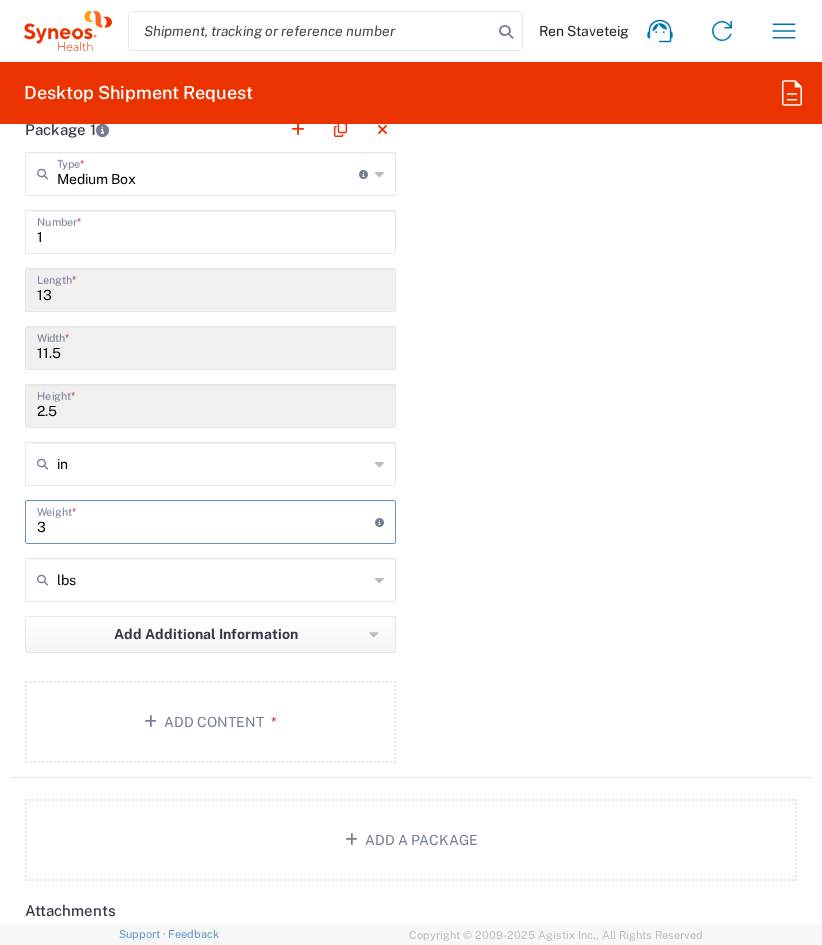 type on "3" 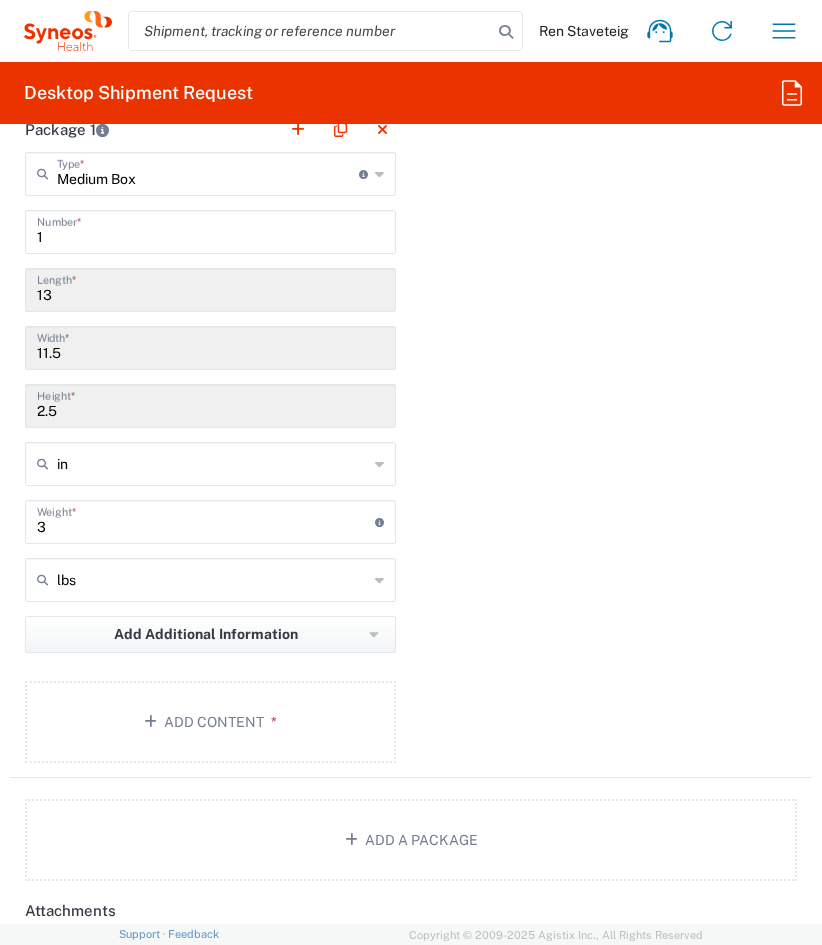 click on "Package 1  Medium Box  Type  * Material used to package goods Envelope Large Box Medium Box Pallet(s) Oversized (Not Stackable) Pallet(s) Oversized (Stackable) Pallet(s) Standard (Not Stackable) Pallet(s) Standard (Stackable) Small Box Vendor Box - 10kg Vendor Box - 25kg Your Packaging 1  Number  * 13  Length  * 11.5  Width  * 2.5  Height  * in in cm ft 3  Weight  * Total weight of package(s) in pounds or kilograms lbs kgs lbs Add Additional Information  Package material   Package temperature   Temperature device  Add Content *" 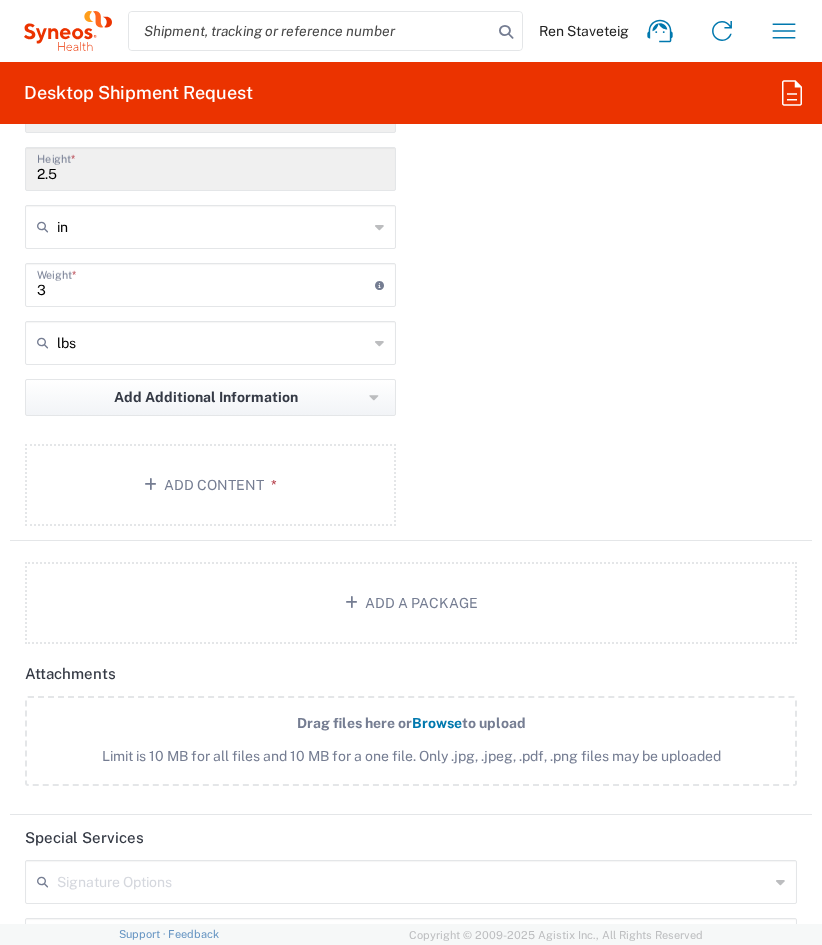 scroll, scrollTop: 2637, scrollLeft: 0, axis: vertical 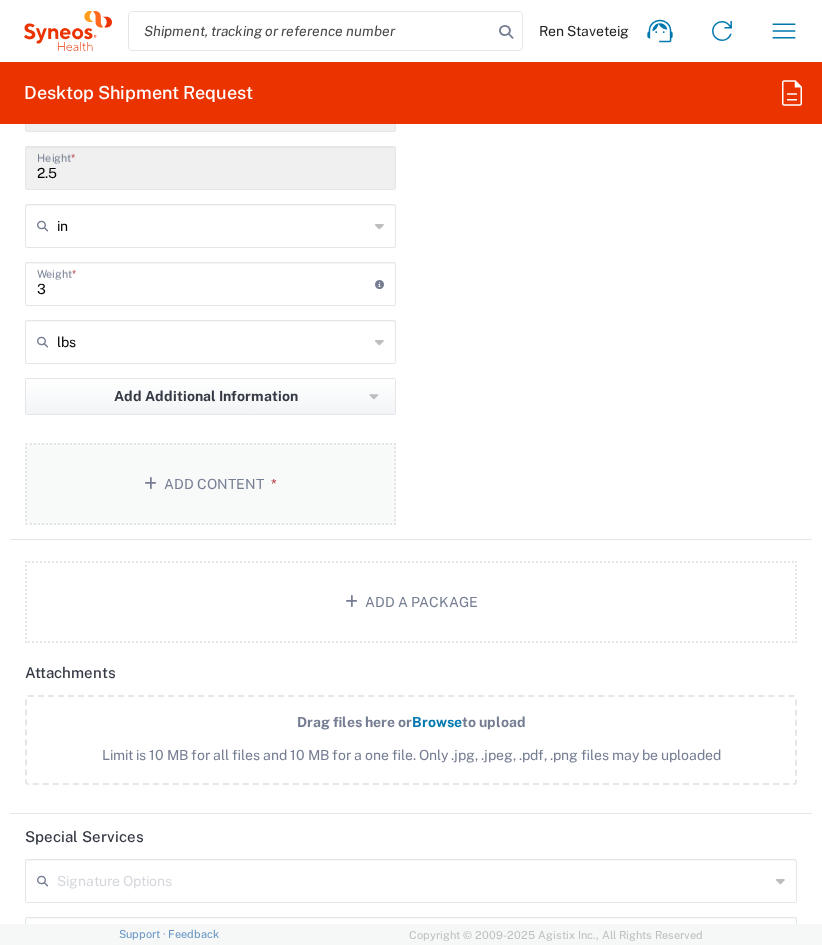 click on "Add Content *" 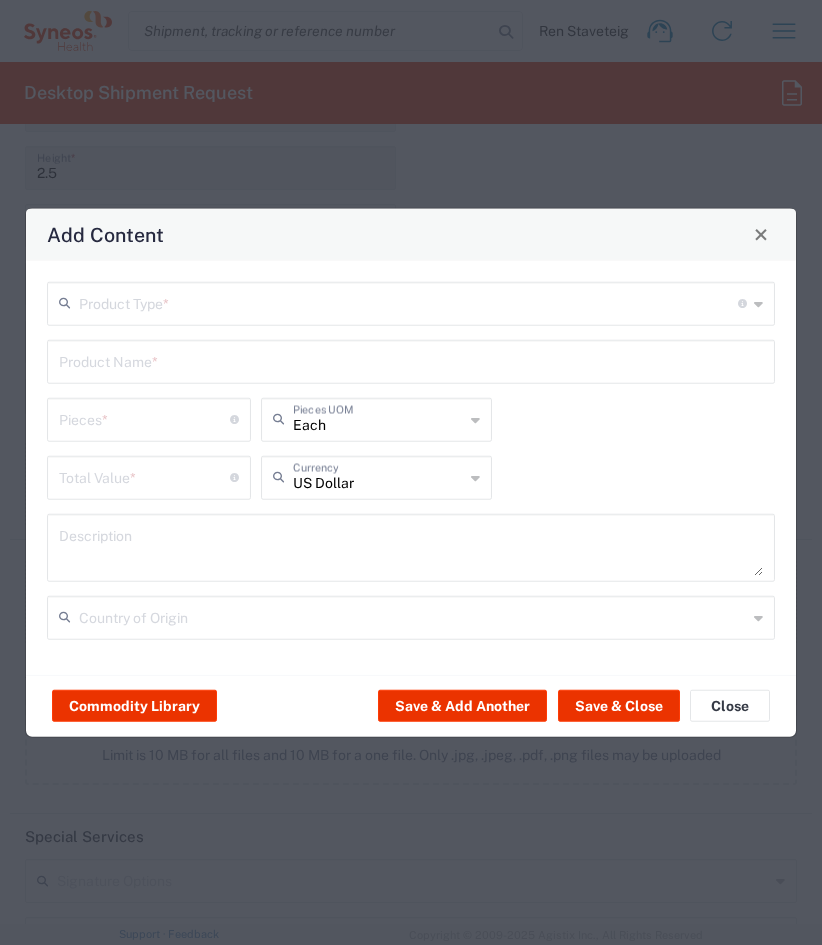 click at bounding box center [408, 301] 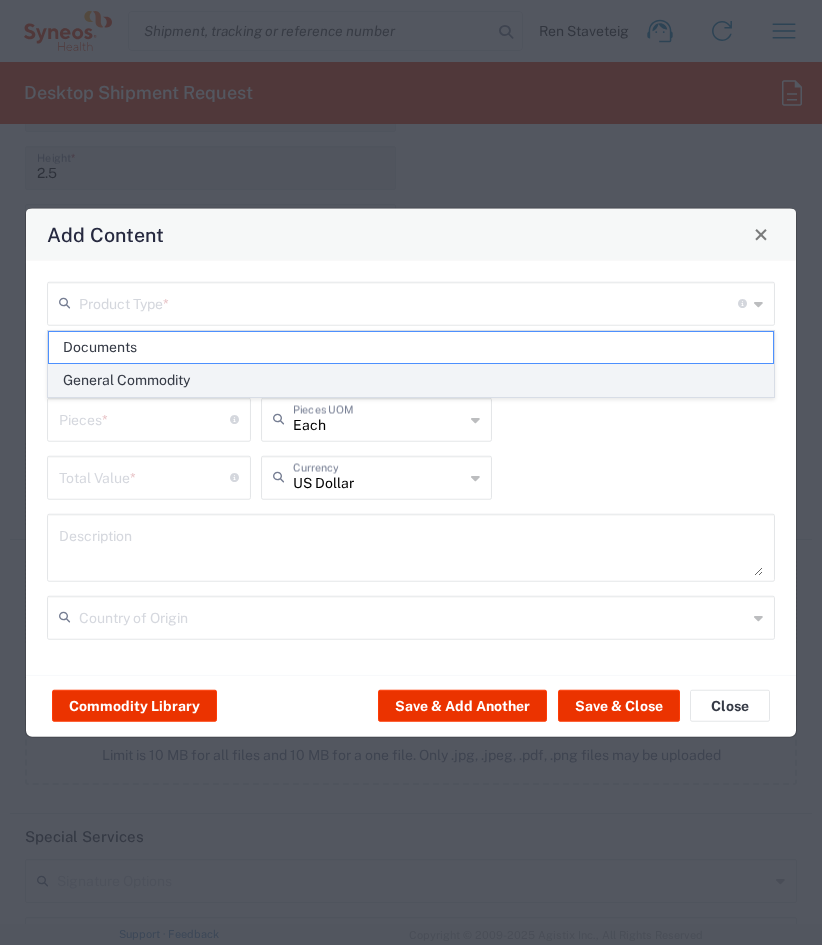 click on "General Commodity" 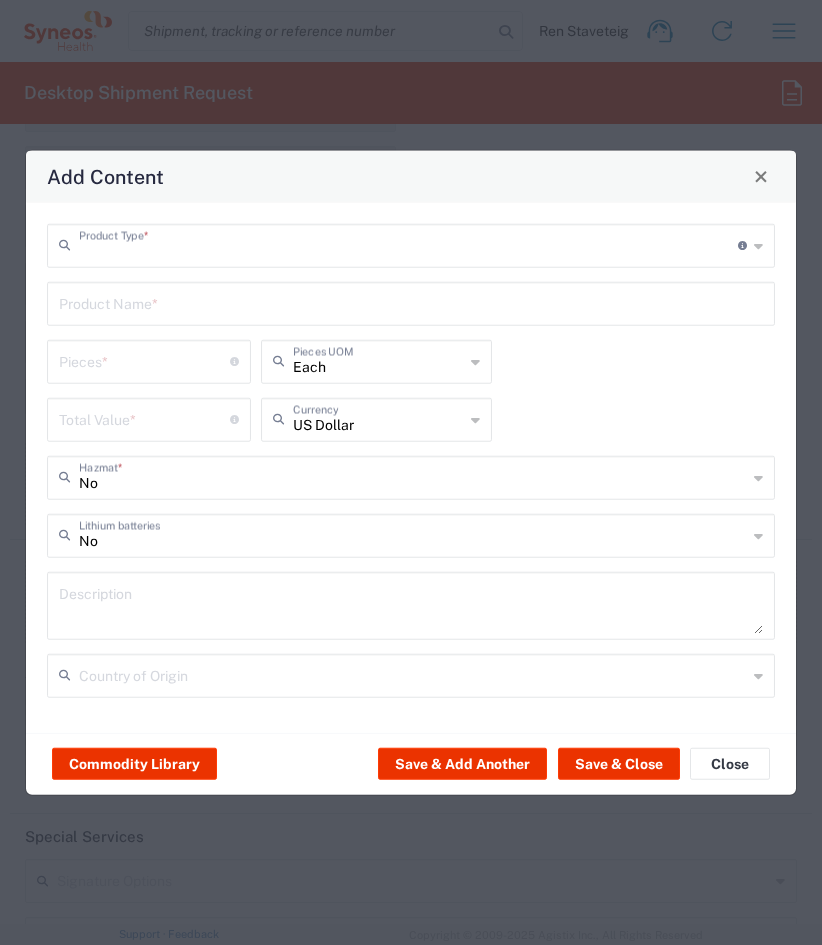 type on "General Commodity" 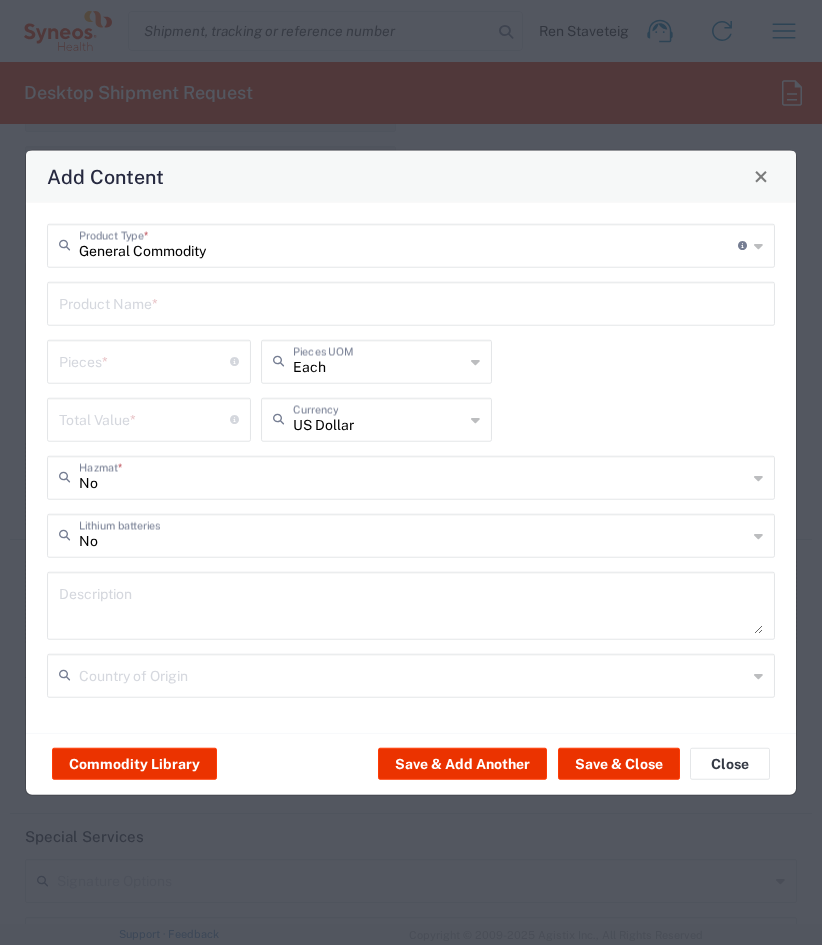 click at bounding box center [411, 301] 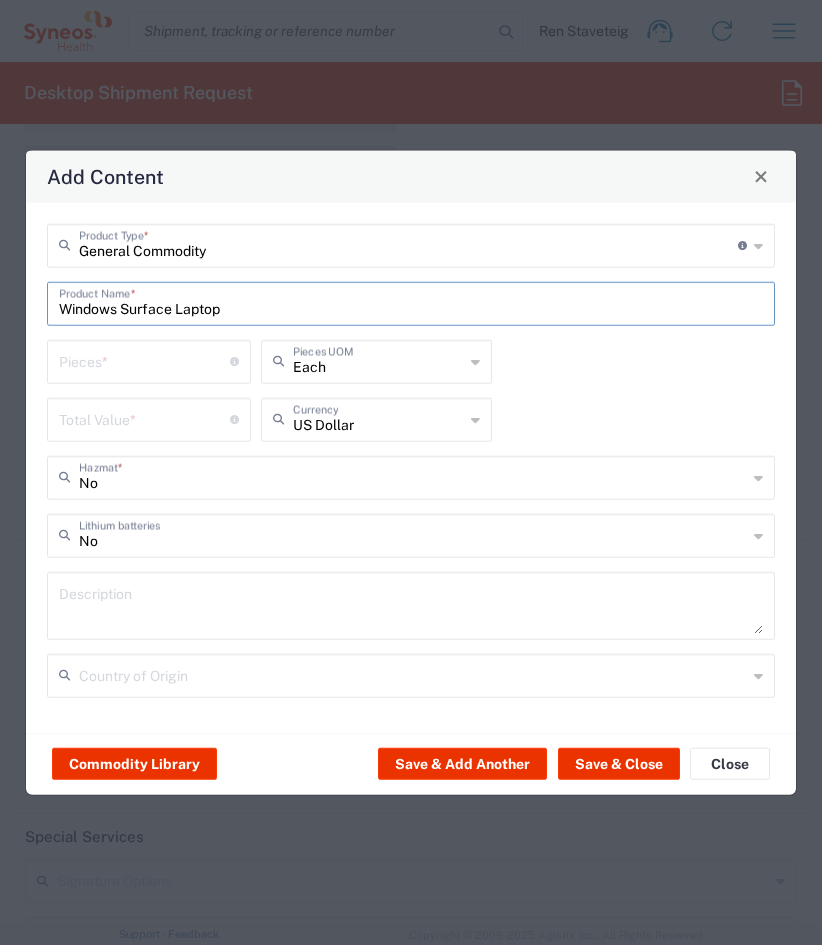 type on "Windows Surface Laptop" 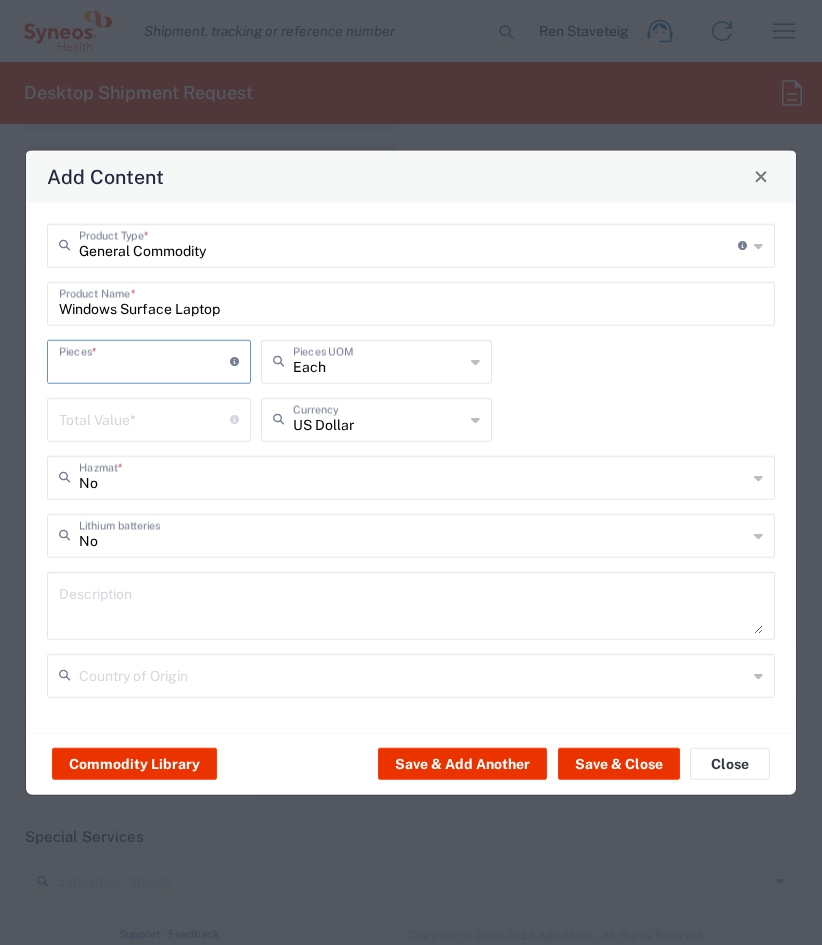 click at bounding box center (144, 359) 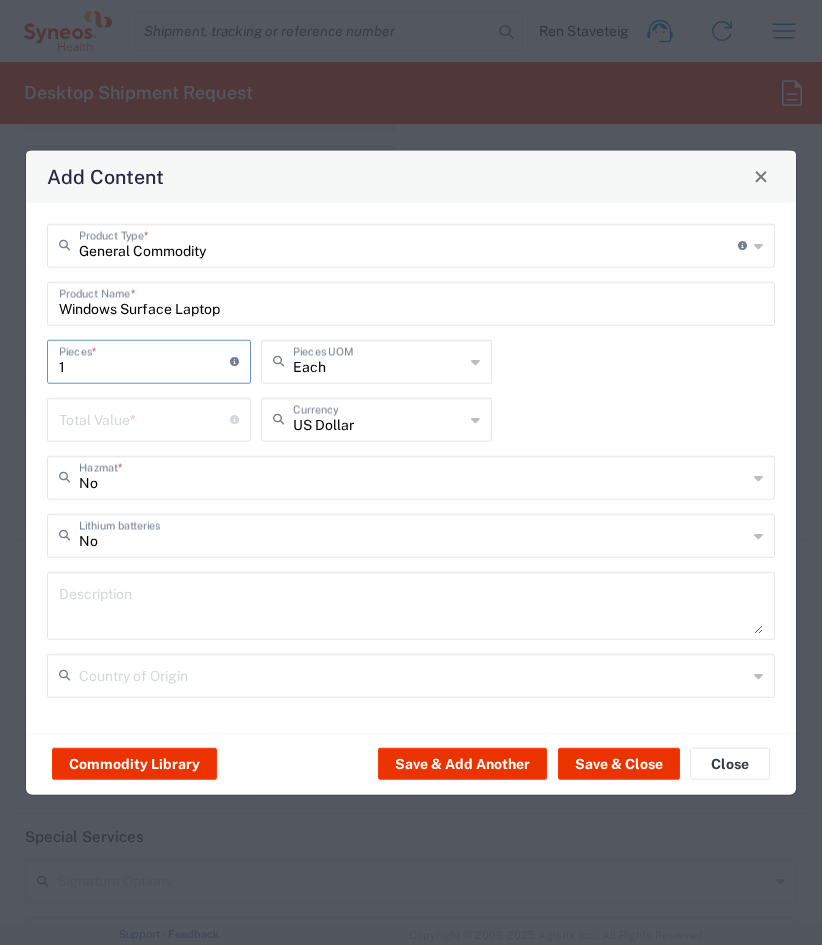type on "1" 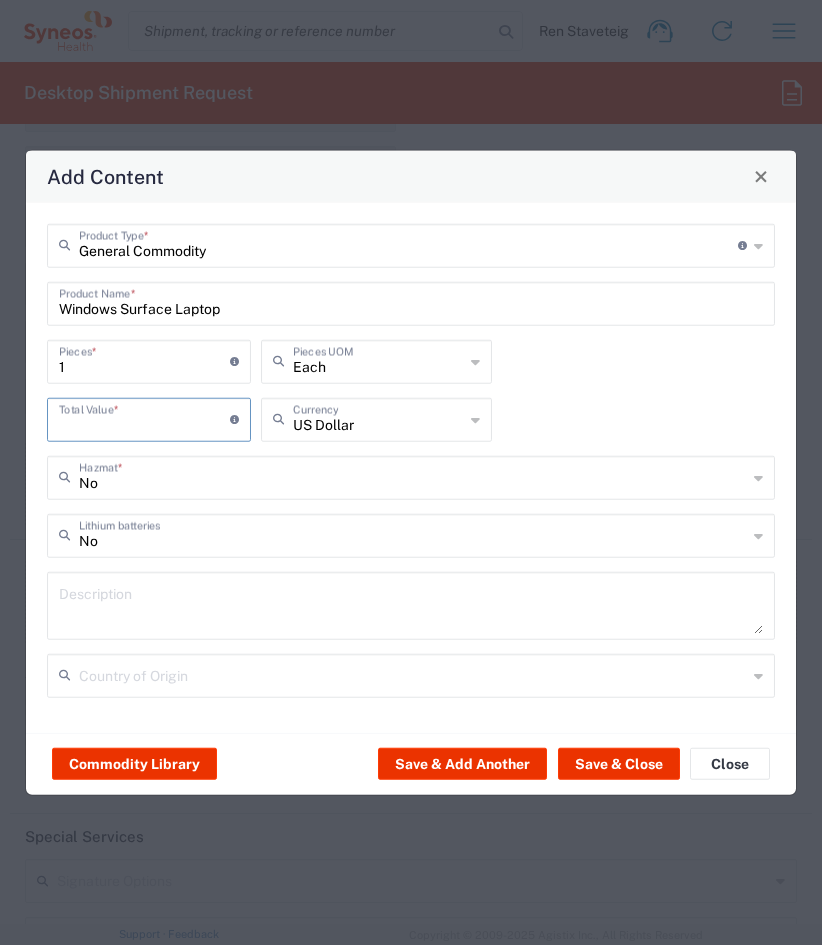 click at bounding box center [144, 417] 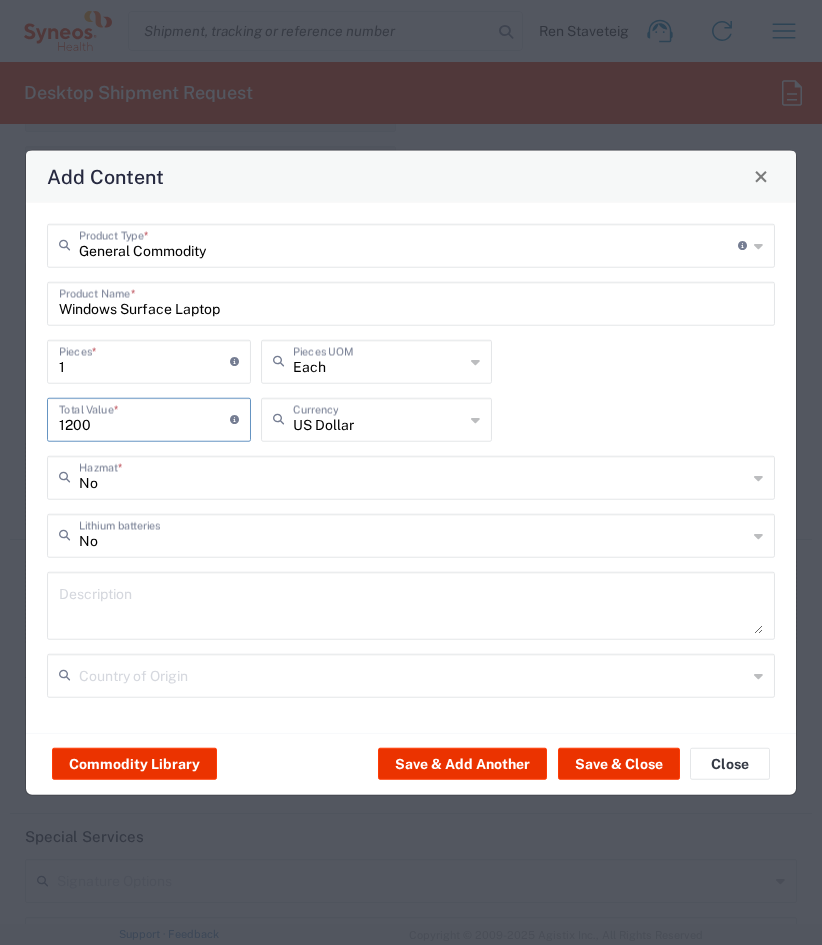 type on "1200" 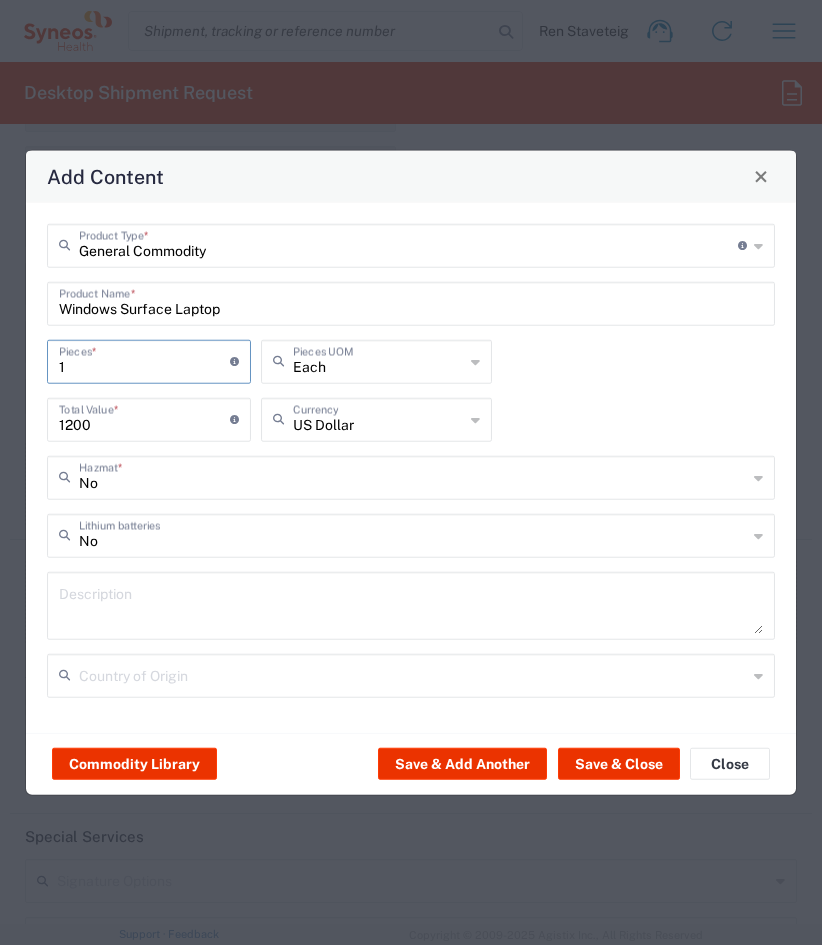 click on "1" at bounding box center [144, 359] 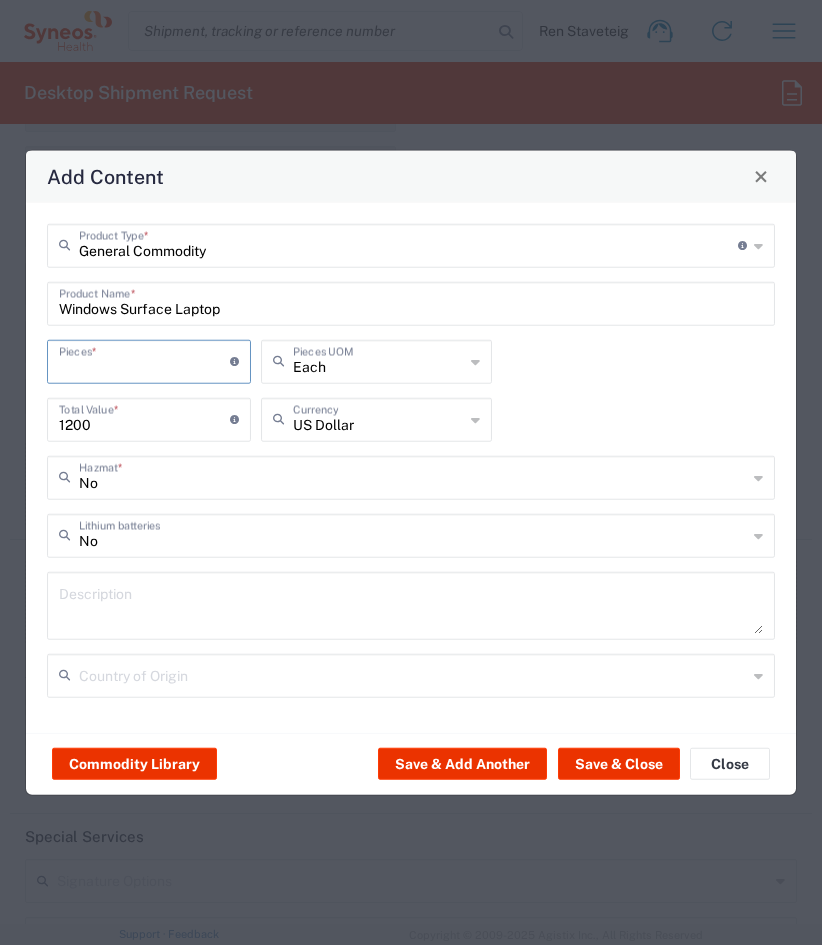 type on "2" 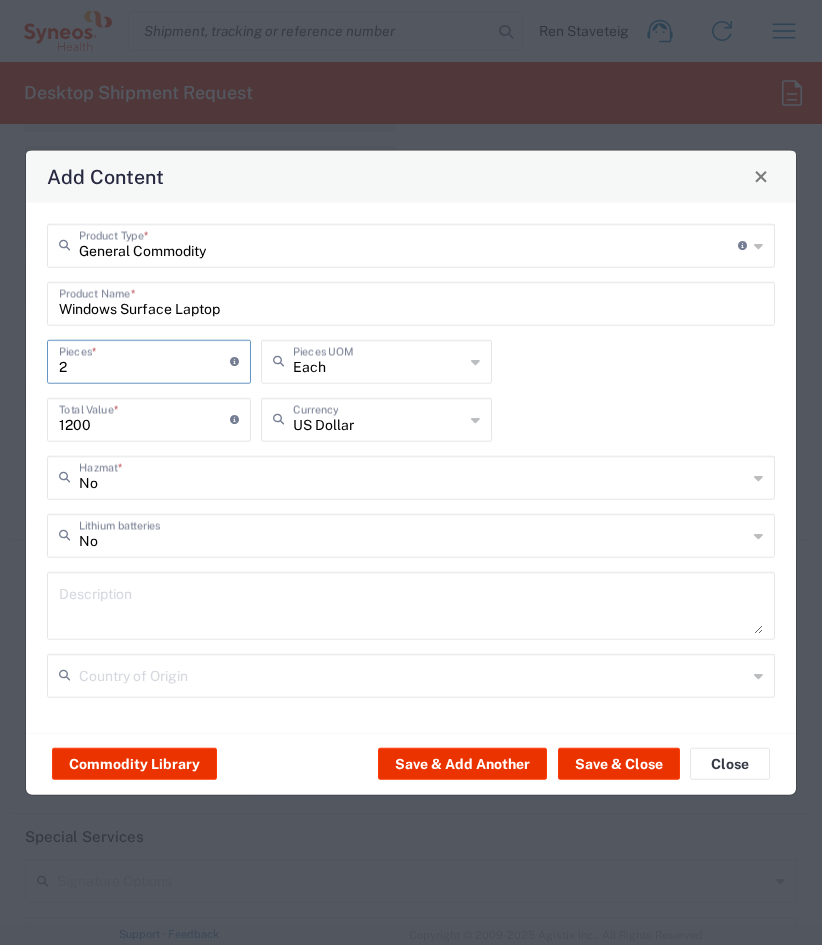 type on "2400" 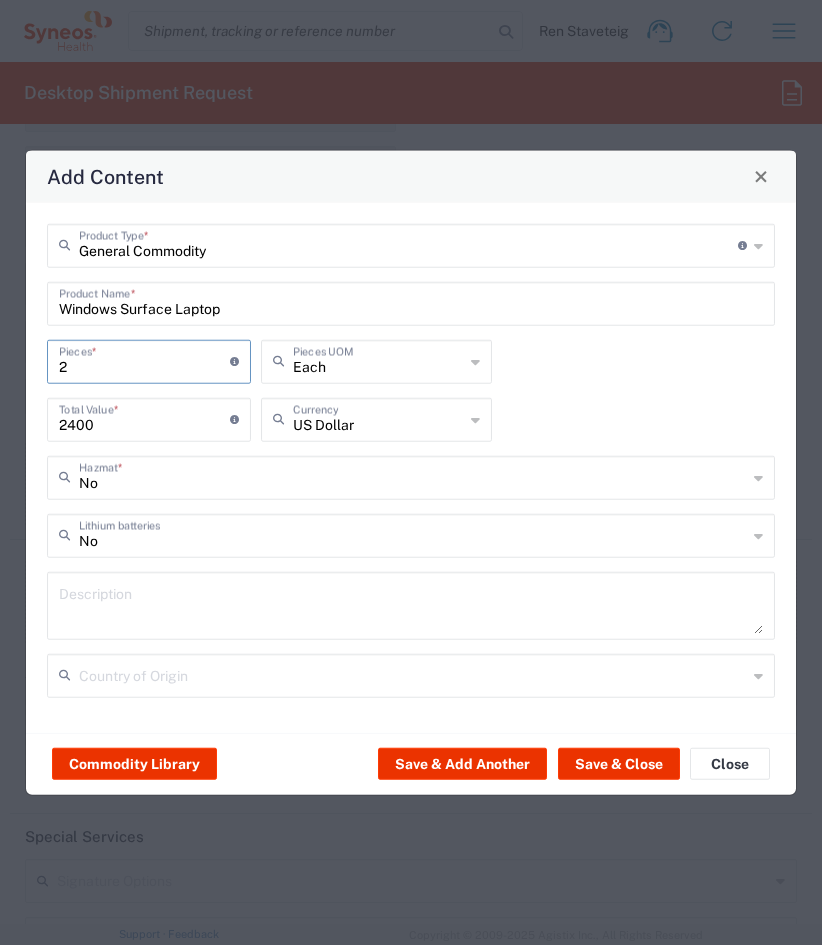 type on "2" 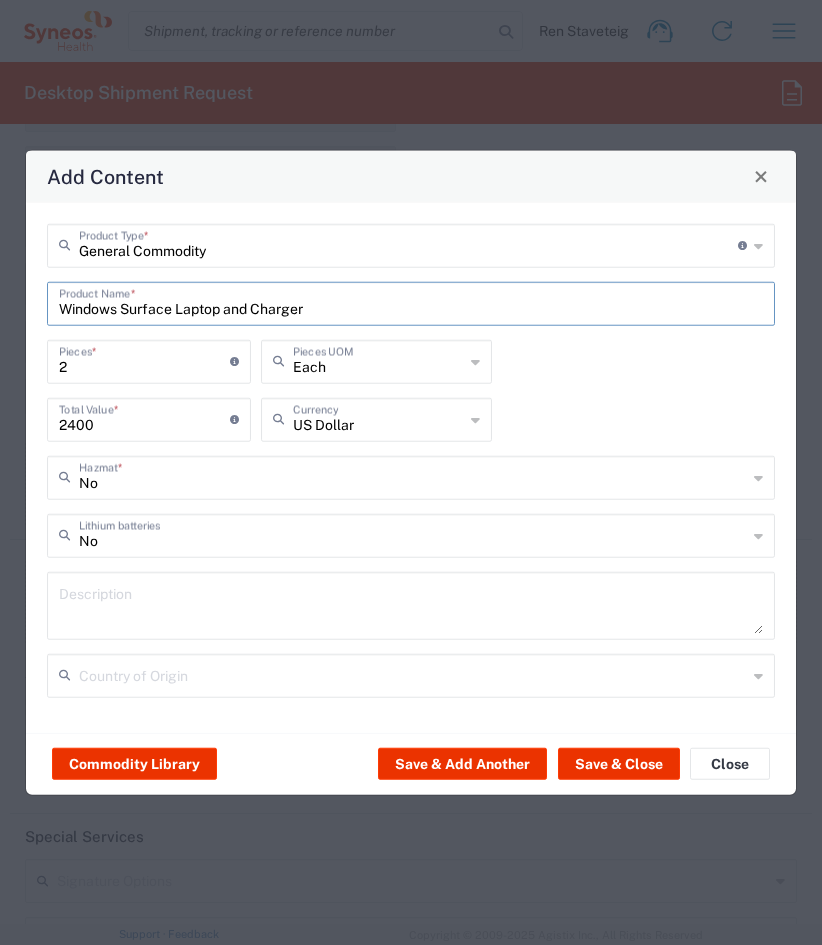 click on "Windows Surface Laptop and c" at bounding box center [411, 301] 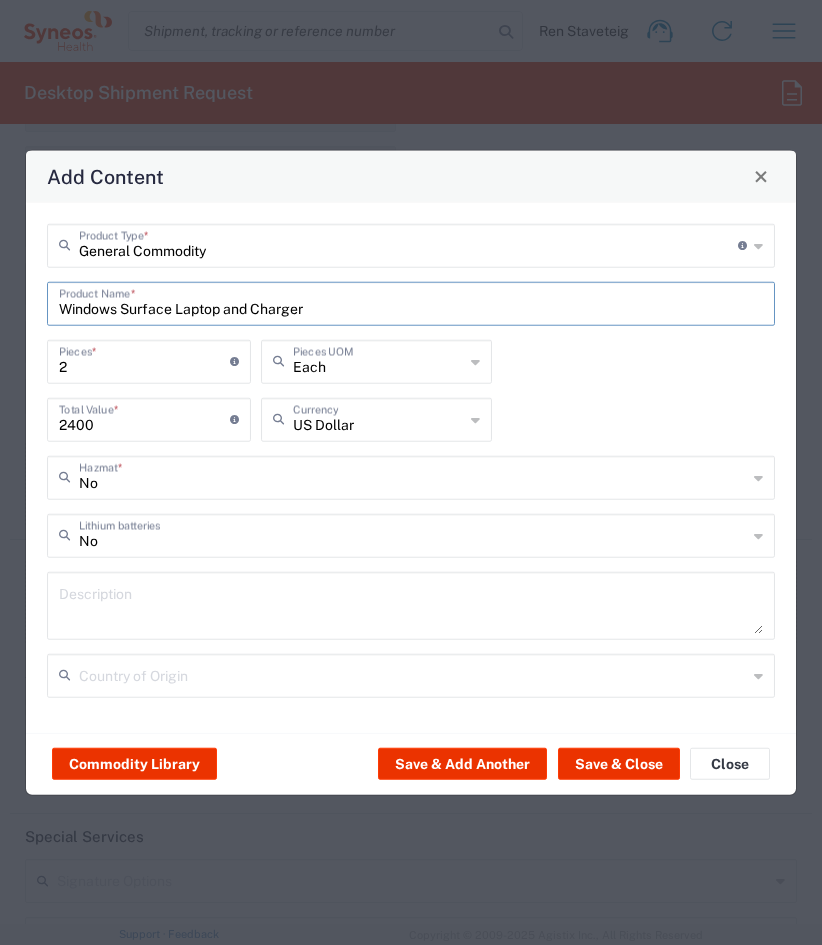 click on "Windows Surface Laptop and c" at bounding box center [411, 301] 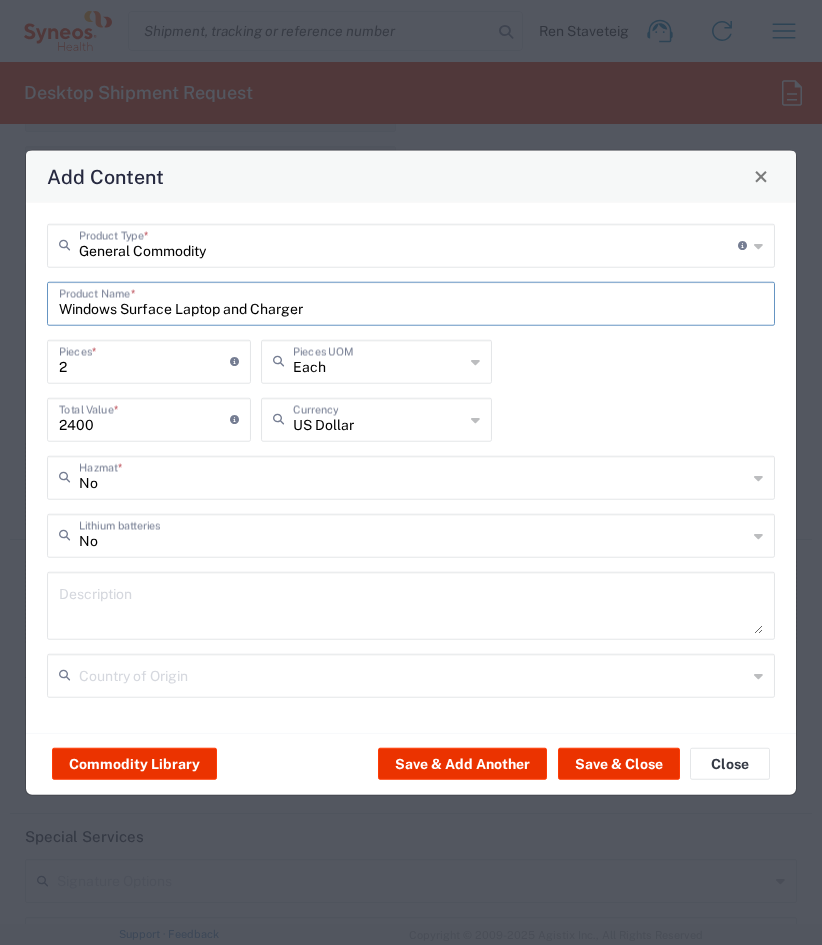 type on "Windows Surface Laptop and Charger" 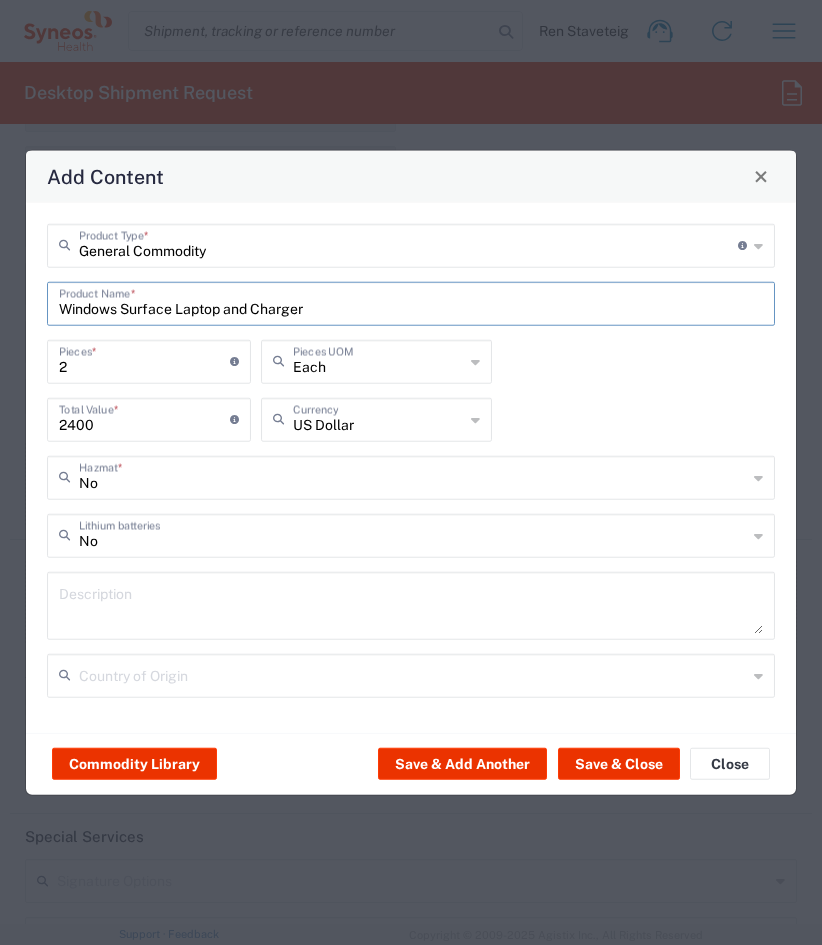 click on "2" at bounding box center (144, 359) 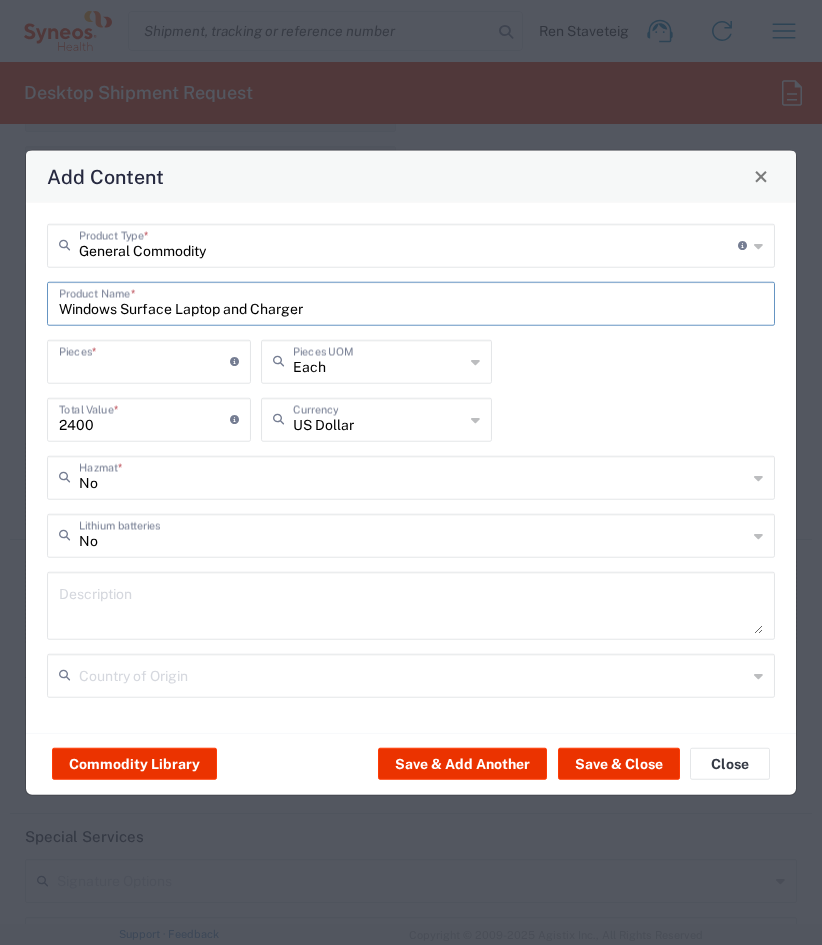 type on "1" 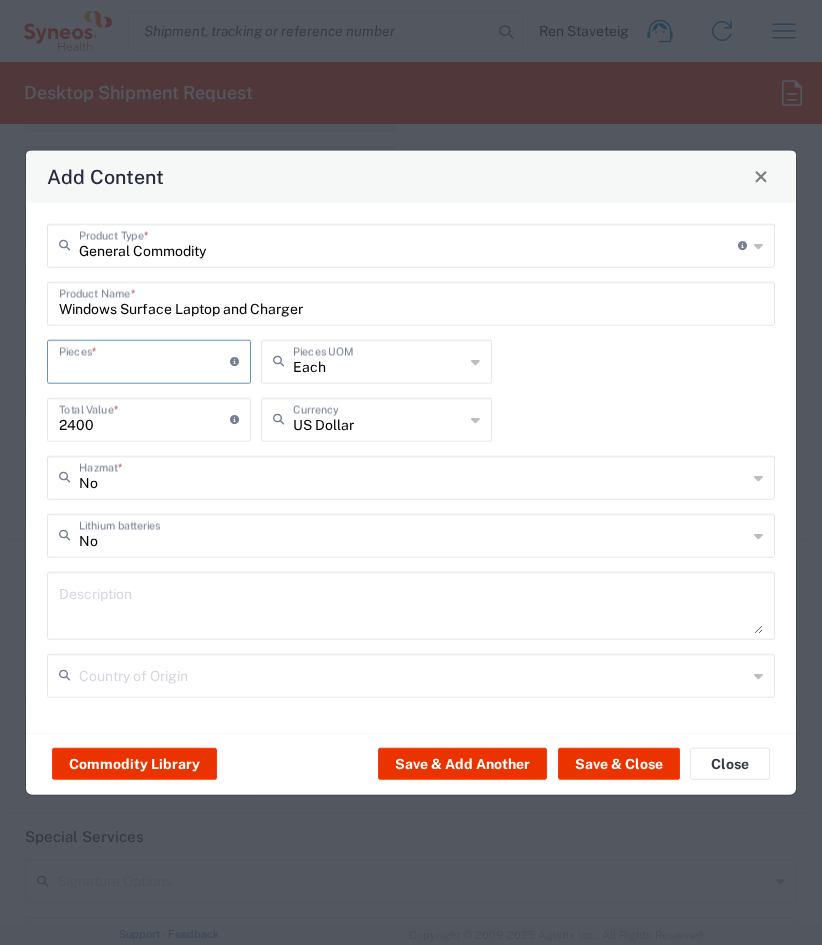 type on "2" 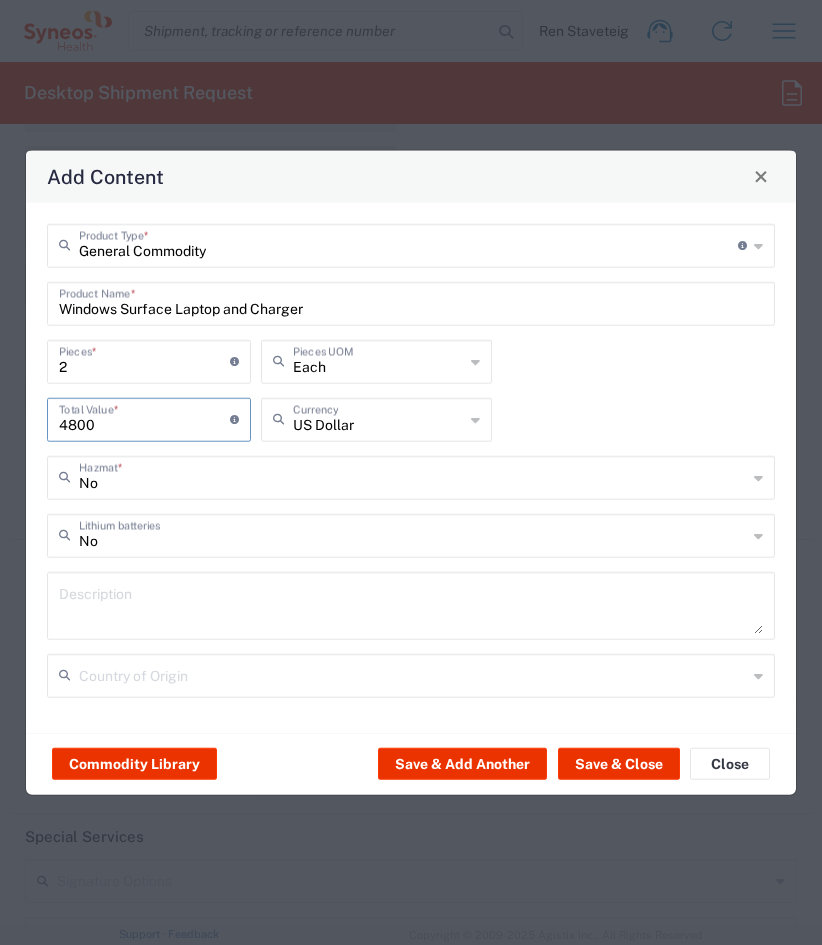 drag, startPoint x: 108, startPoint y: 430, endPoint x: 50, endPoint y: 431, distance: 58.00862 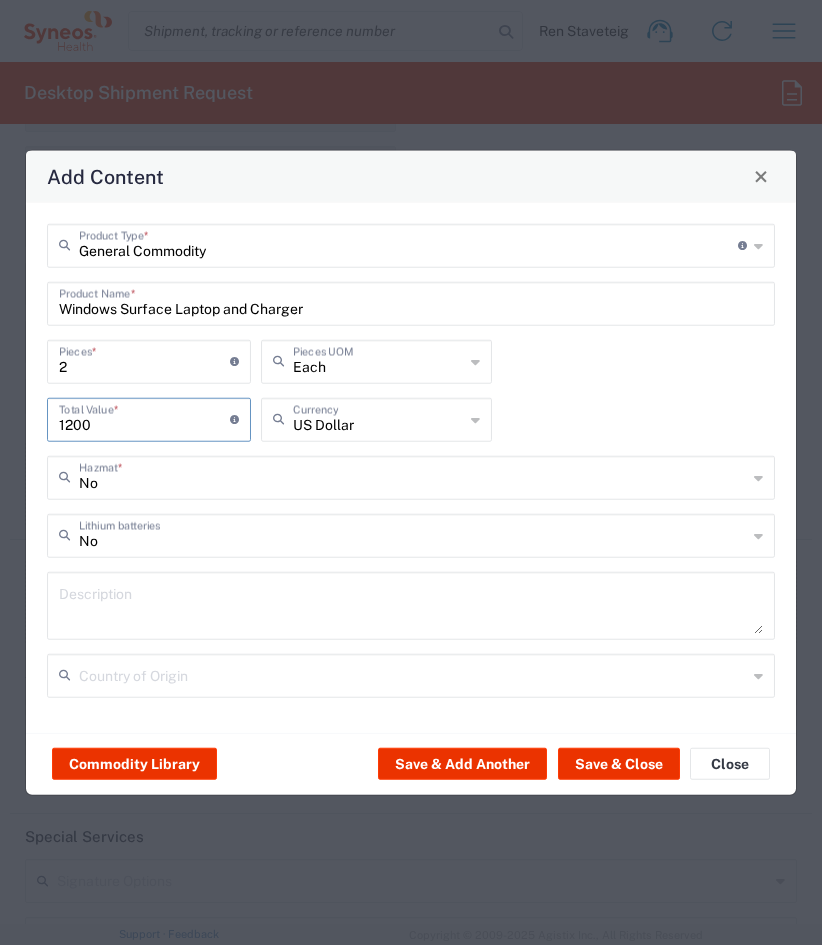 type on "1200" 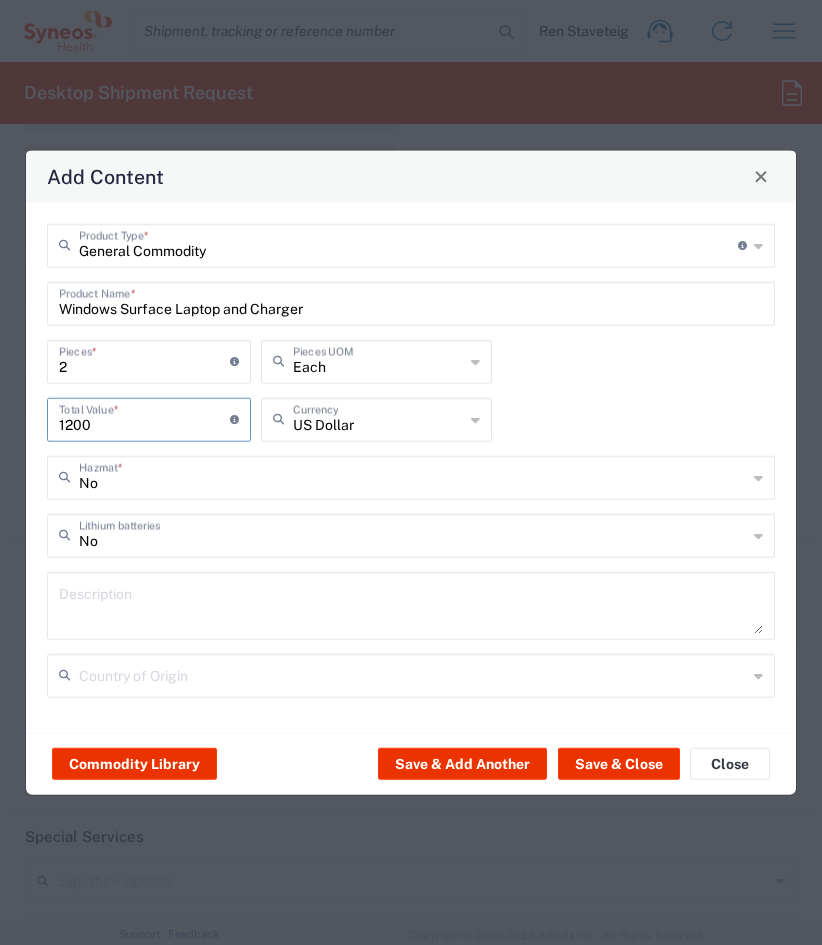 click on "2  Pieces  * Number of pieces inside all the packages Each  Pieces UOM" 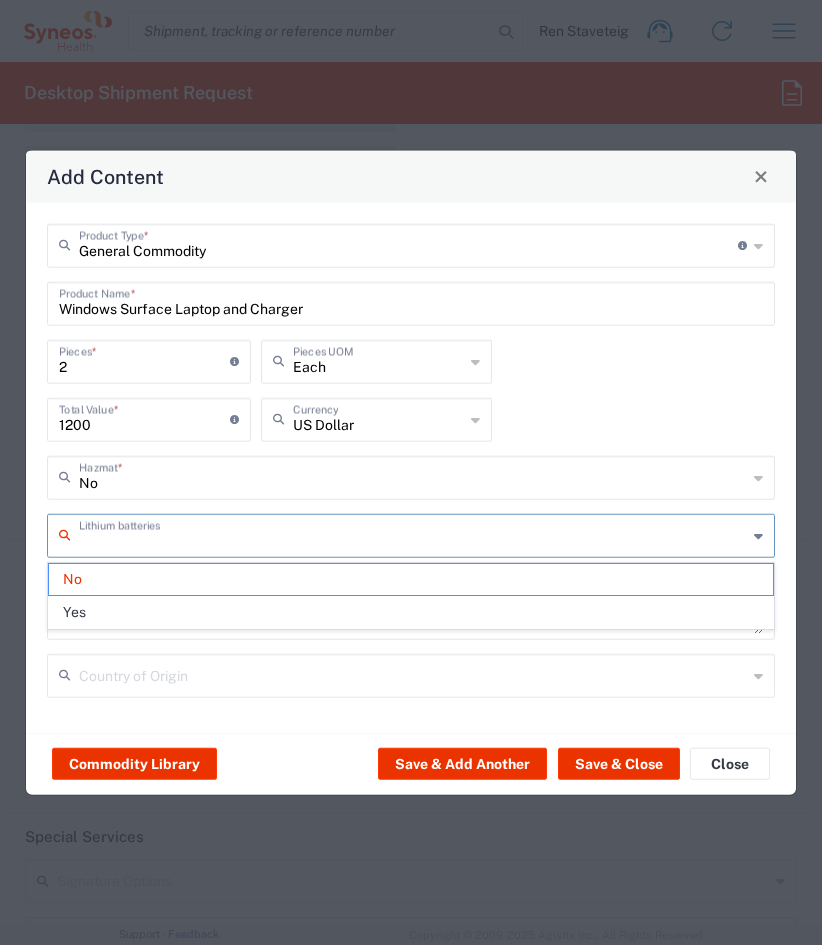 click at bounding box center (413, 533) 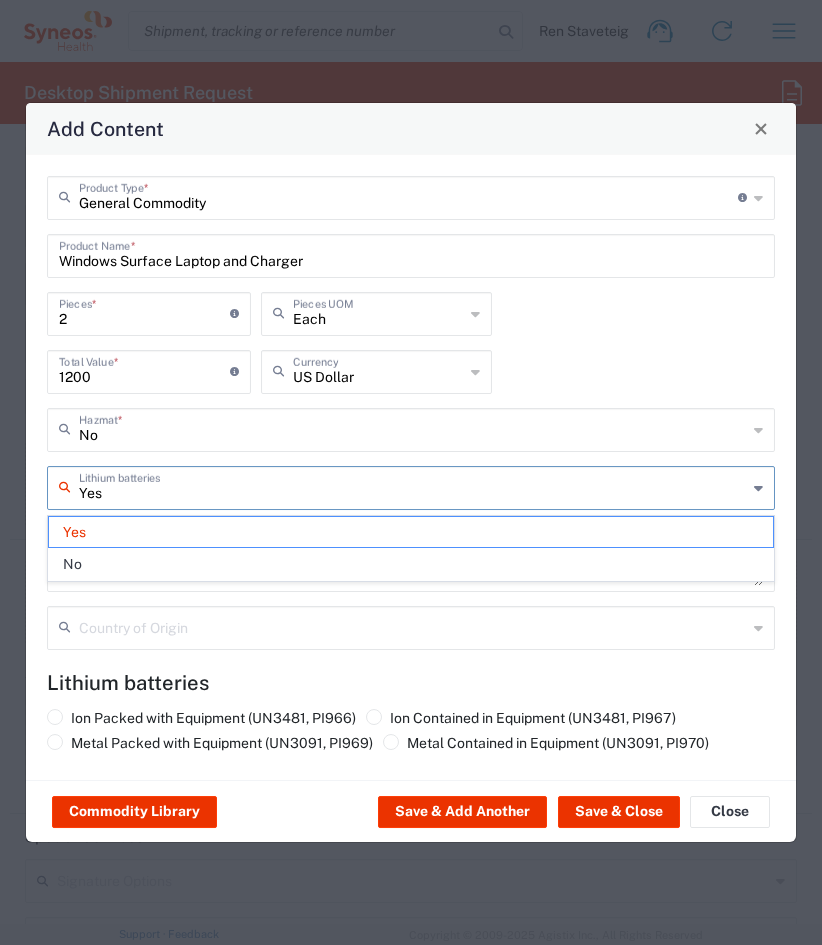 type on "Yes" 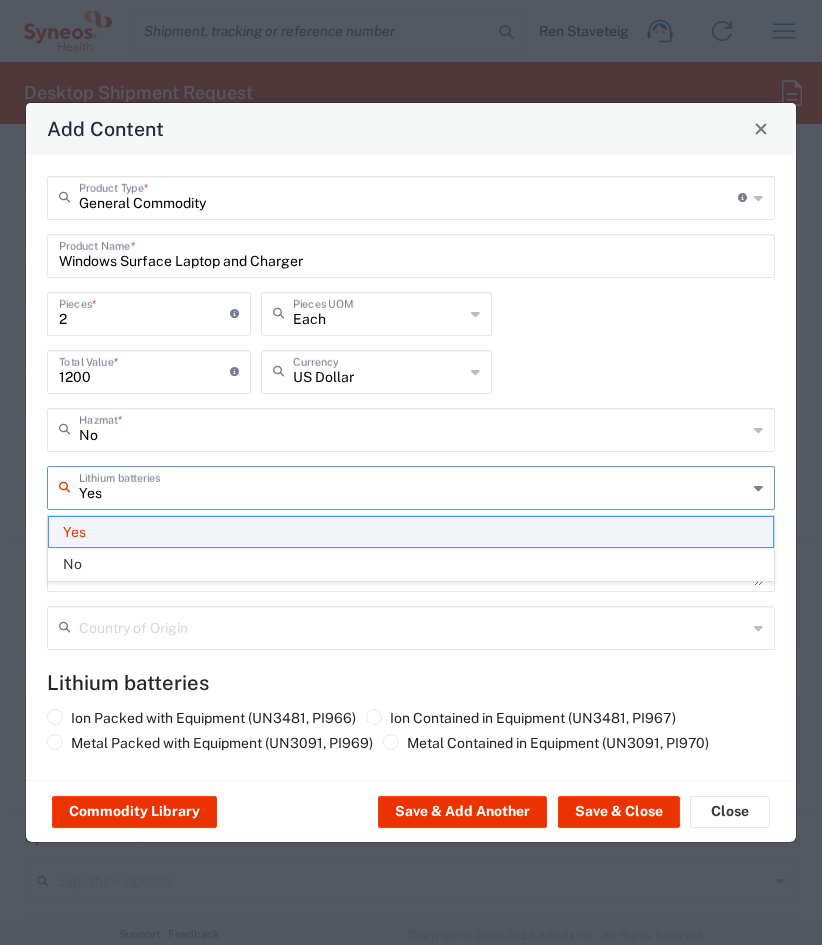 click on "Yes" 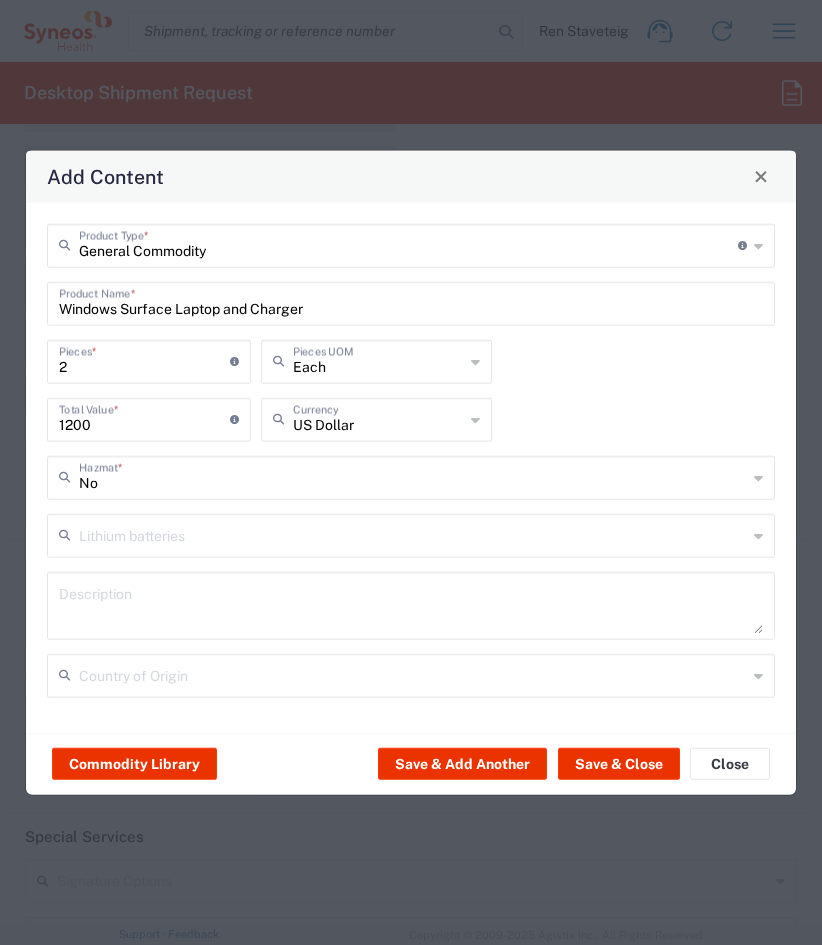 click at bounding box center [413, 533] 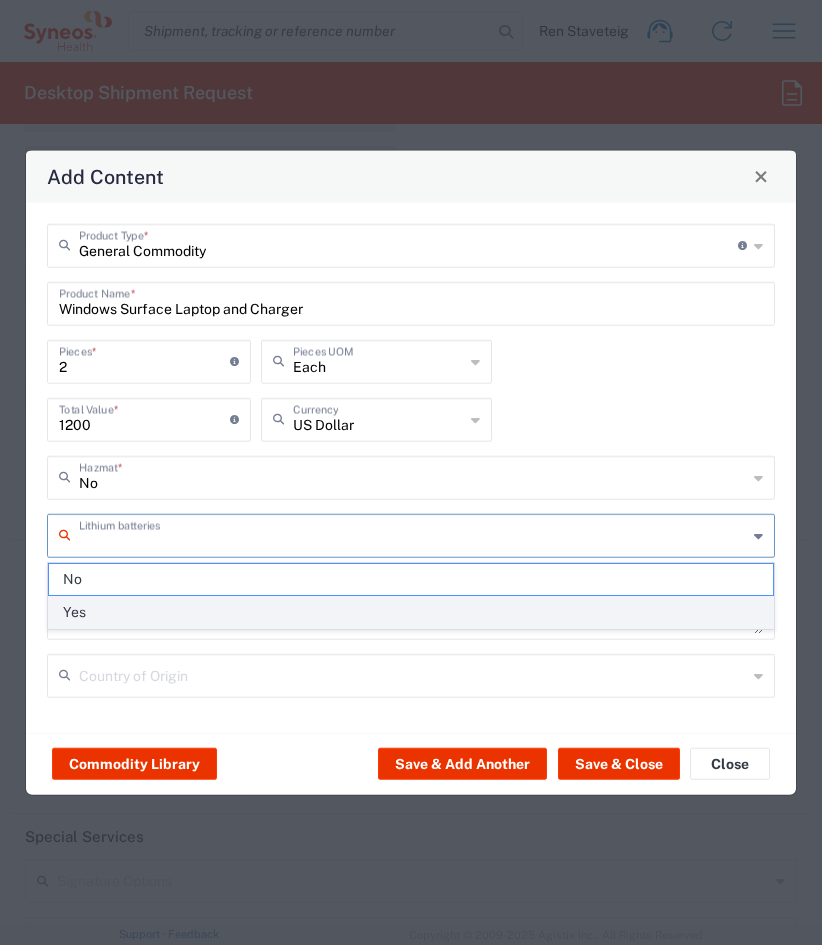 click on "Yes" 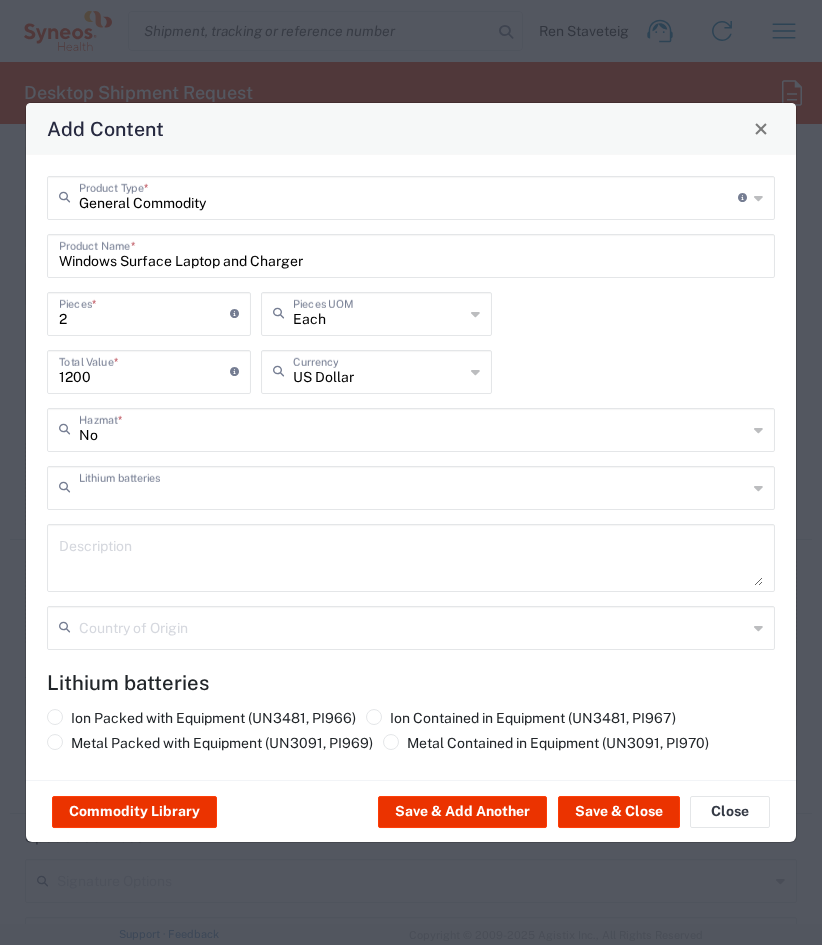 type on "Yes" 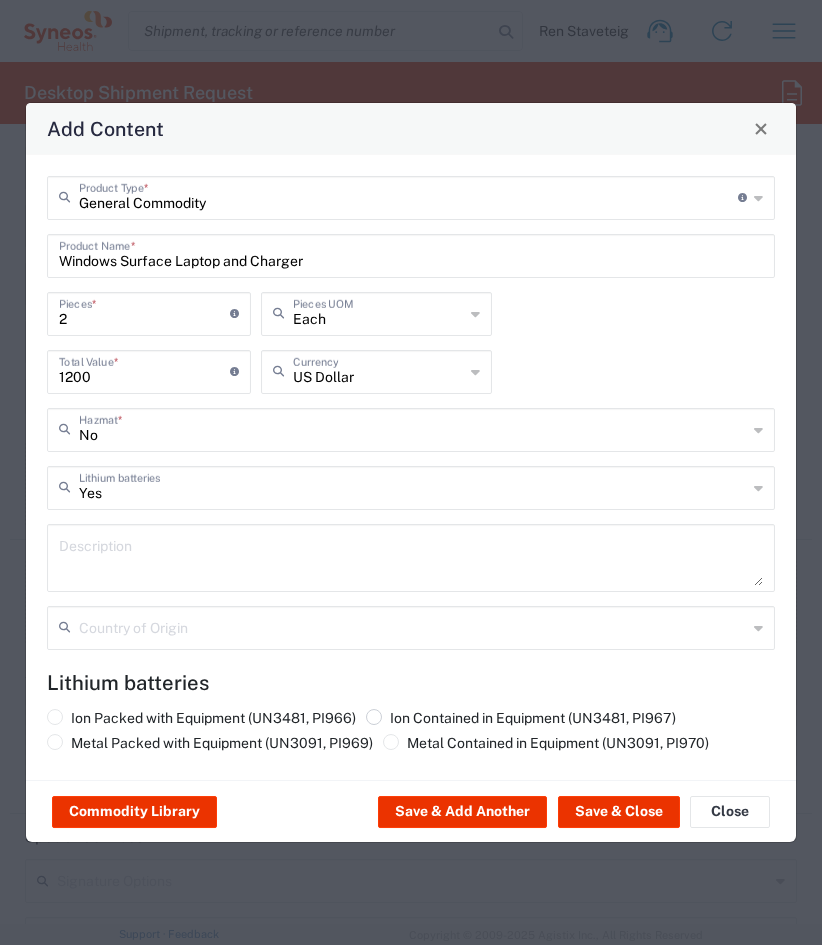 click on "Ion Contained in Equipment (UN3481, PI967)" 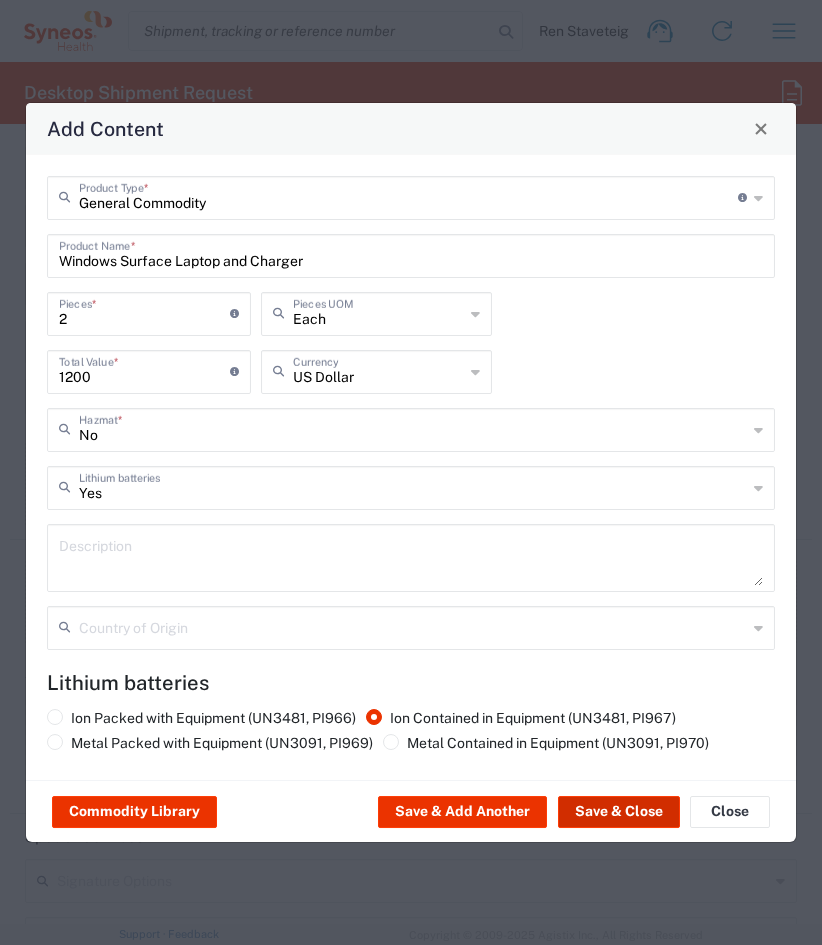 click on "Save & Close" 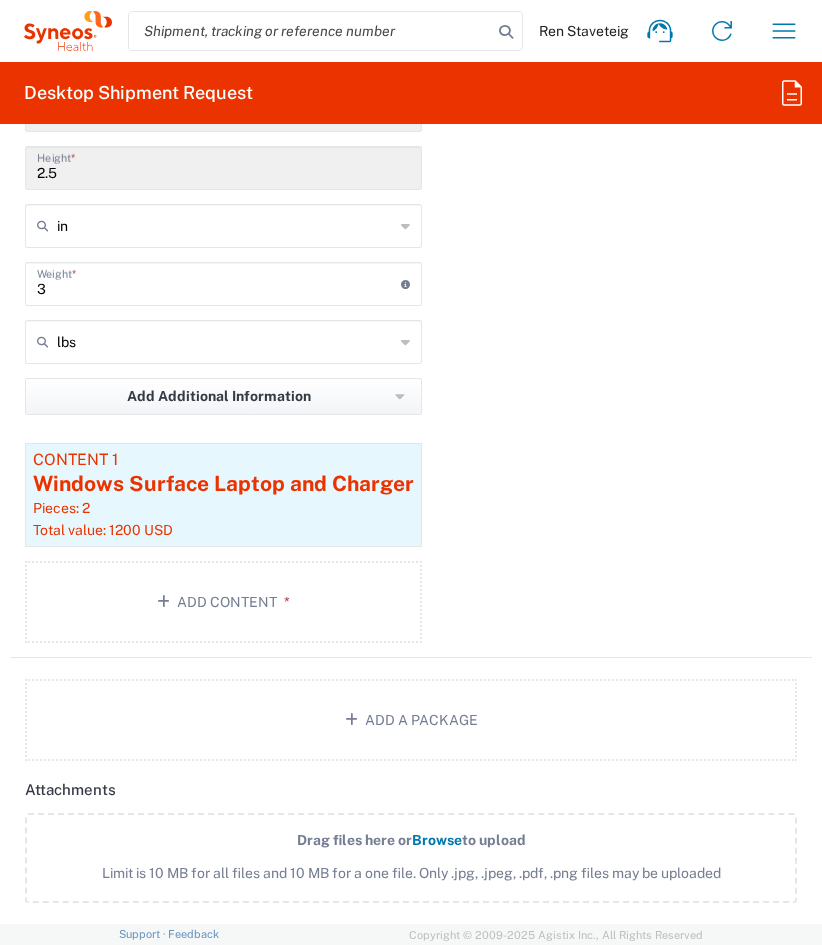click on "Drag files here or   Browse  to upload Limit is 10 MB for all files and 10 MB for a one file. Only .jpg, .jpeg, .pdf, .png files may be uploaded" 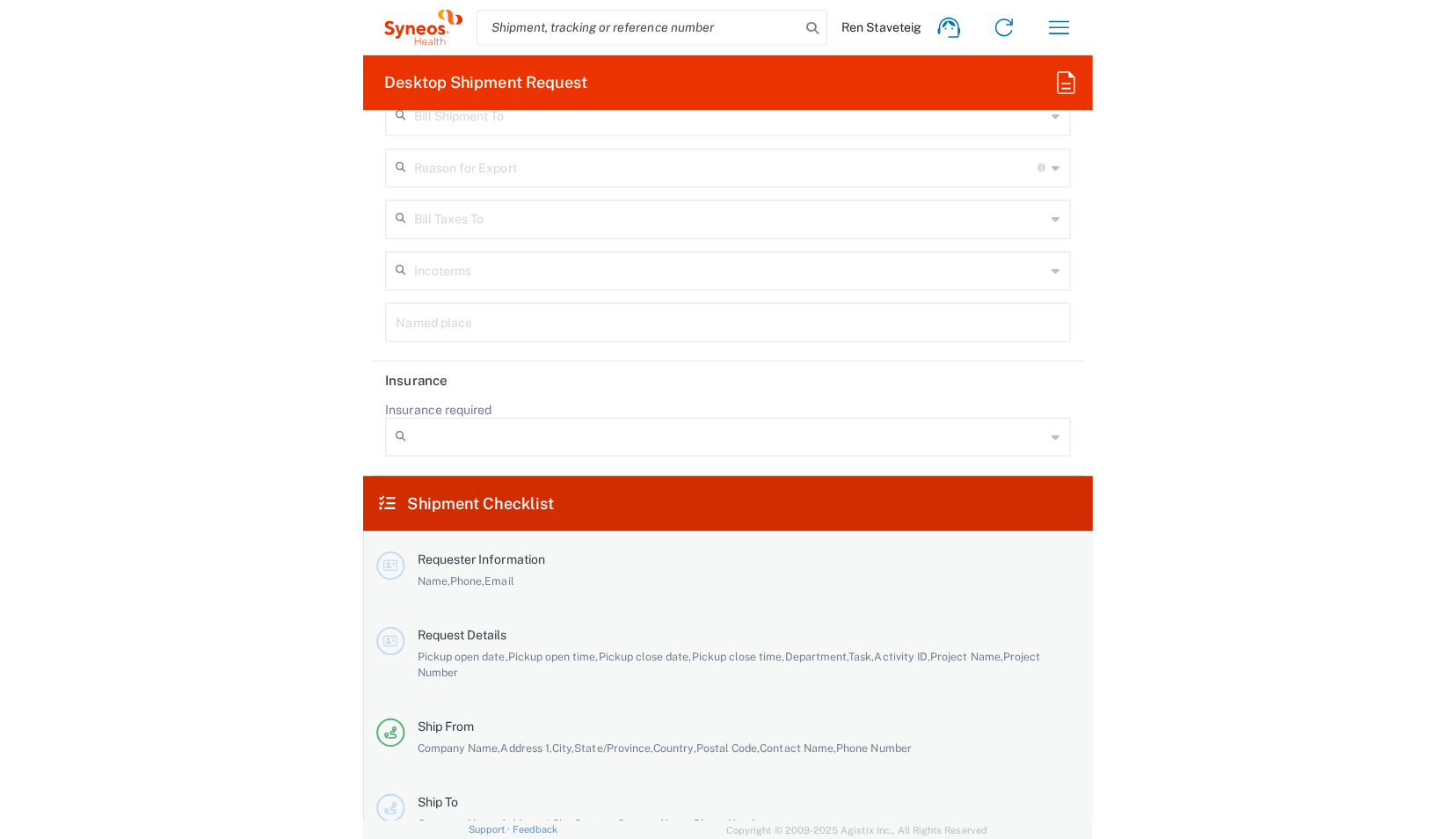 scroll, scrollTop: 3566, scrollLeft: 0, axis: vertical 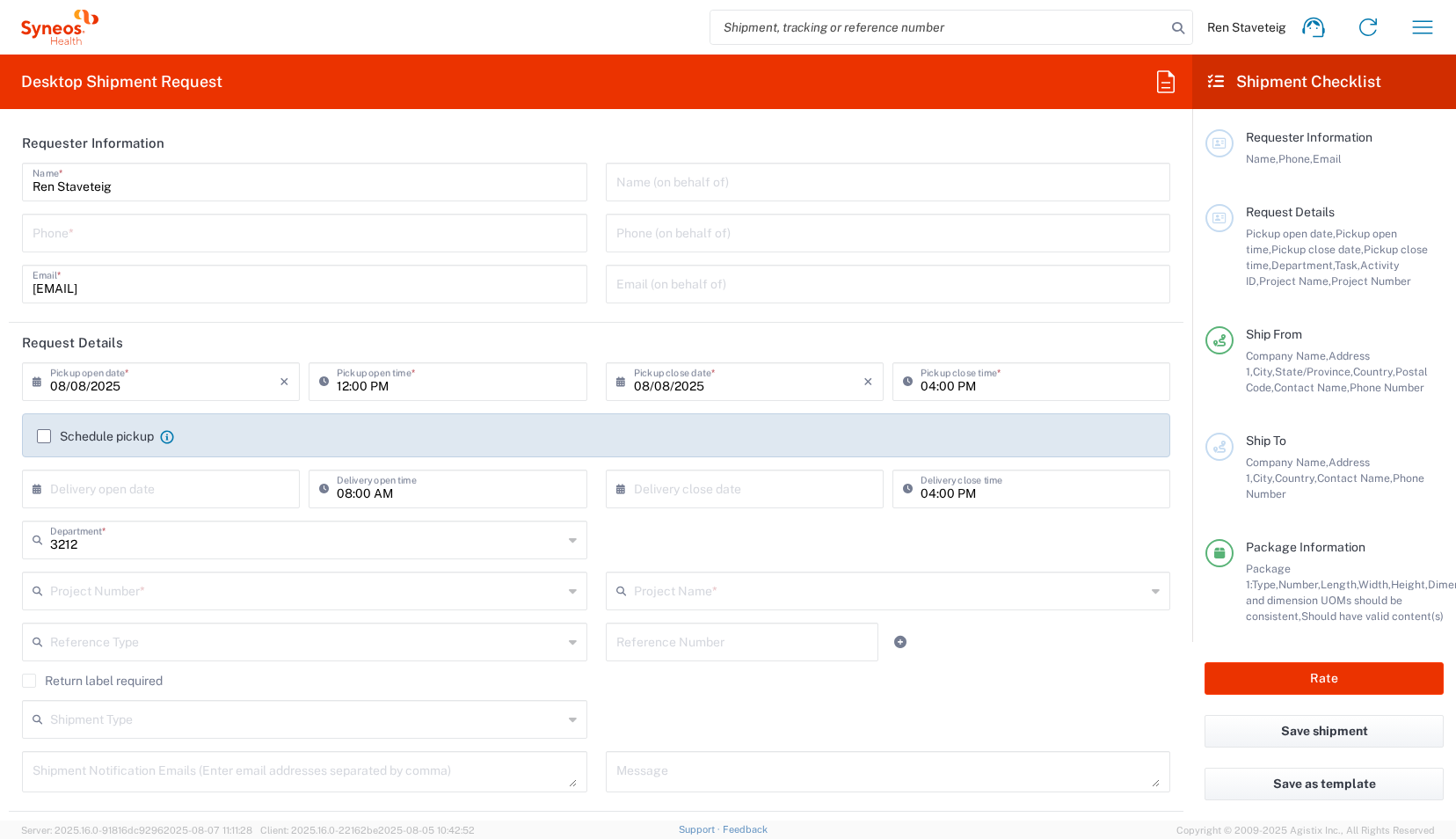 click on "Phone  *" 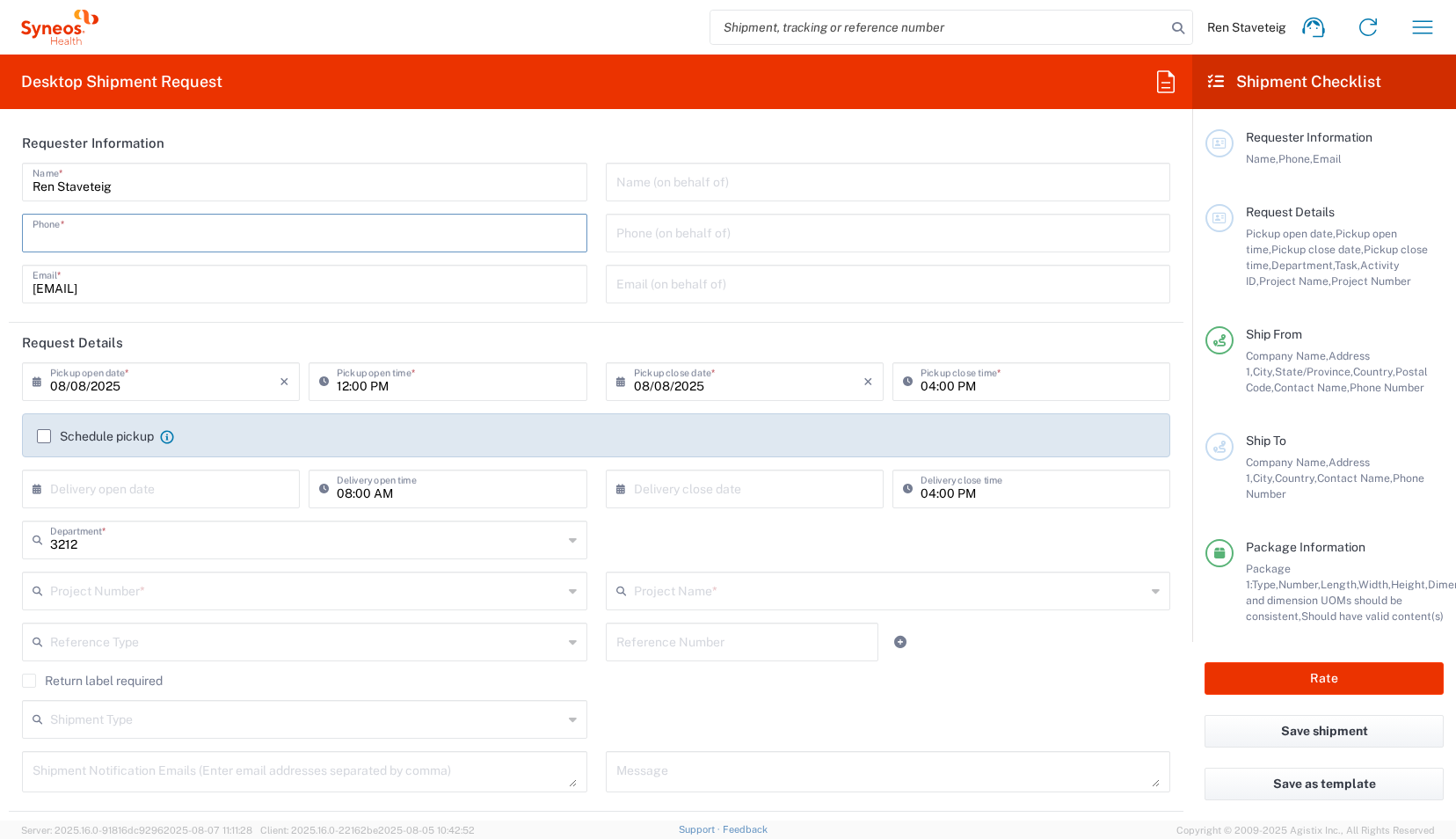 drag, startPoint x: 358, startPoint y: 230, endPoint x: 347, endPoint y: 243, distance: 17.029386 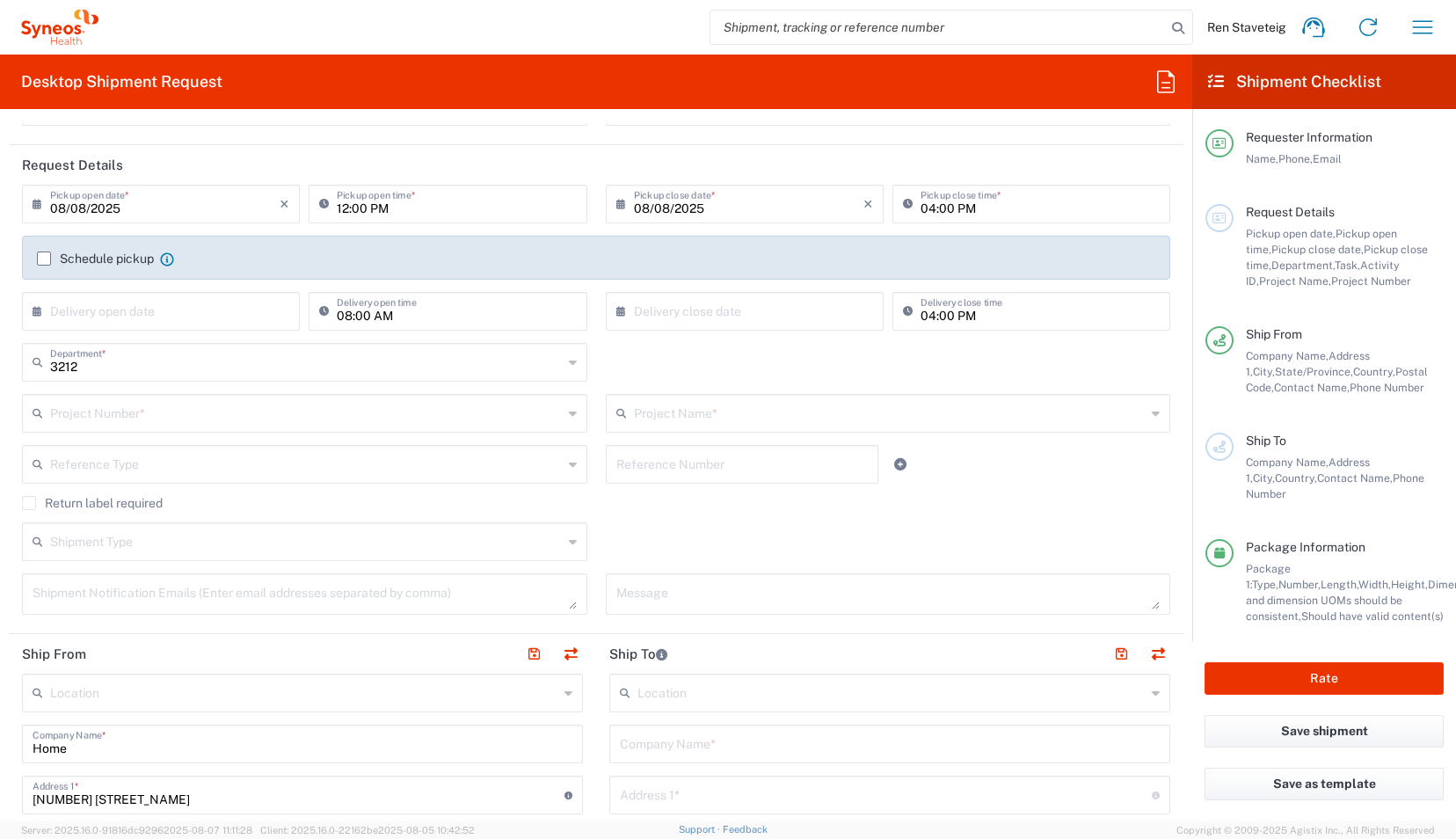 scroll, scrollTop: 183, scrollLeft: 0, axis: vertical 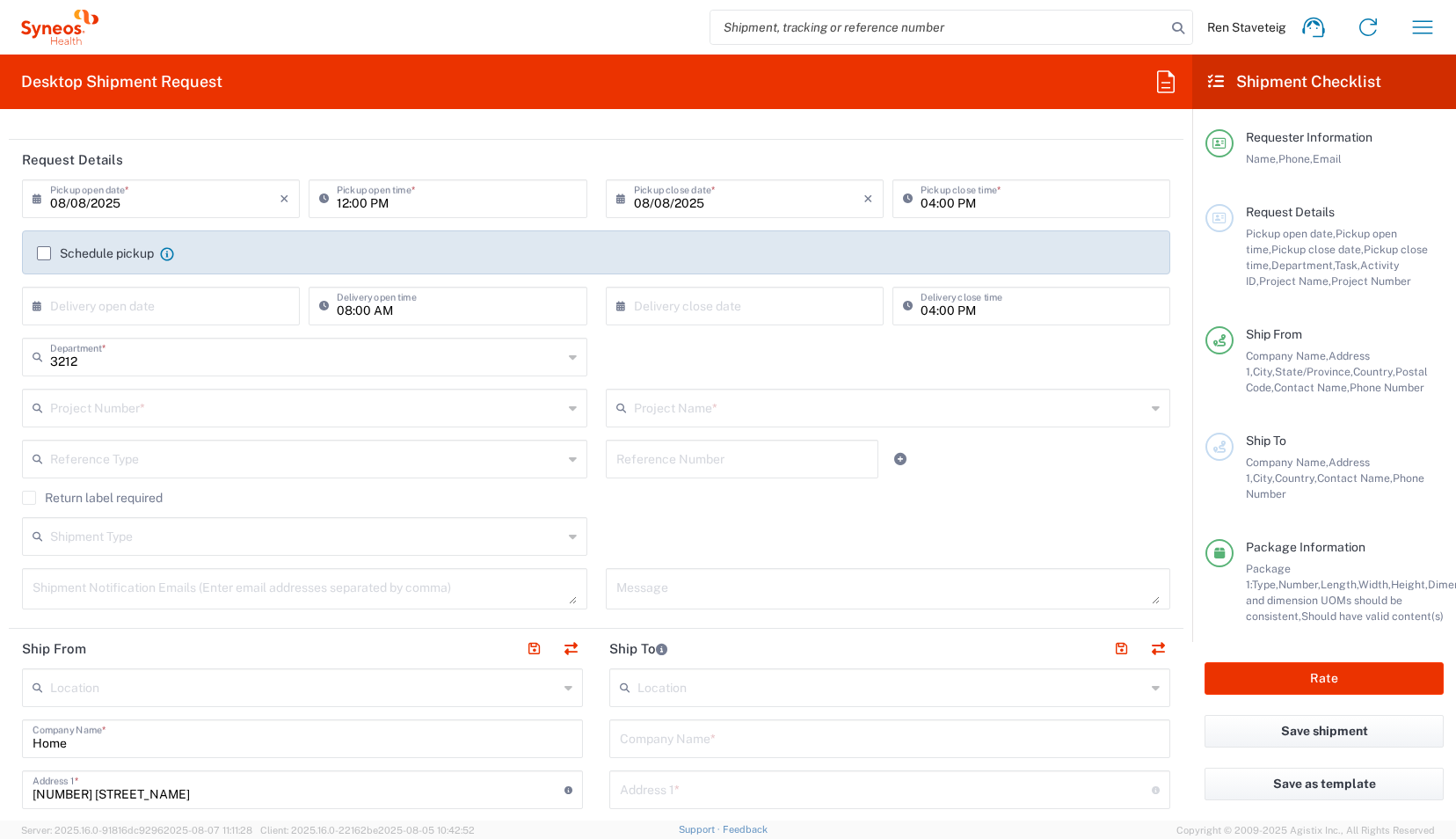 click at bounding box center (306, 406) 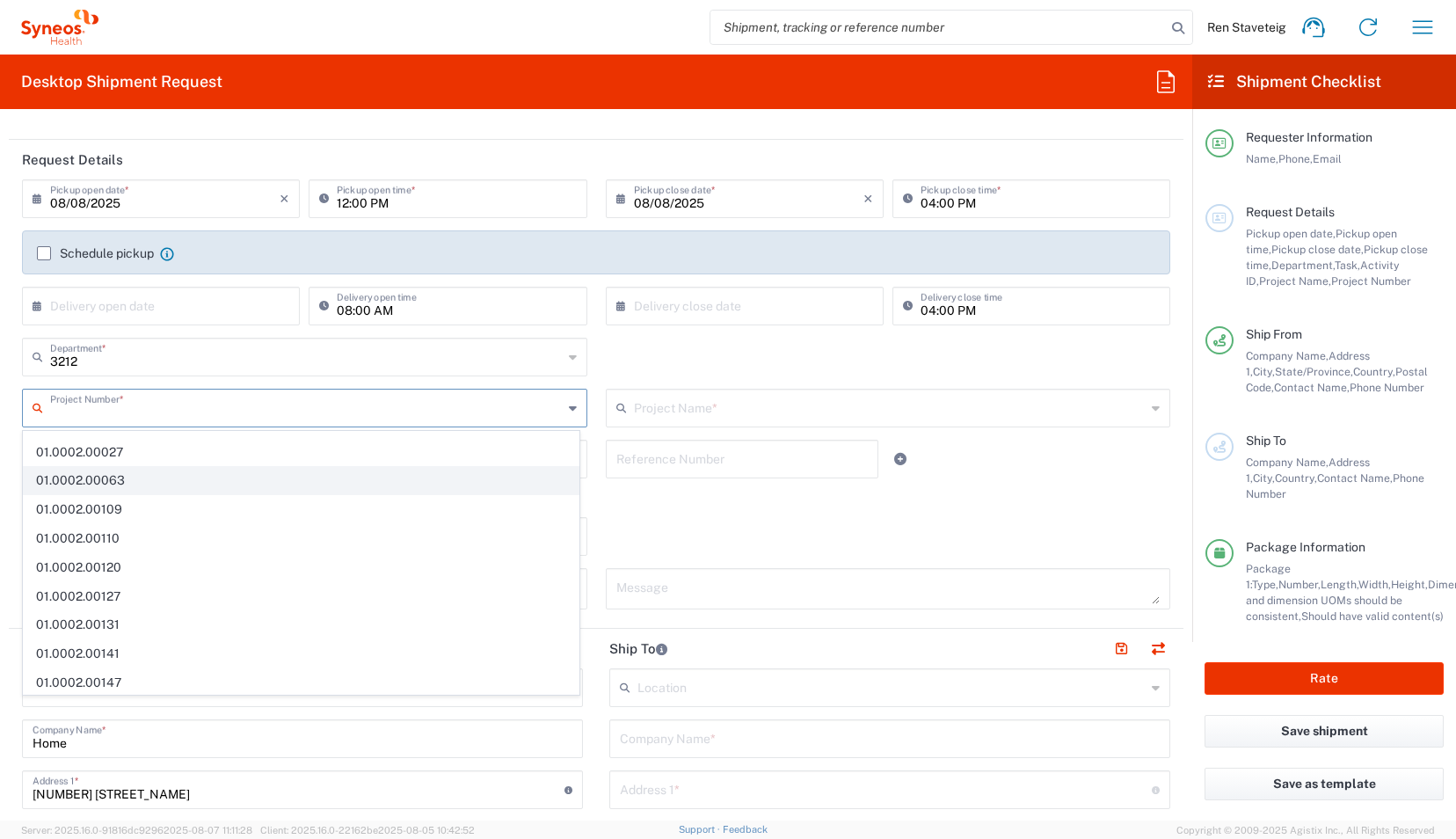 scroll, scrollTop: 0, scrollLeft: 0, axis: both 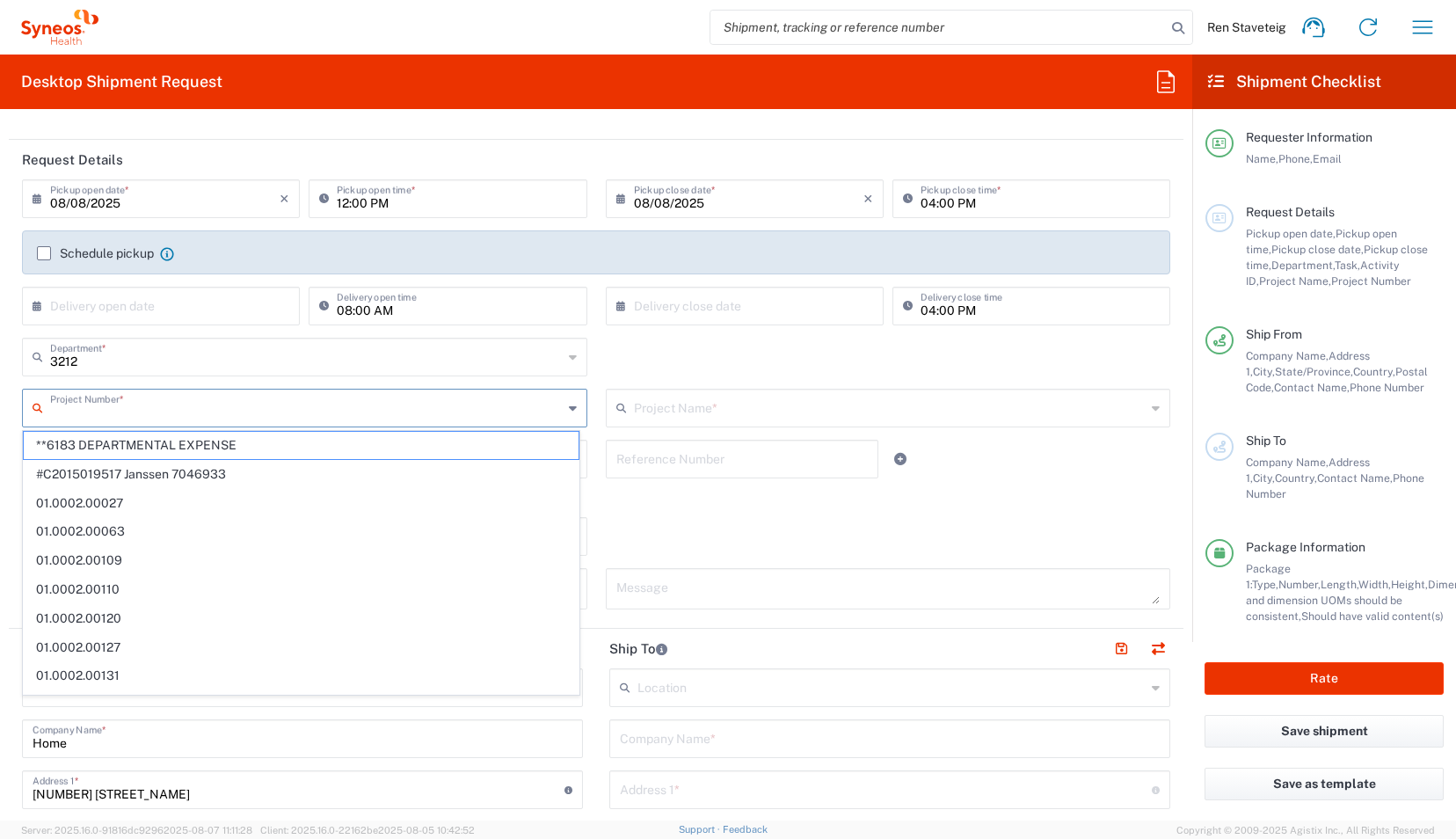 click at bounding box center [890, 406] 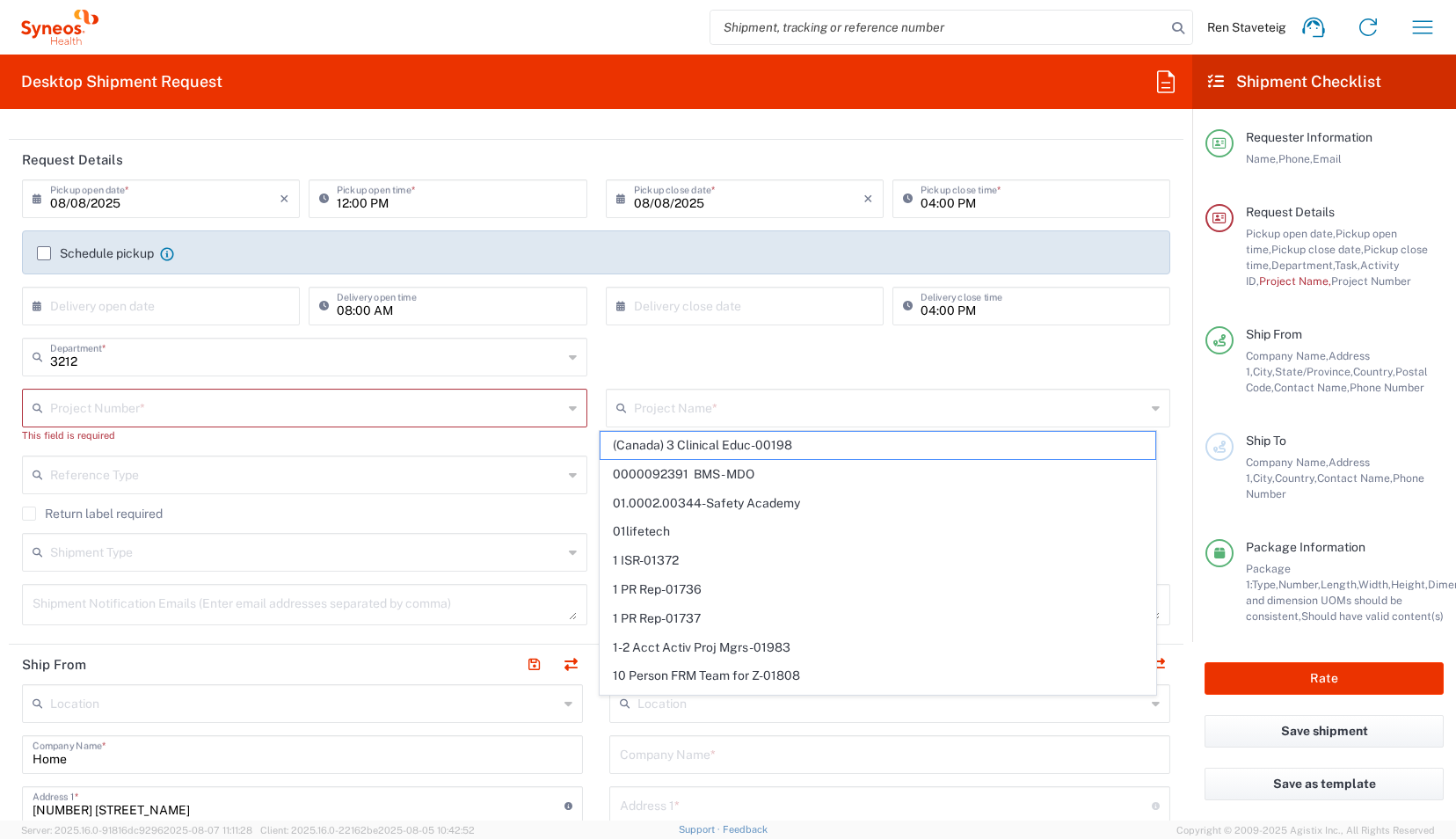 click on "04:00 PM" at bounding box center (1040, 304) 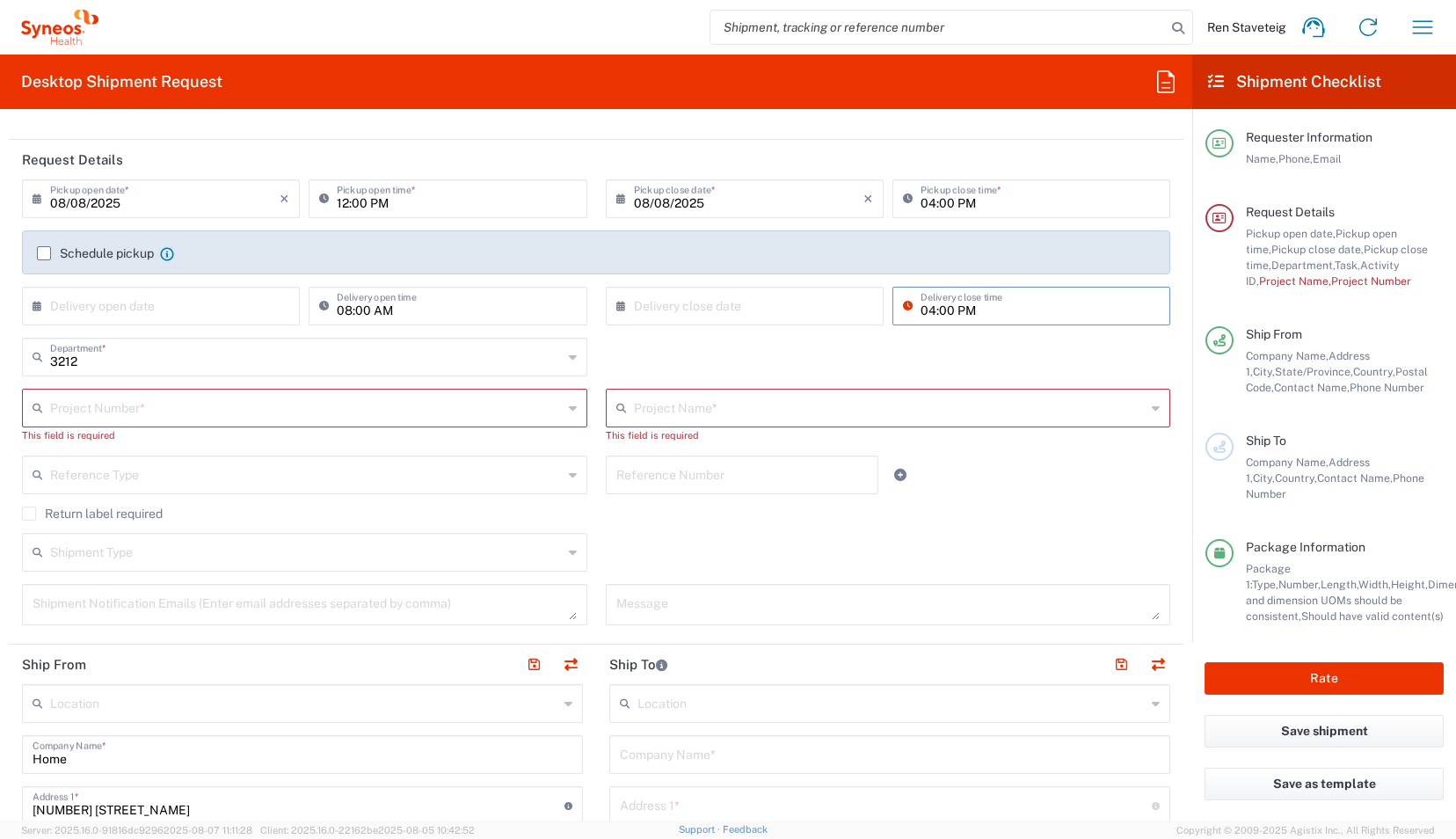 click at bounding box center [306, 406] 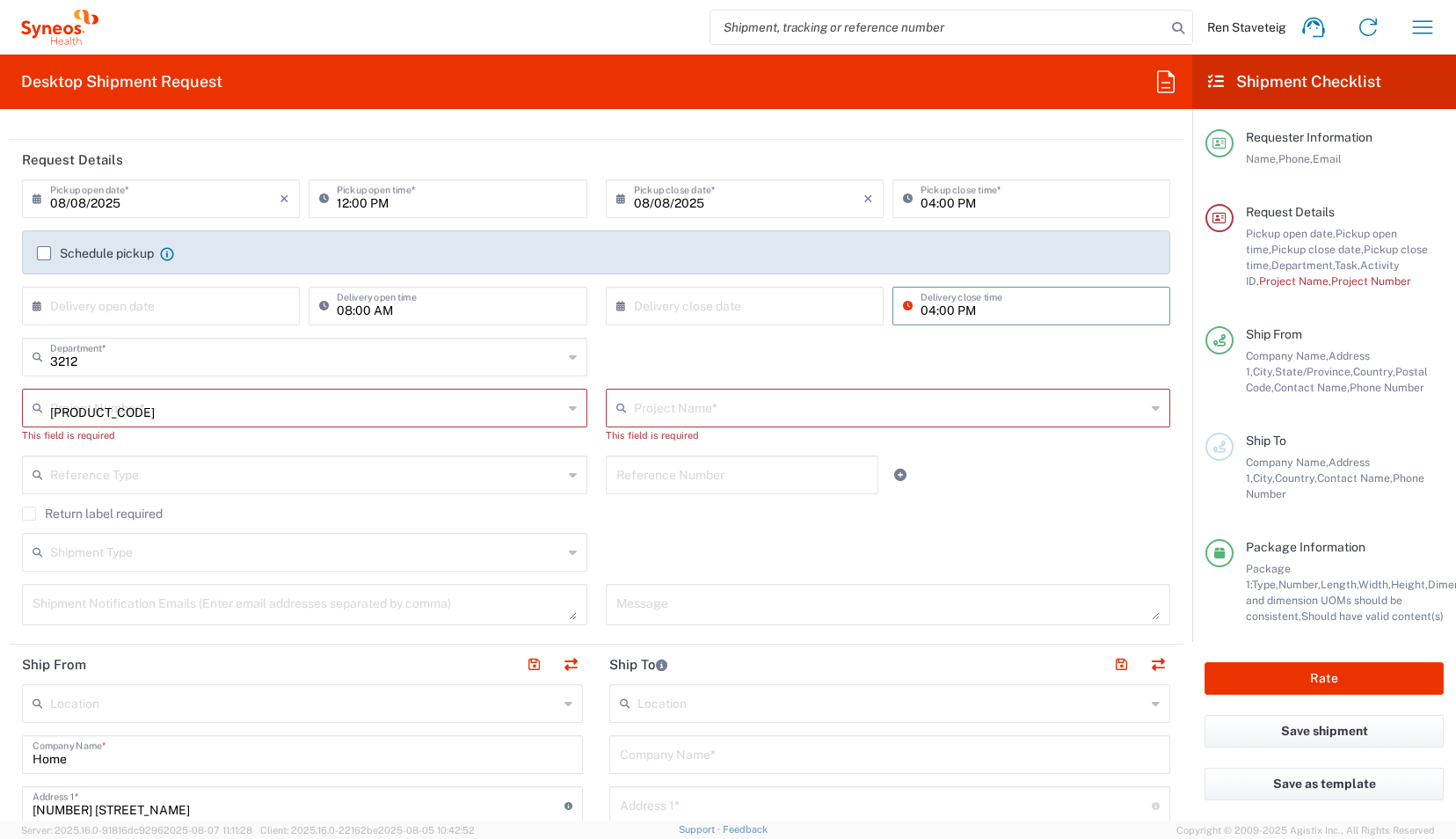 paste on "7026640" 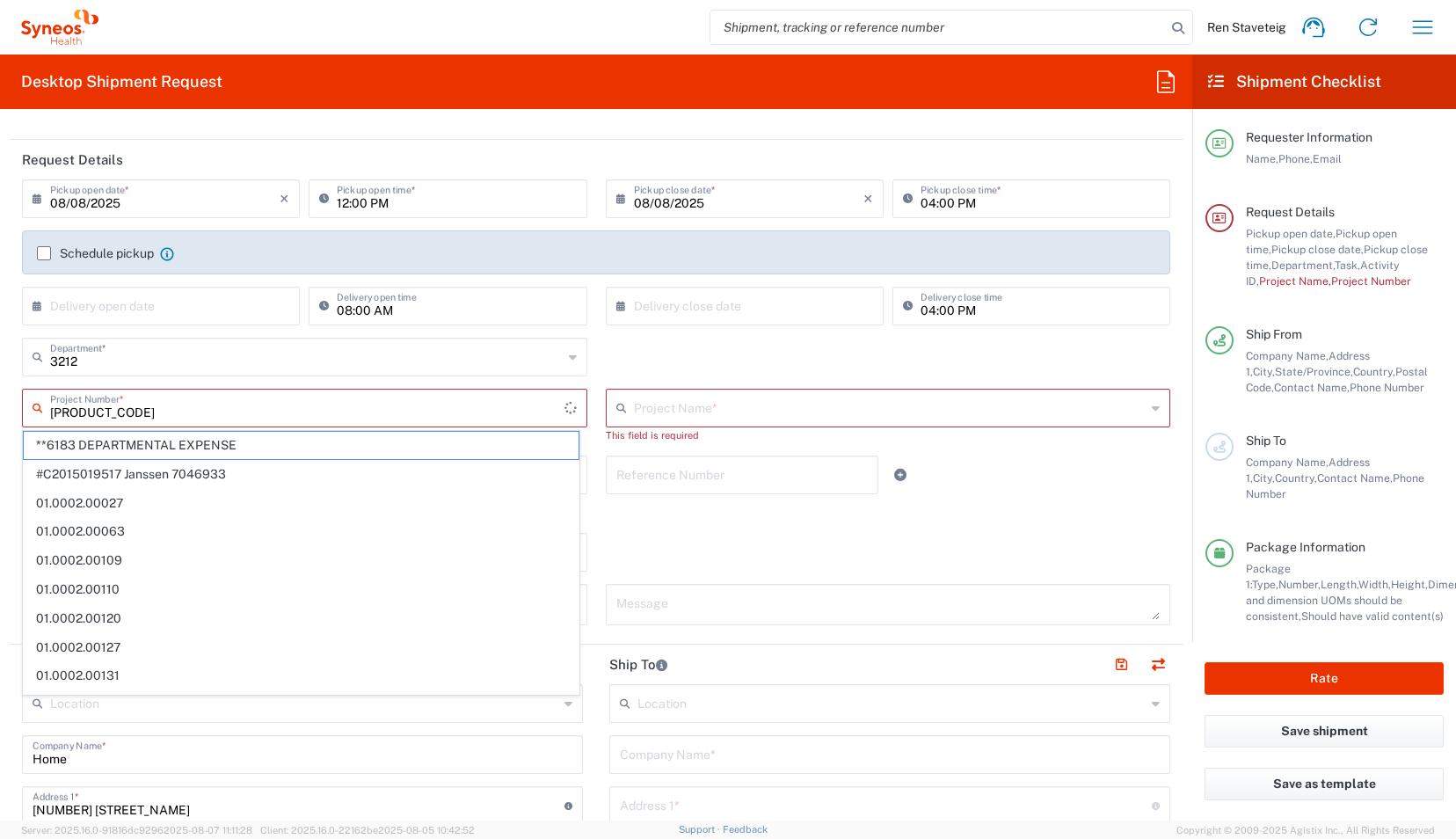 drag, startPoint x: 130, startPoint y: 415, endPoint x: 79, endPoint y: 376, distance: 64.202804 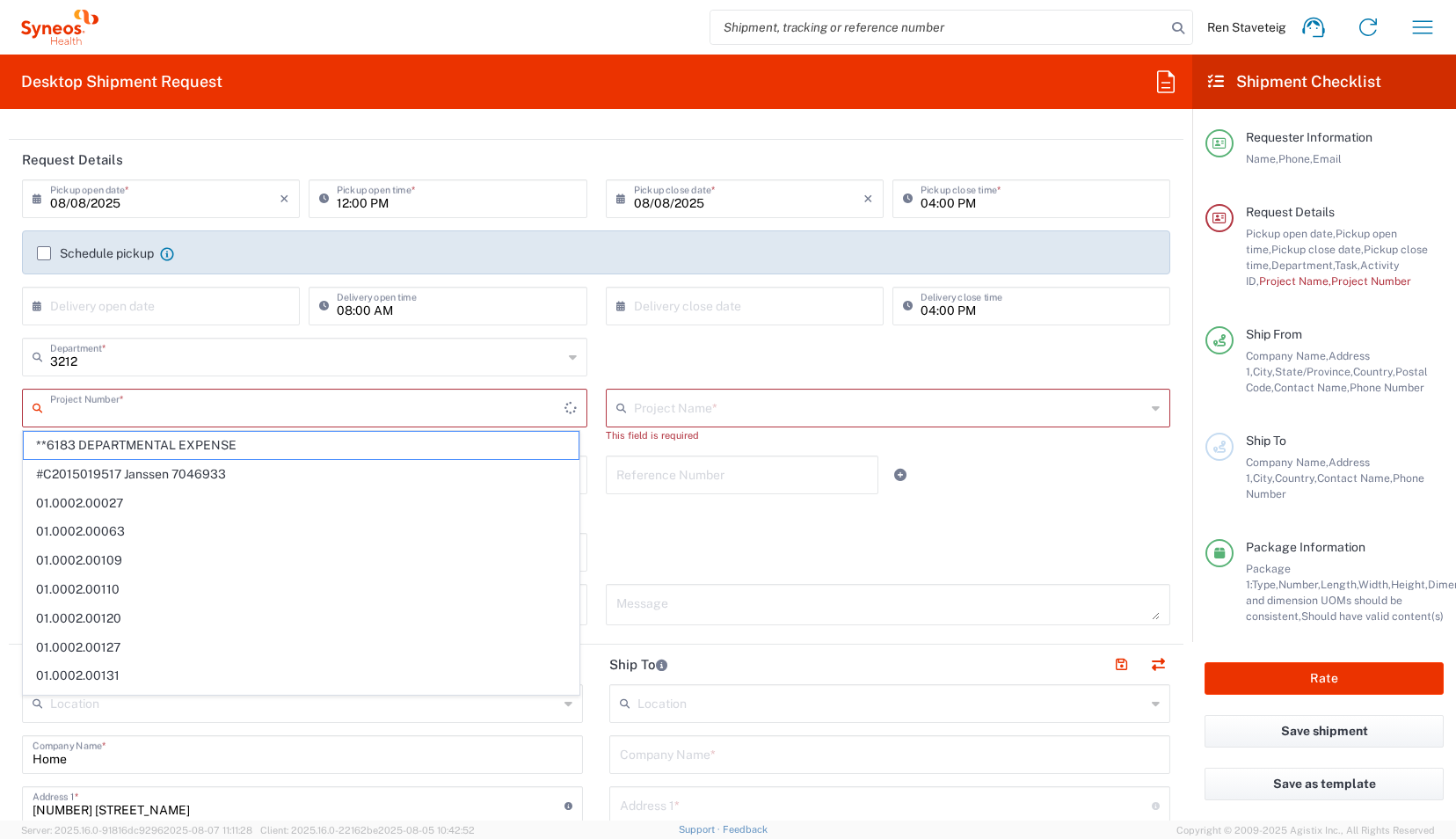 paste on "7026640" 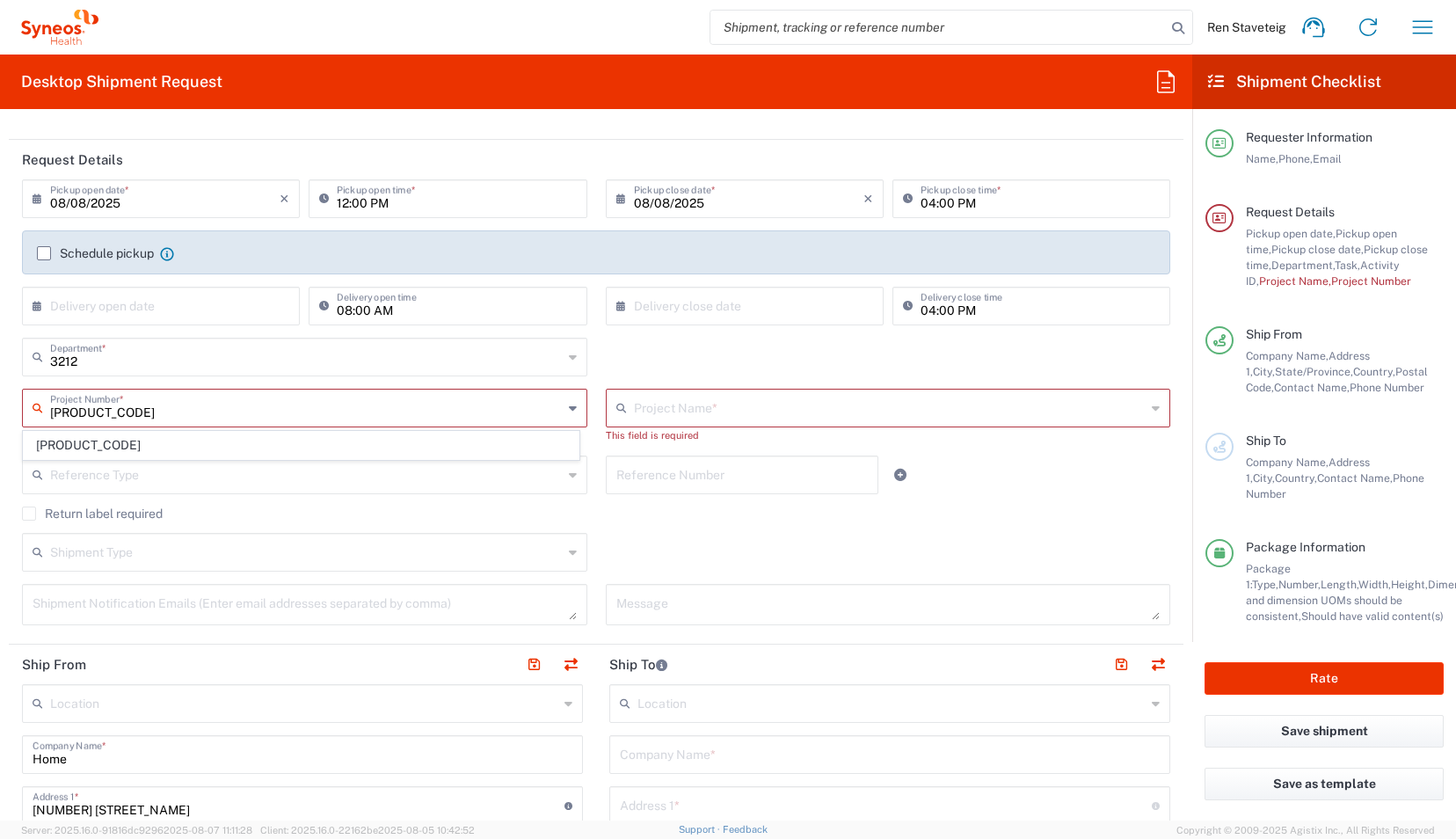 type on "7026640" 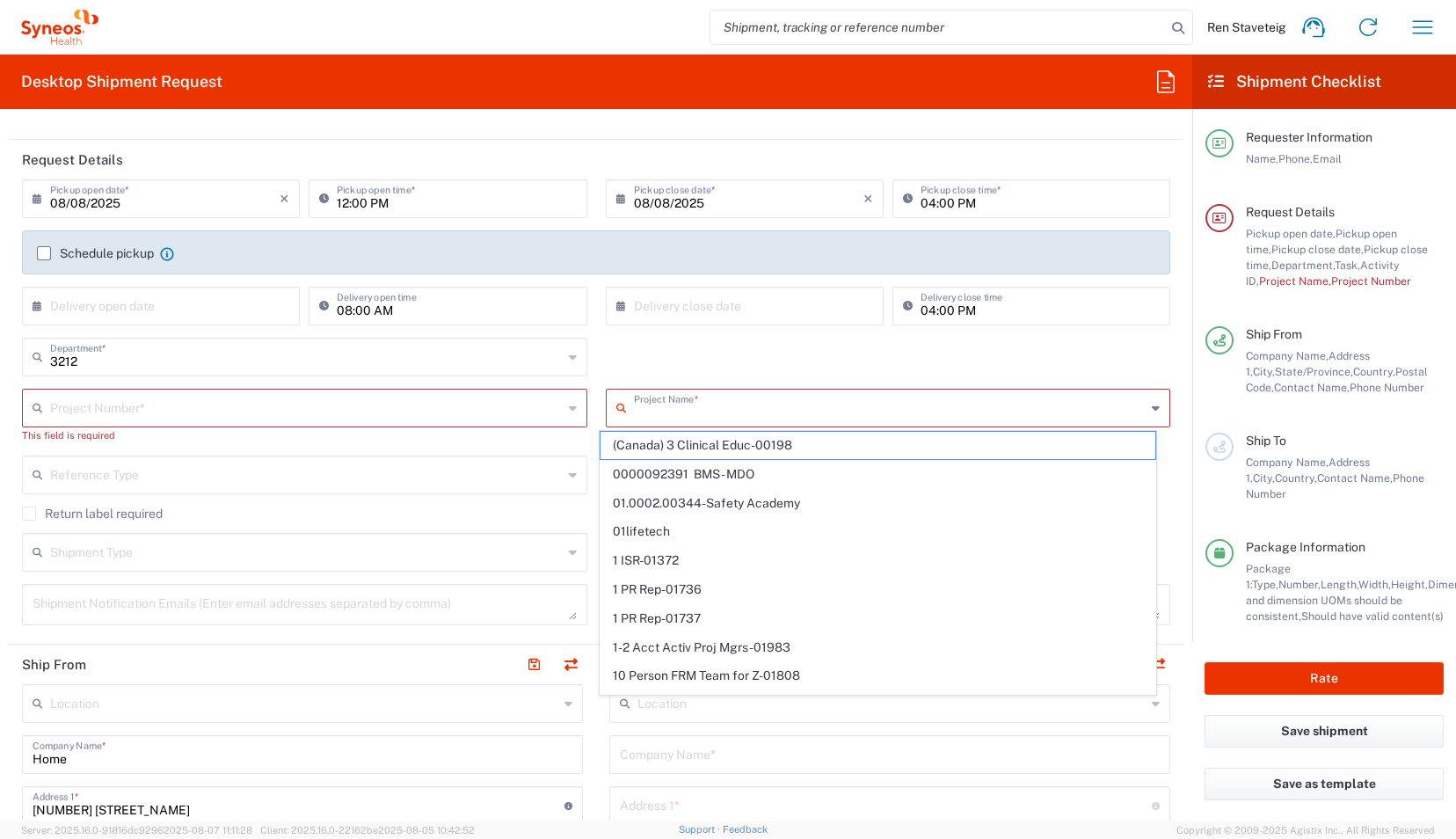 click on "3212  Department  * 3212 3000 3100 3109 3110 3111 3112 3125 3130 3135 3136 3150 3155 3165 3171 3172 3190 3191 3192 3193 3194 3200 3201 3202 3210 3211 Dept 3213 3214 3215 3216 3218 3220 3221 3222 3223 3225 3226 3227 3228 3229 3230 3231 3232 3233 3234 3235 3236 3237 3238 3240 3241" 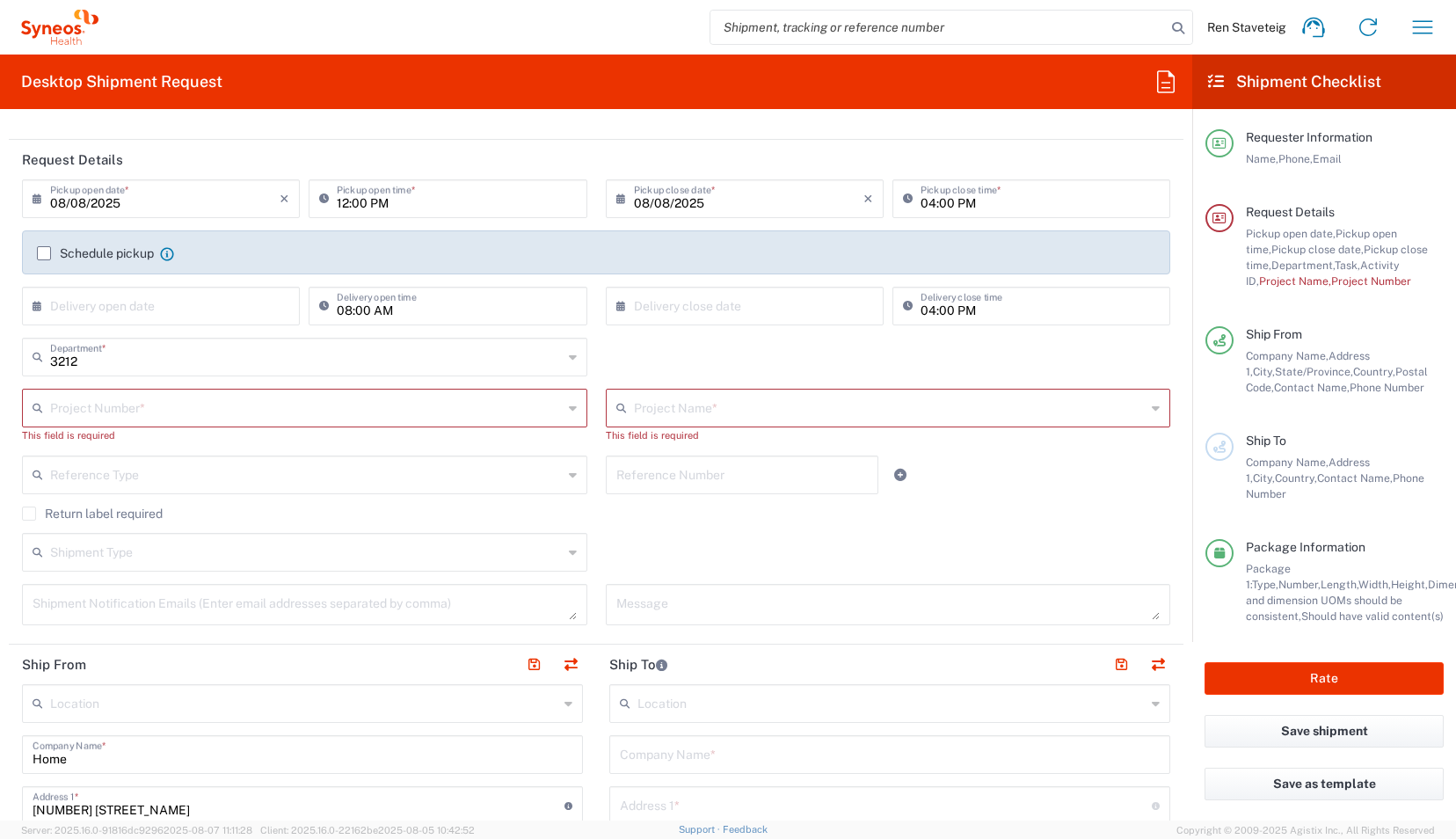 click at bounding box center [306, 406] 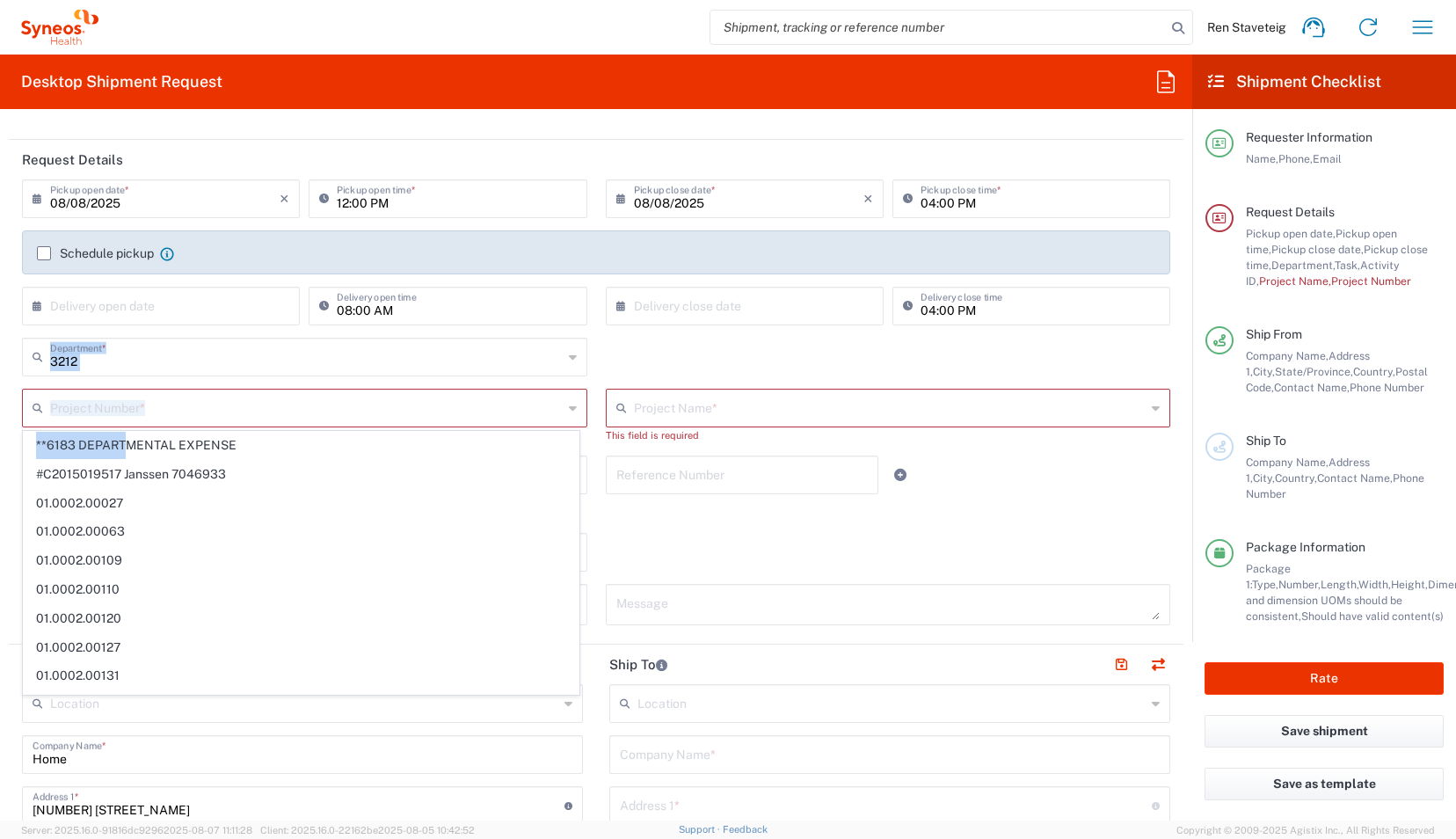drag, startPoint x: 124, startPoint y: 447, endPoint x: 172, endPoint y: 401, distance: 66.483081 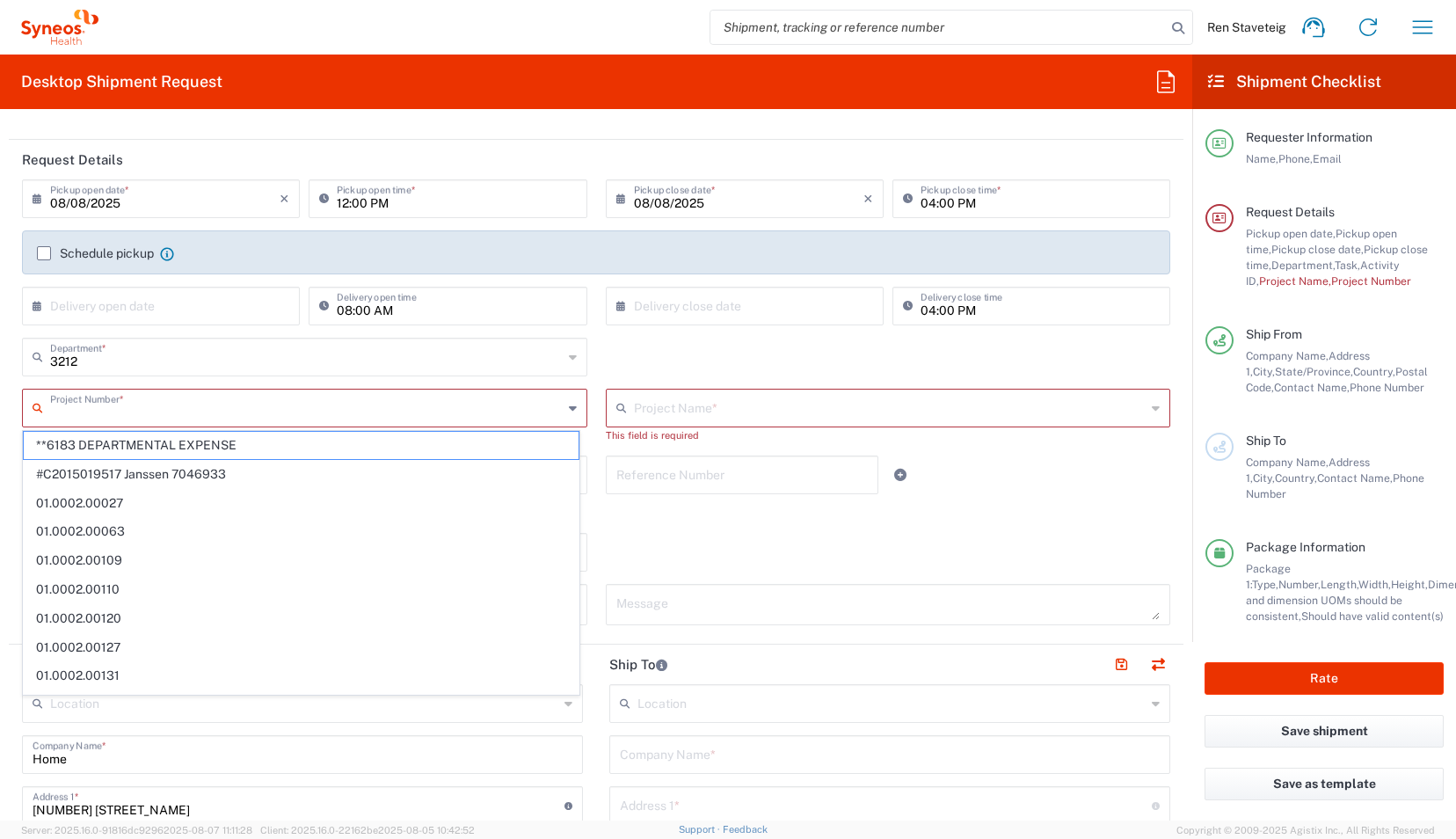 drag, startPoint x: 172, startPoint y: 401, endPoint x: 121, endPoint y: 410, distance: 51.78803 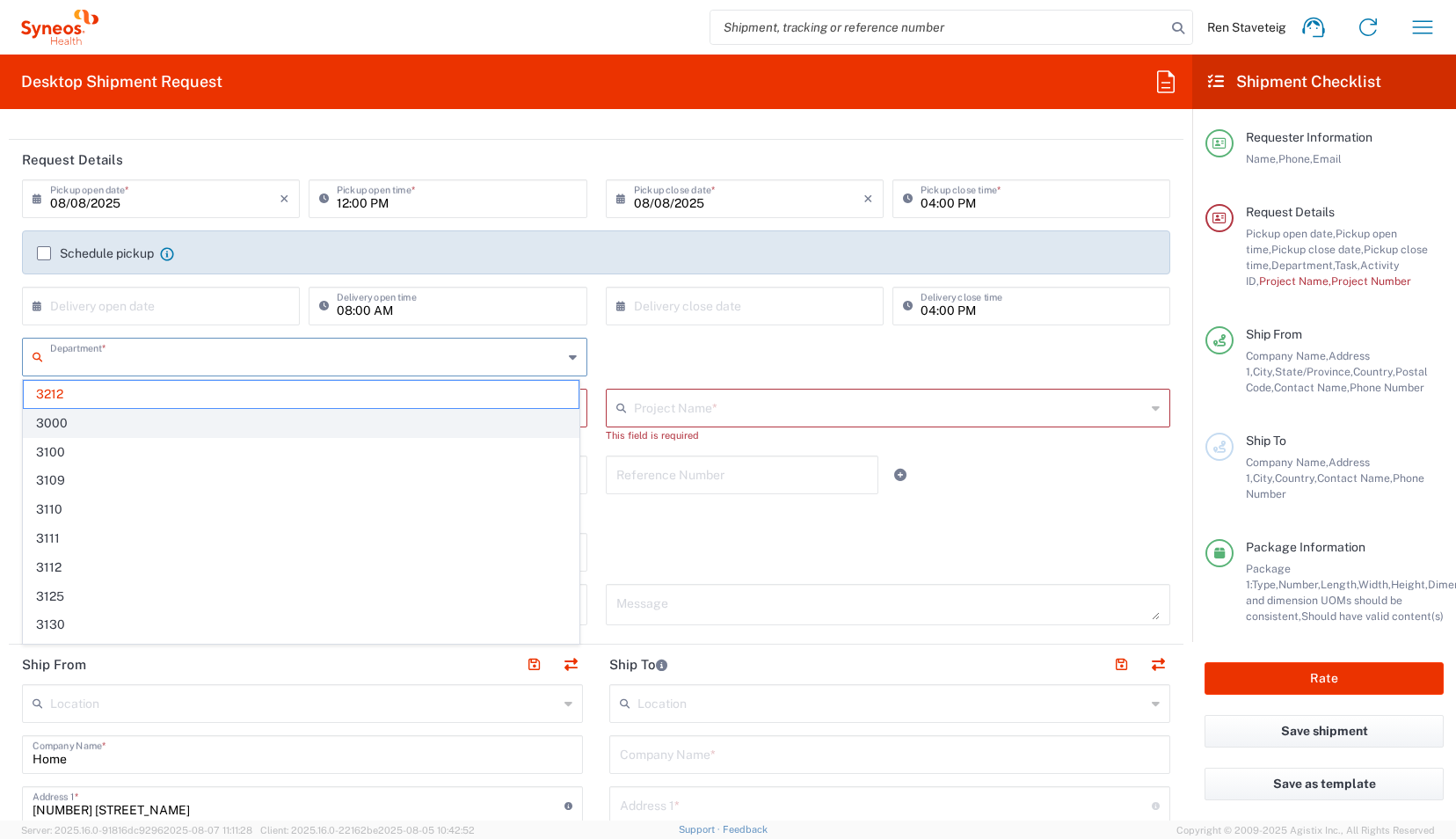 click on "3000" 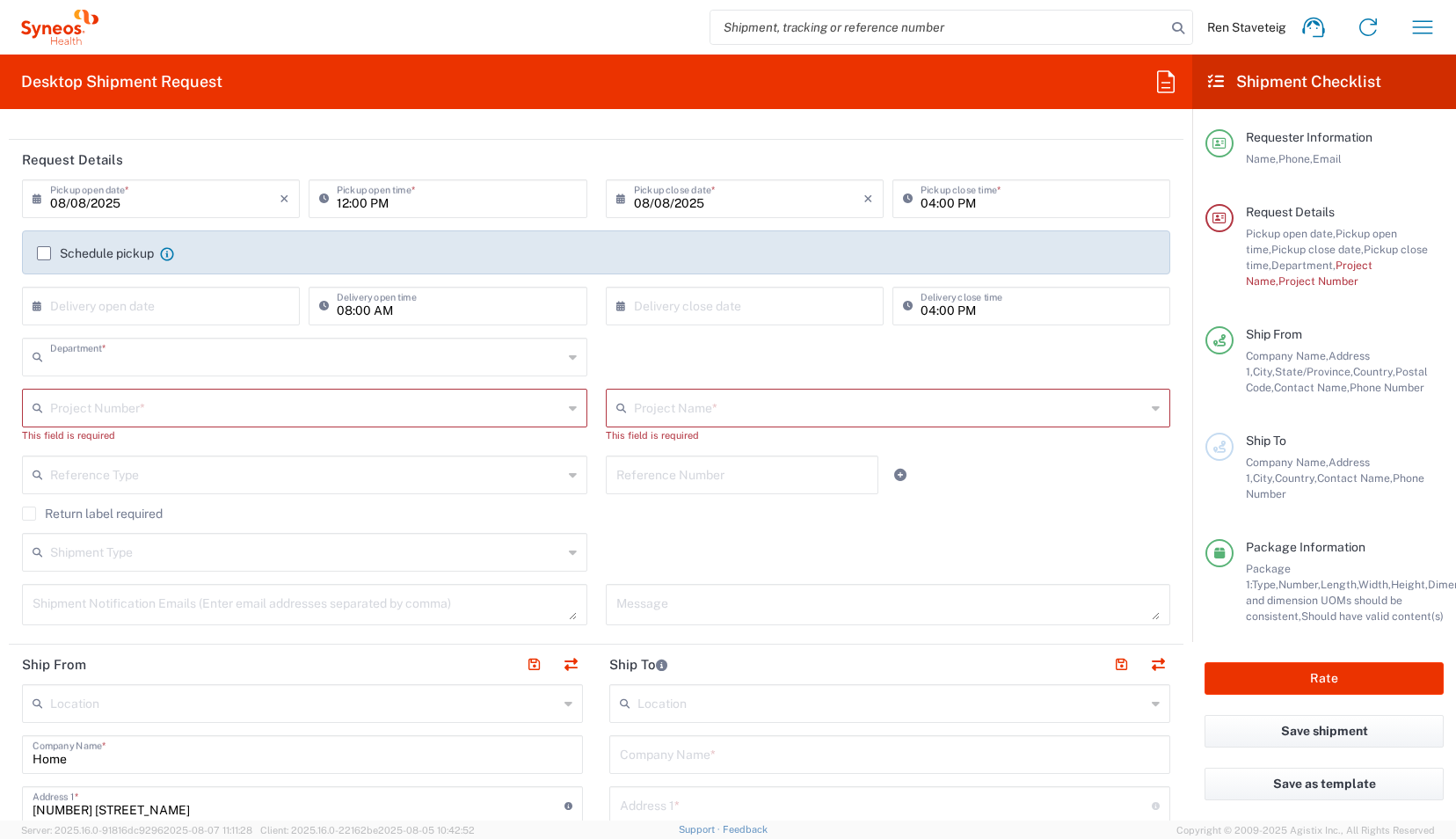 type on "3000" 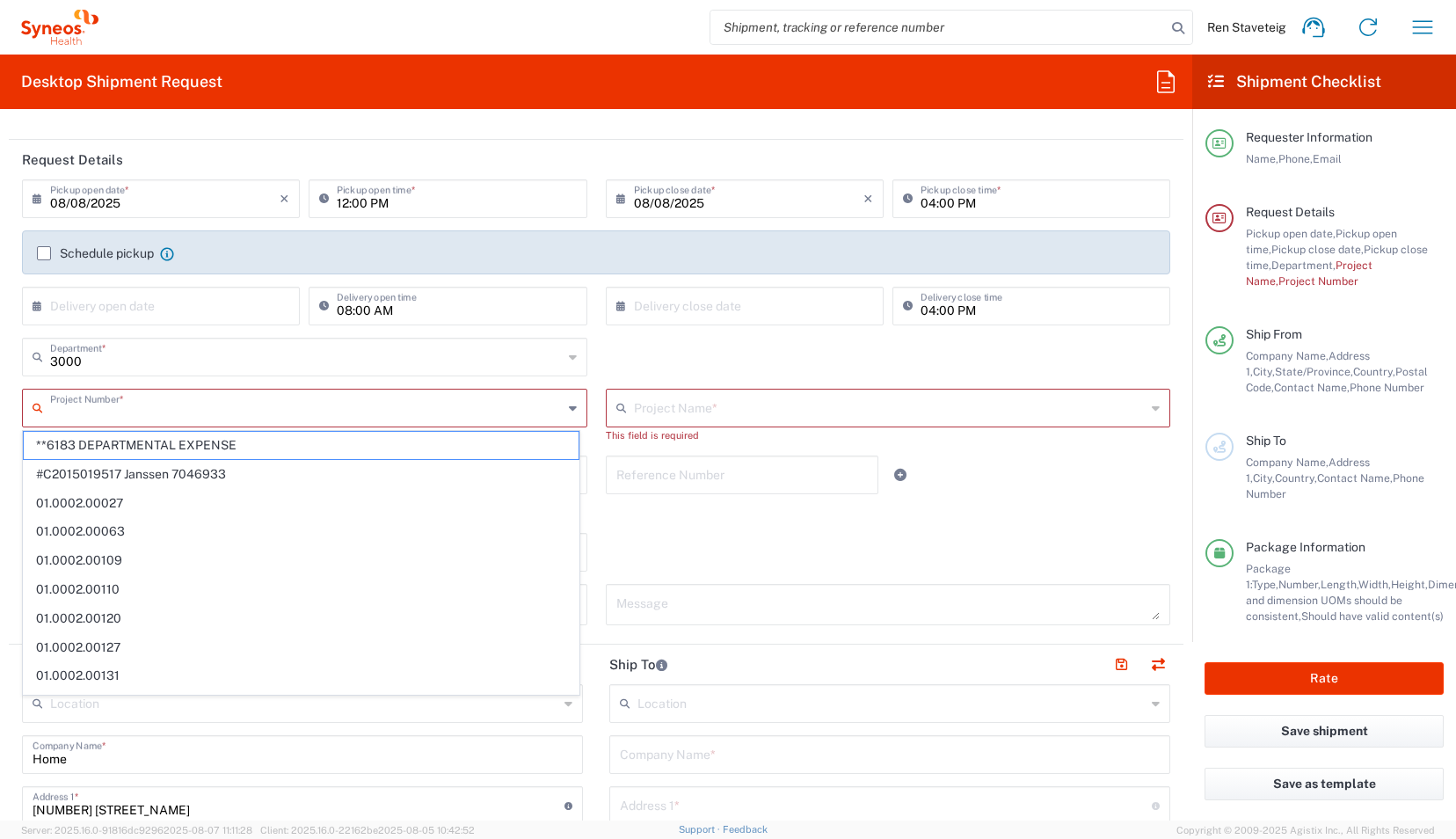click at bounding box center (306, 406) 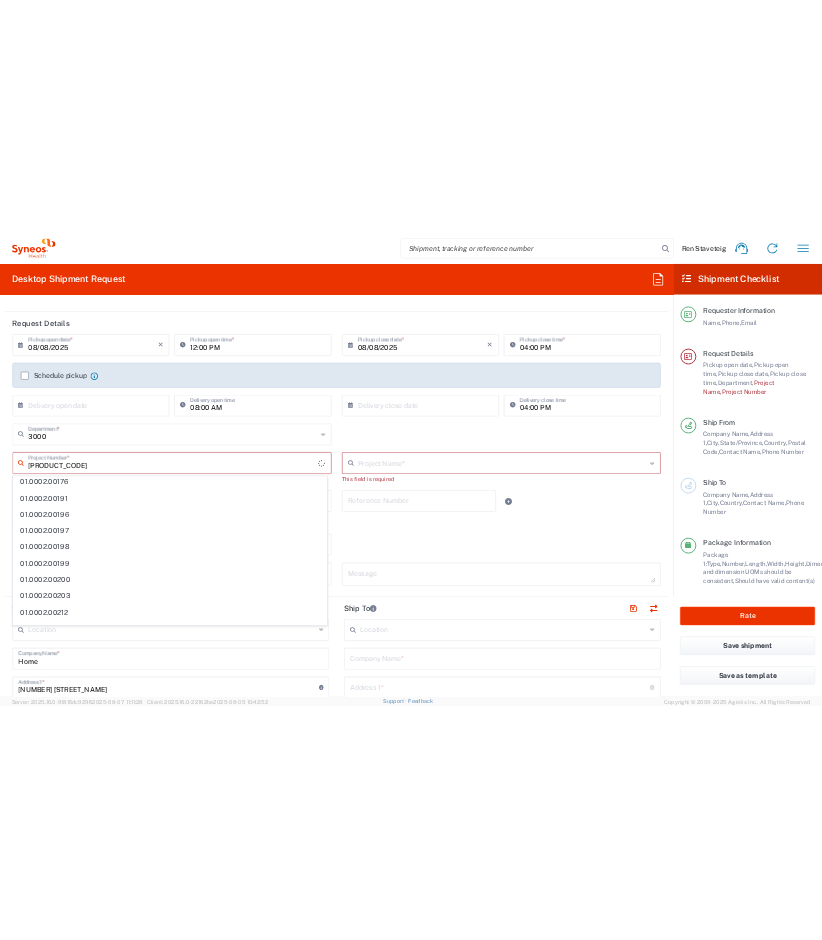 scroll, scrollTop: 0, scrollLeft: 0, axis: both 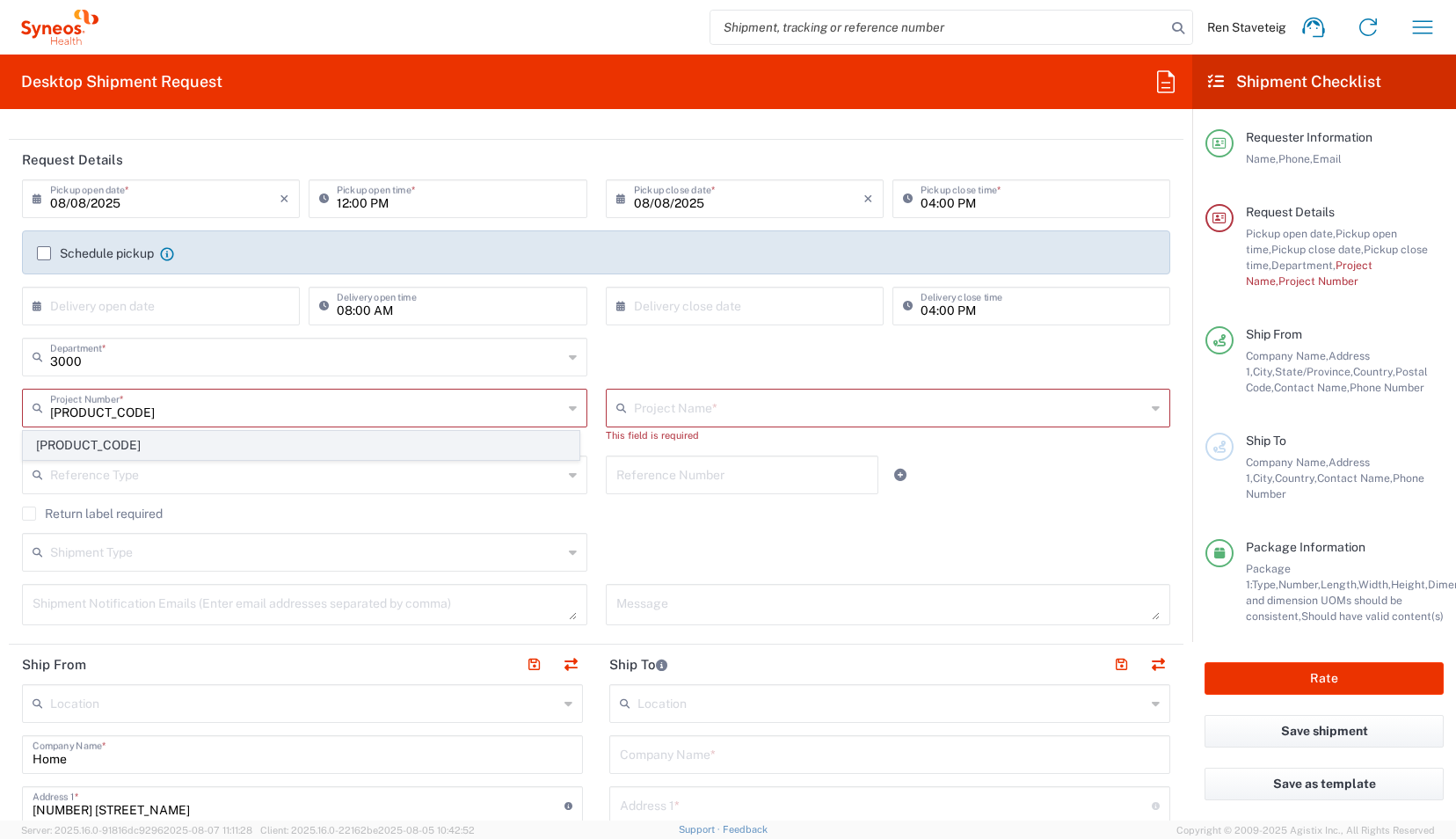click on "7026640A" 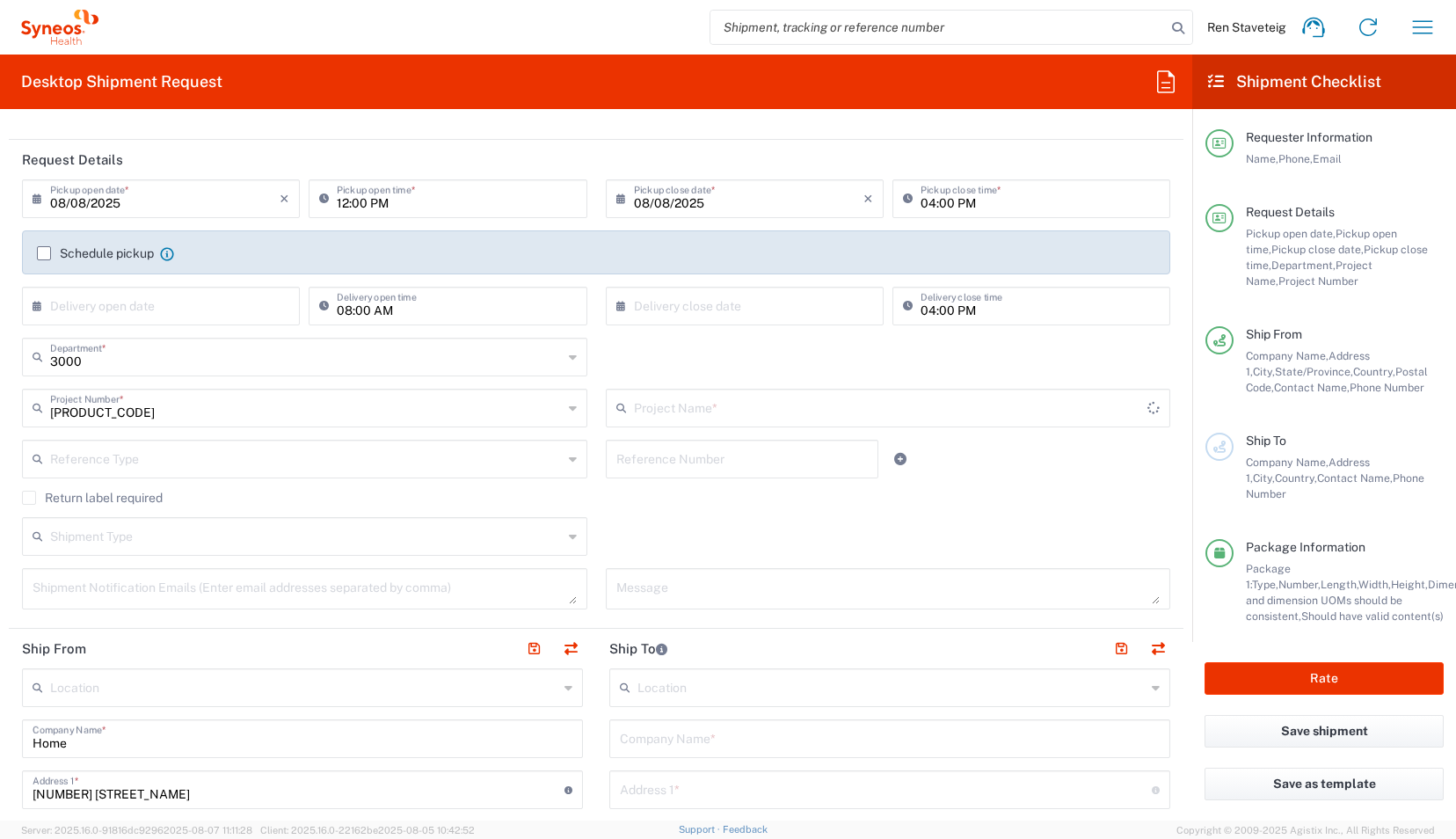 type on "INmuneBio 7026640A" 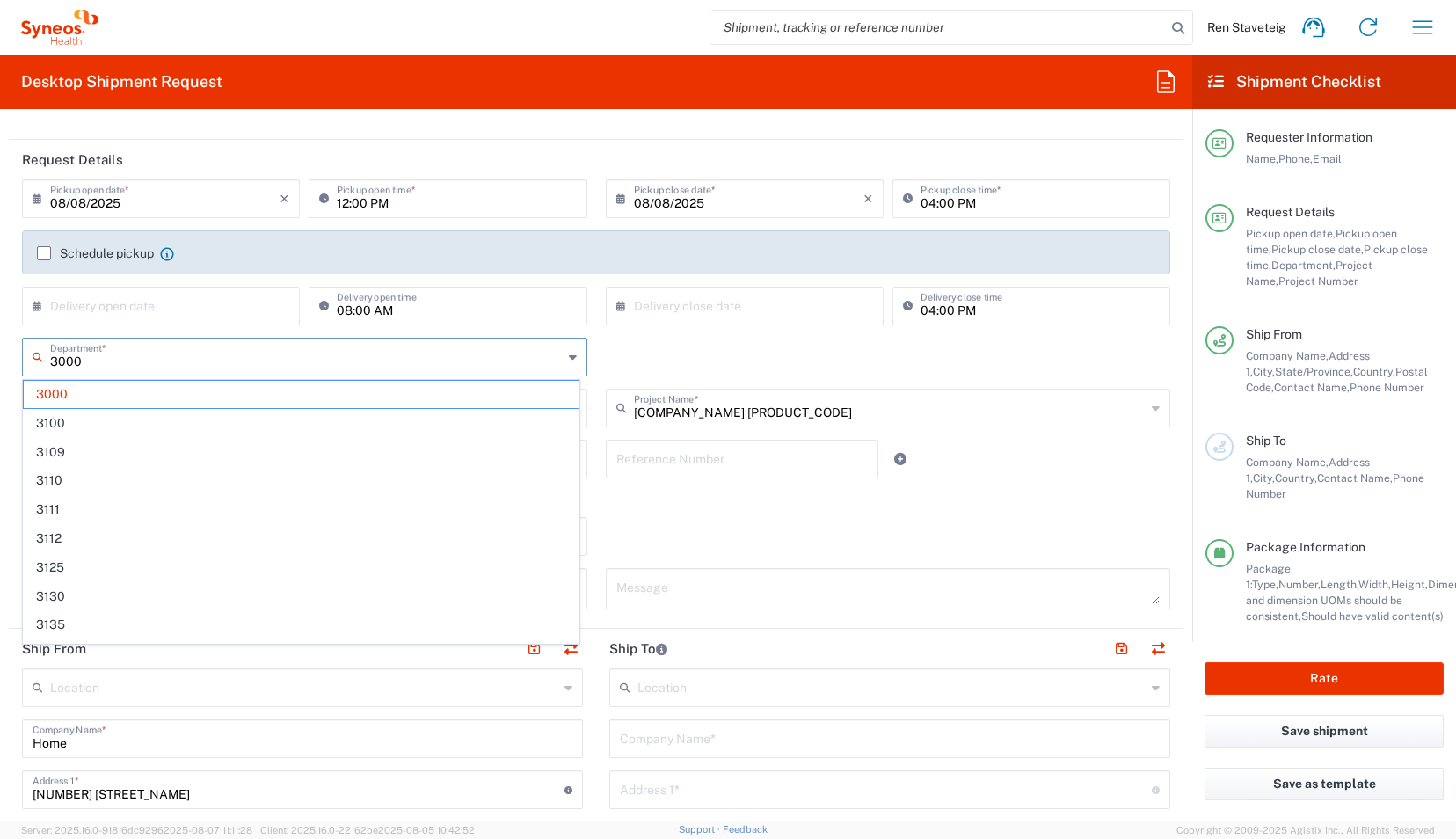 drag, startPoint x: 106, startPoint y: 356, endPoint x: 19, endPoint y: 356, distance: 87 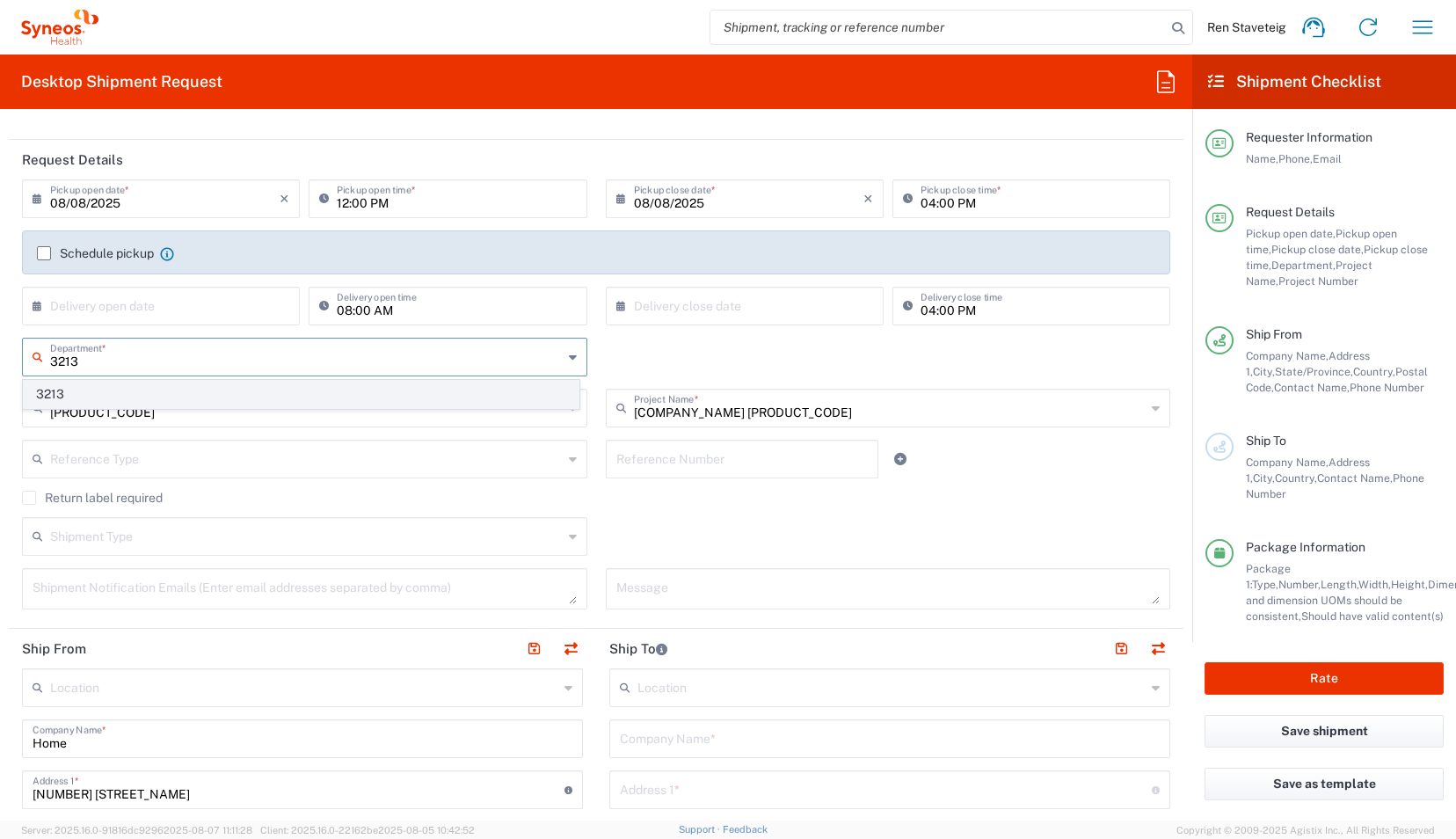 type on "3213" 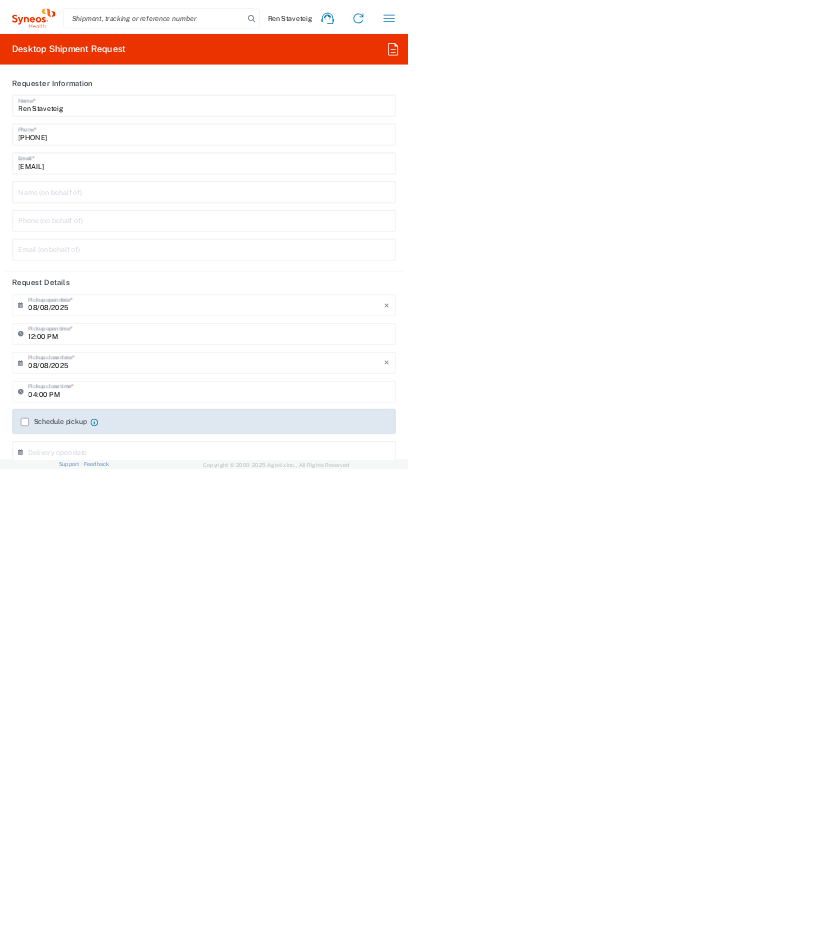 scroll, scrollTop: 0, scrollLeft: 0, axis: both 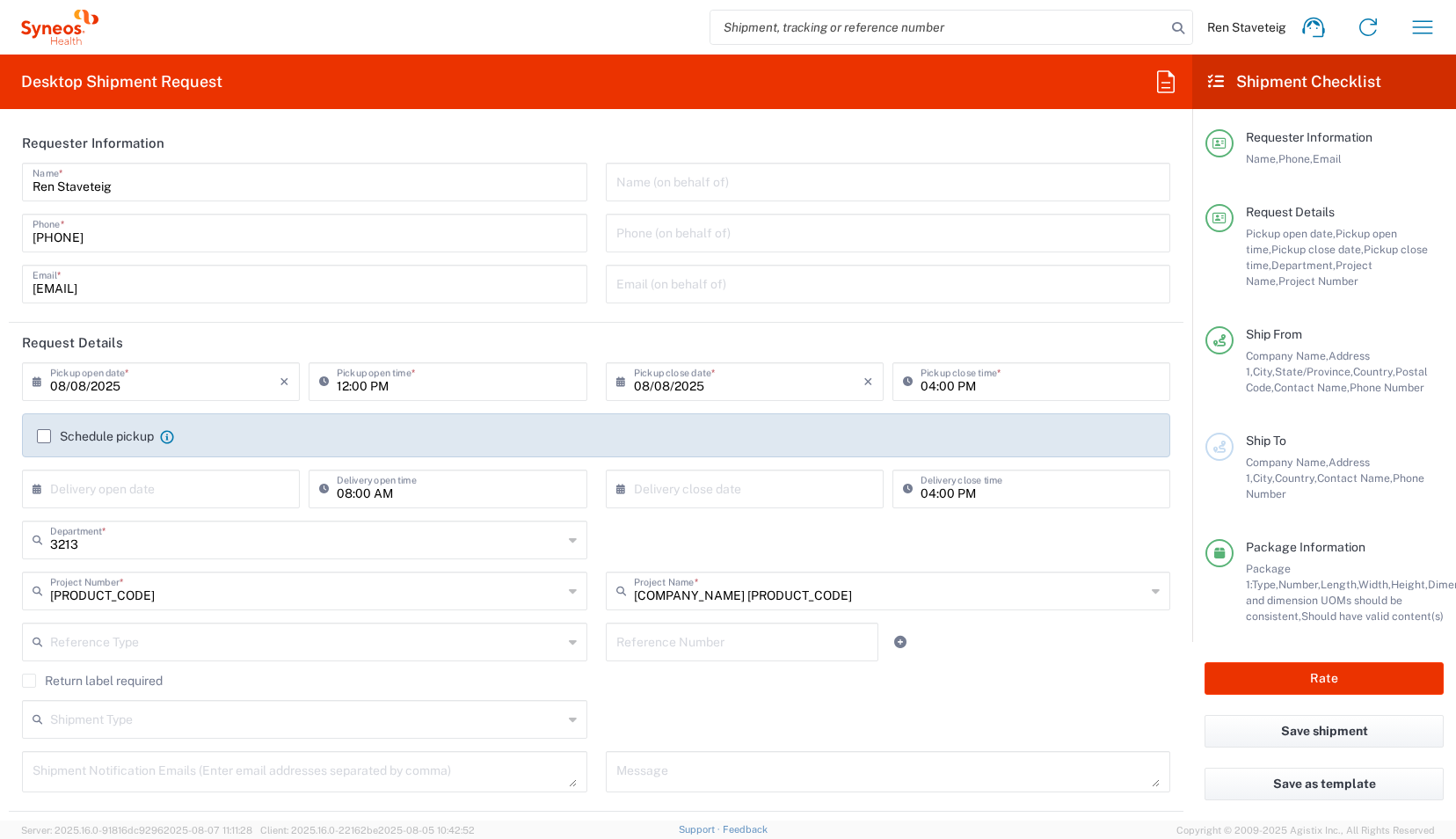 click on "Request Details" 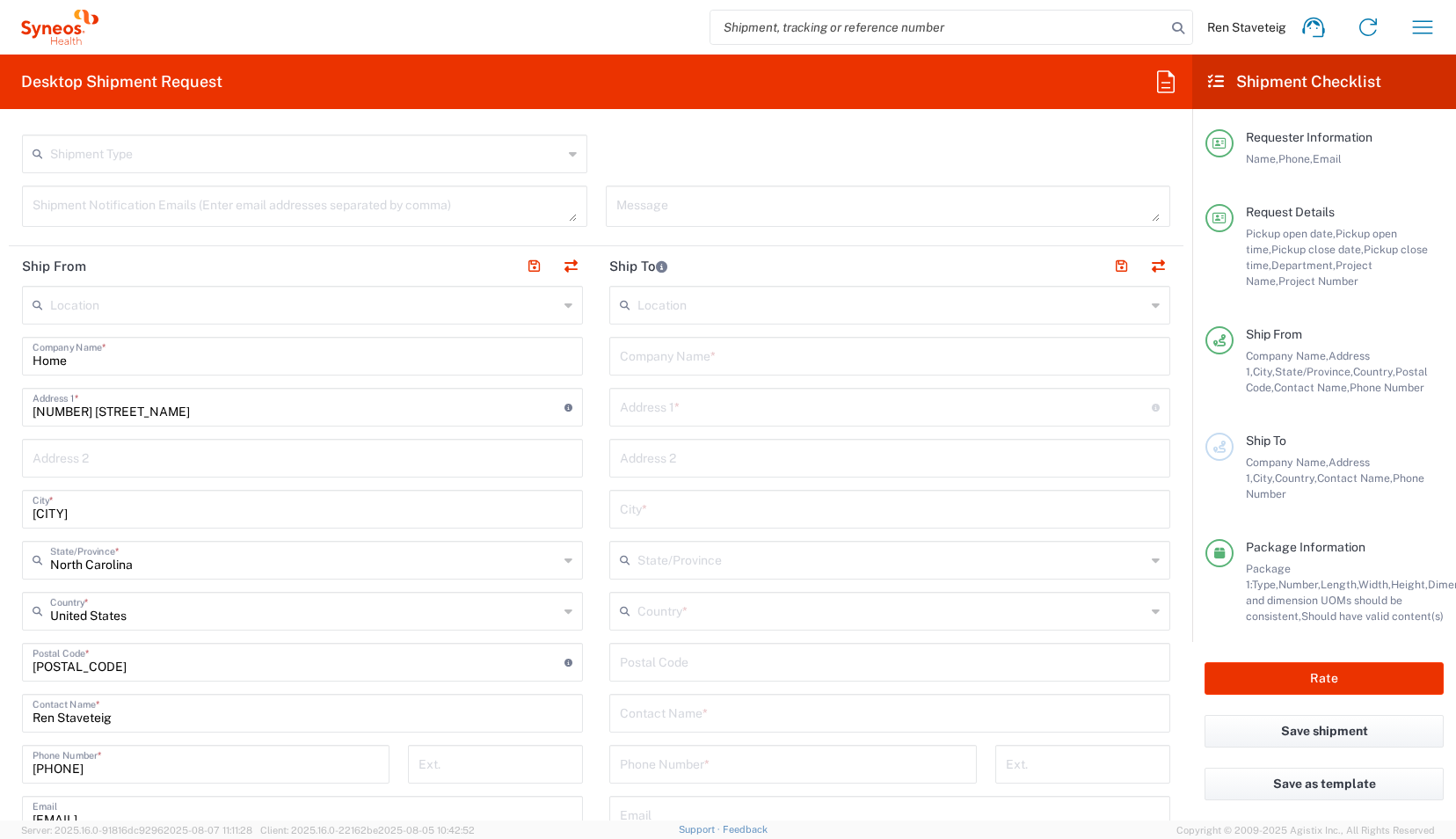 scroll, scrollTop: 564, scrollLeft: 0, axis: vertical 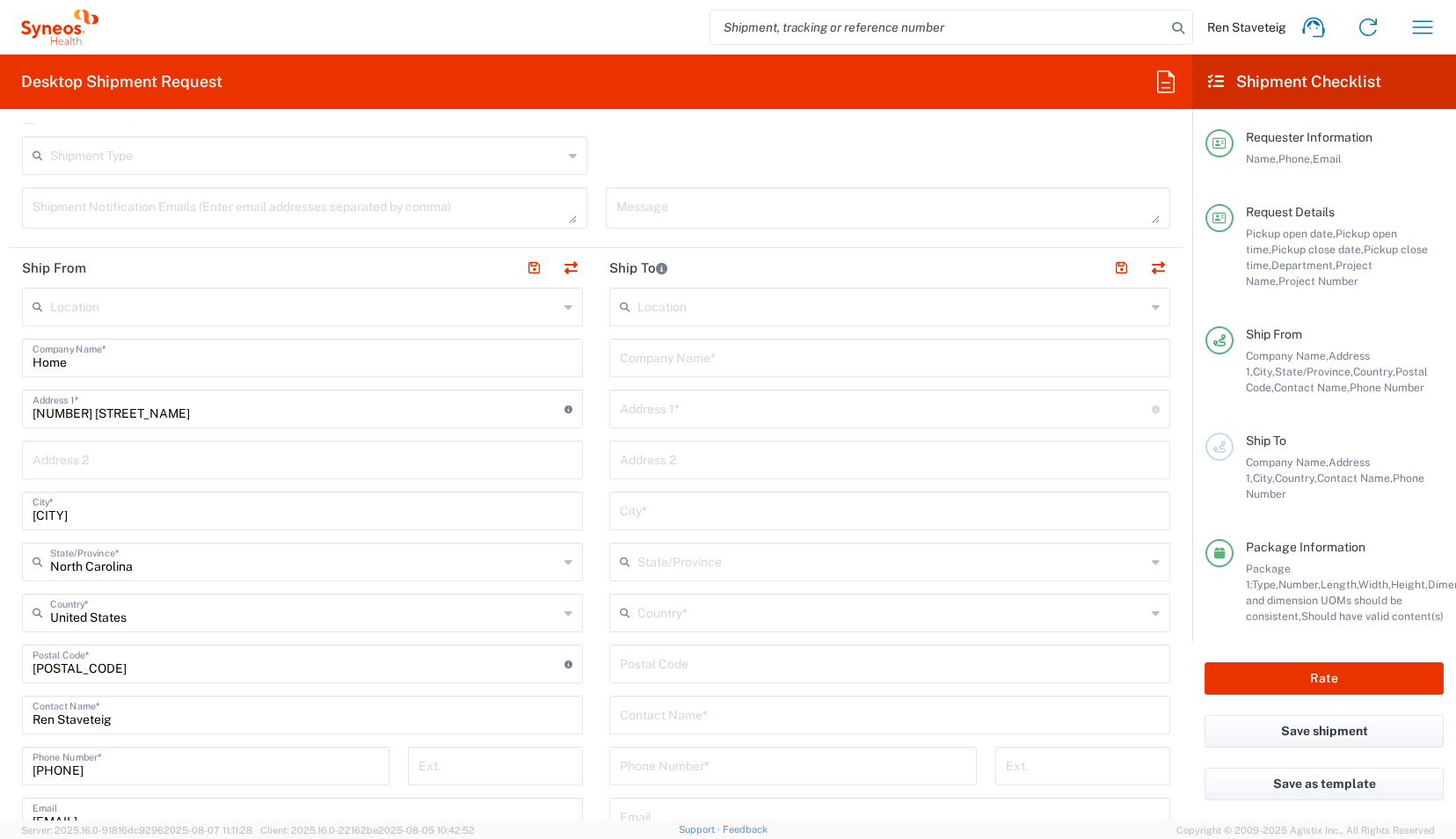 click at bounding box center [892, 305] 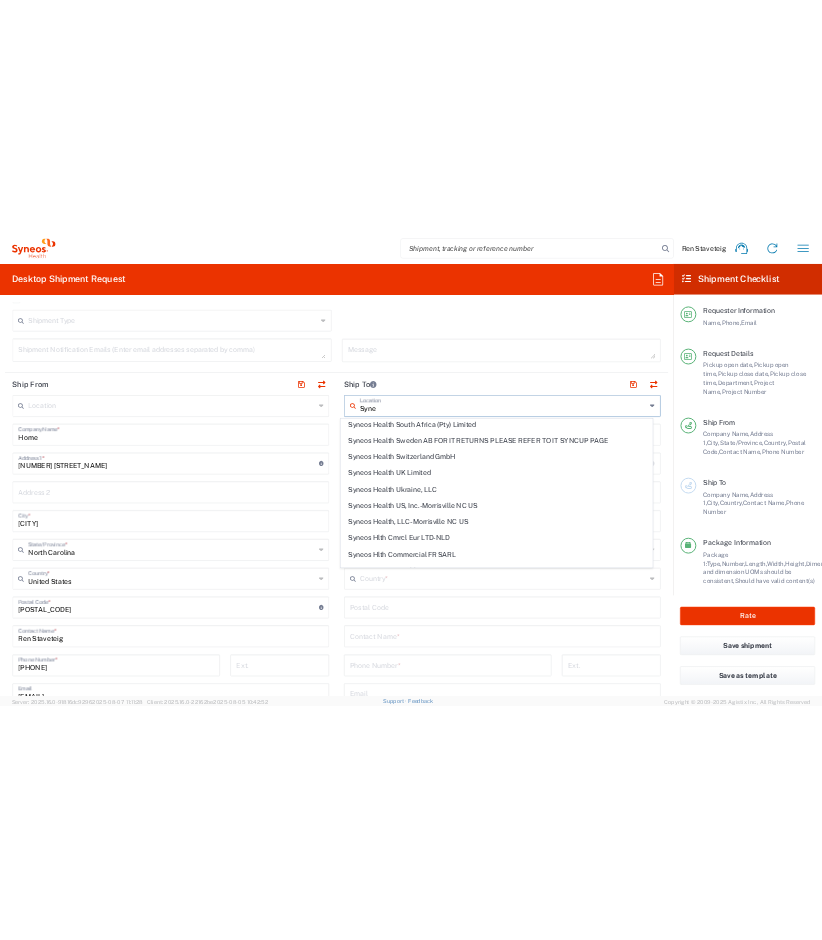 scroll, scrollTop: 2400, scrollLeft: 0, axis: vertical 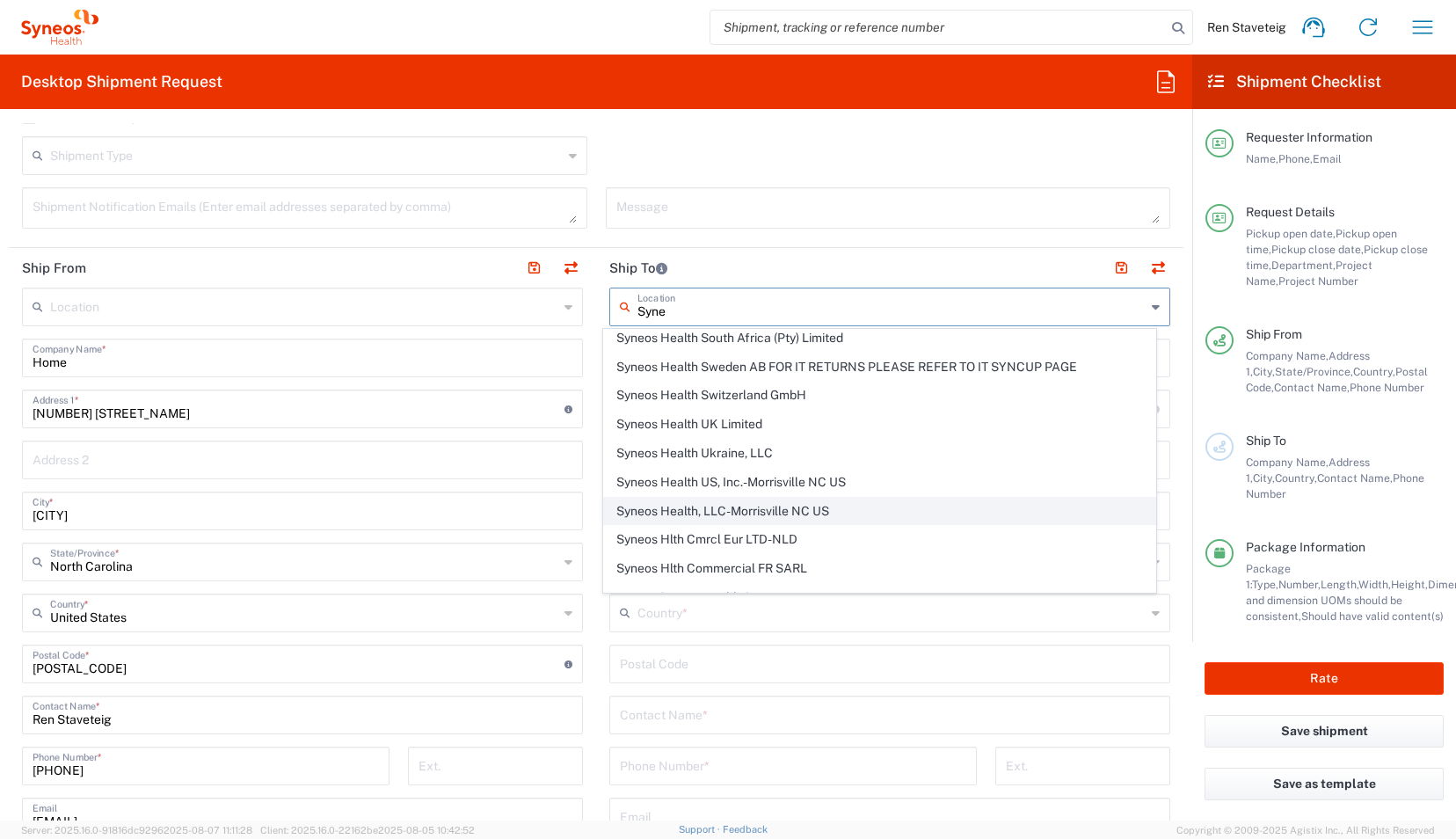 click on "Syneos Health, LLC-Morrisville NC US" 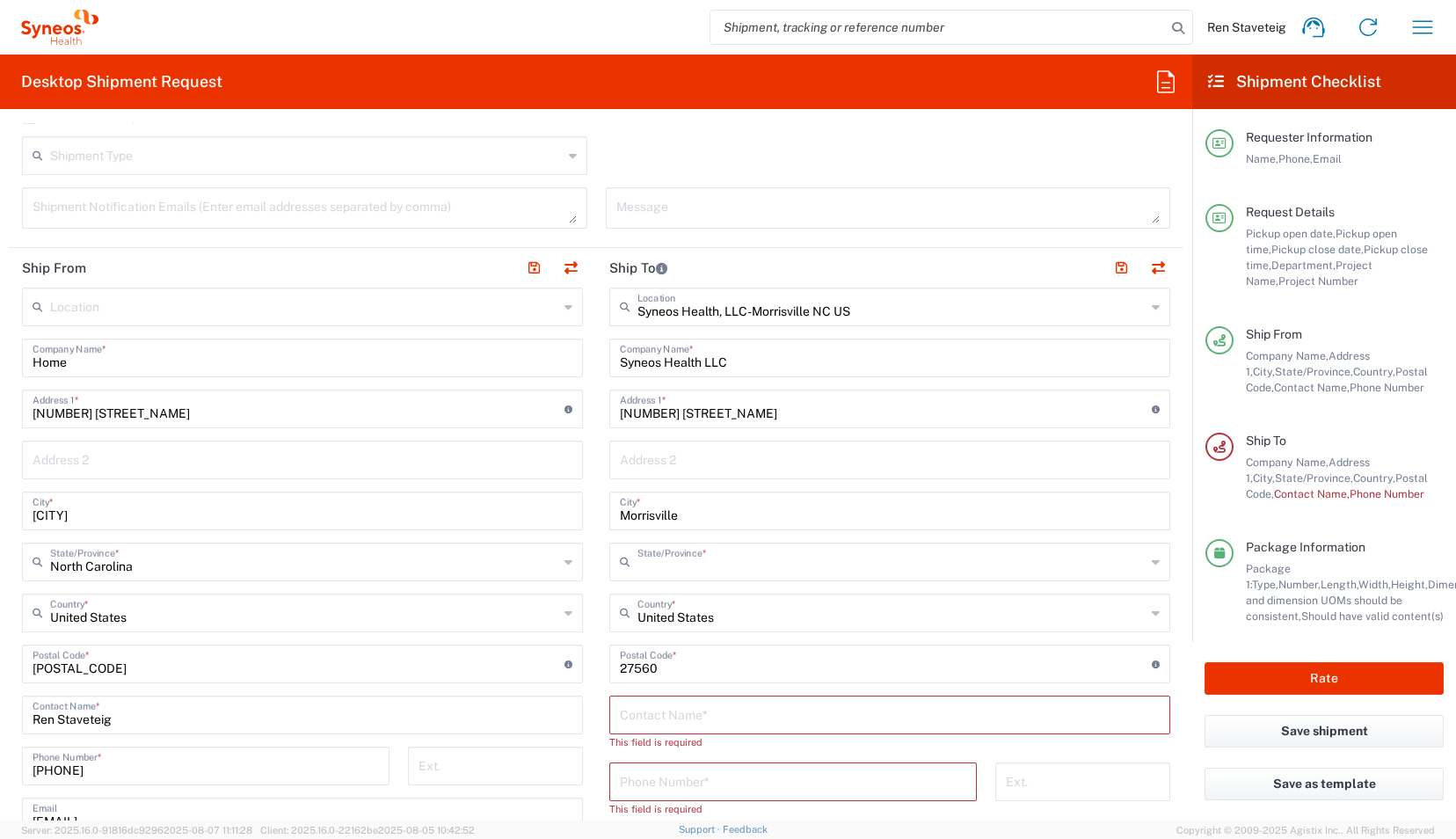 type on "North Carolina" 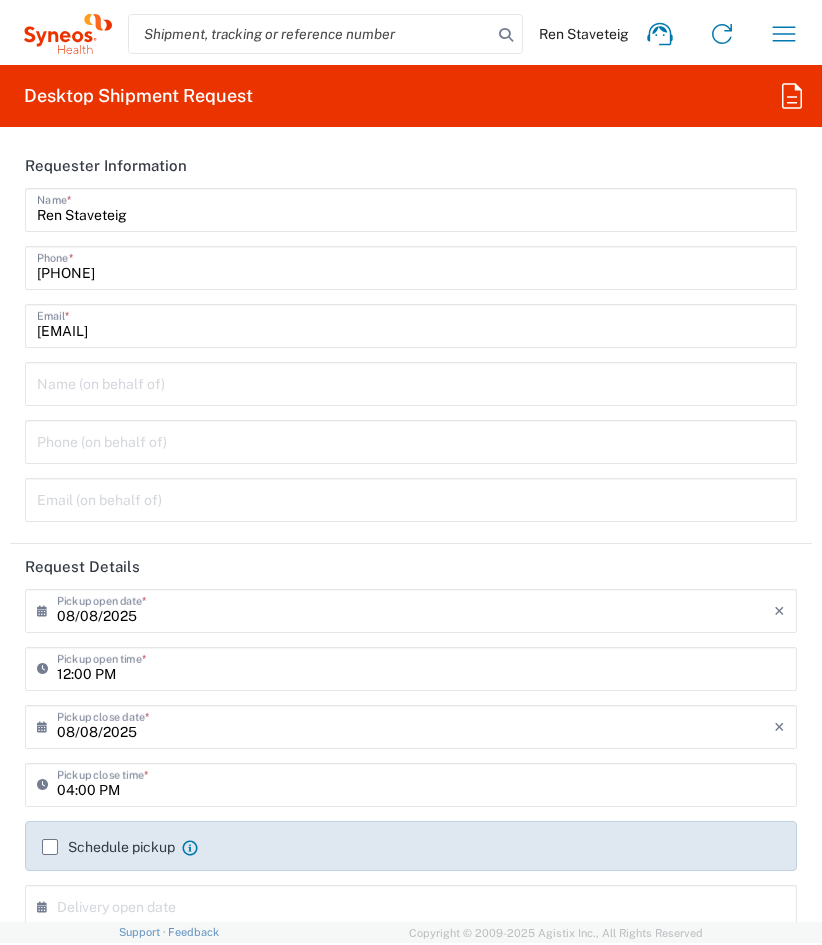 scroll, scrollTop: 0, scrollLeft: 0, axis: both 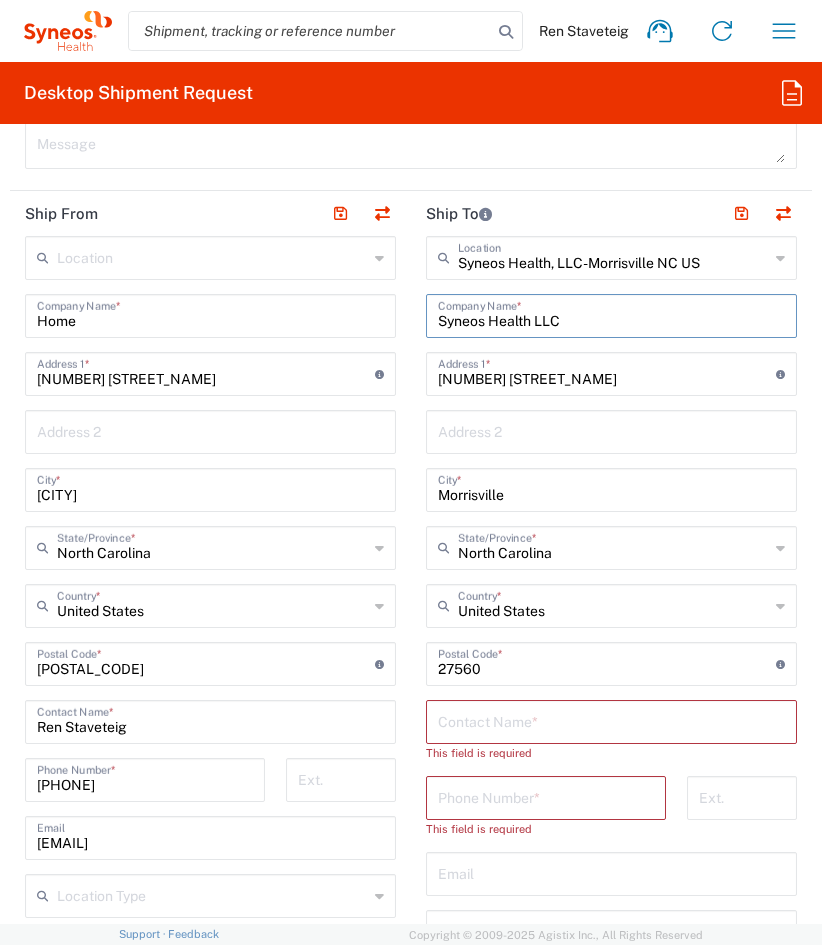 drag, startPoint x: 601, startPoint y: 316, endPoint x: 399, endPoint y: 309, distance: 202.12125 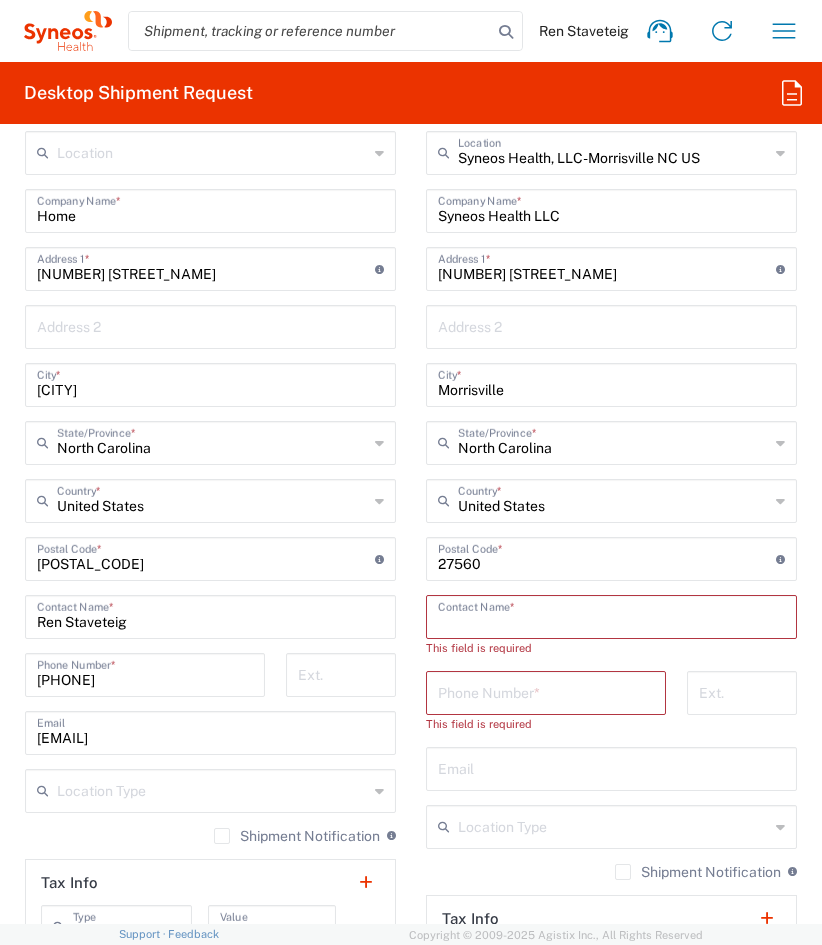 scroll, scrollTop: 1421, scrollLeft: 0, axis: vertical 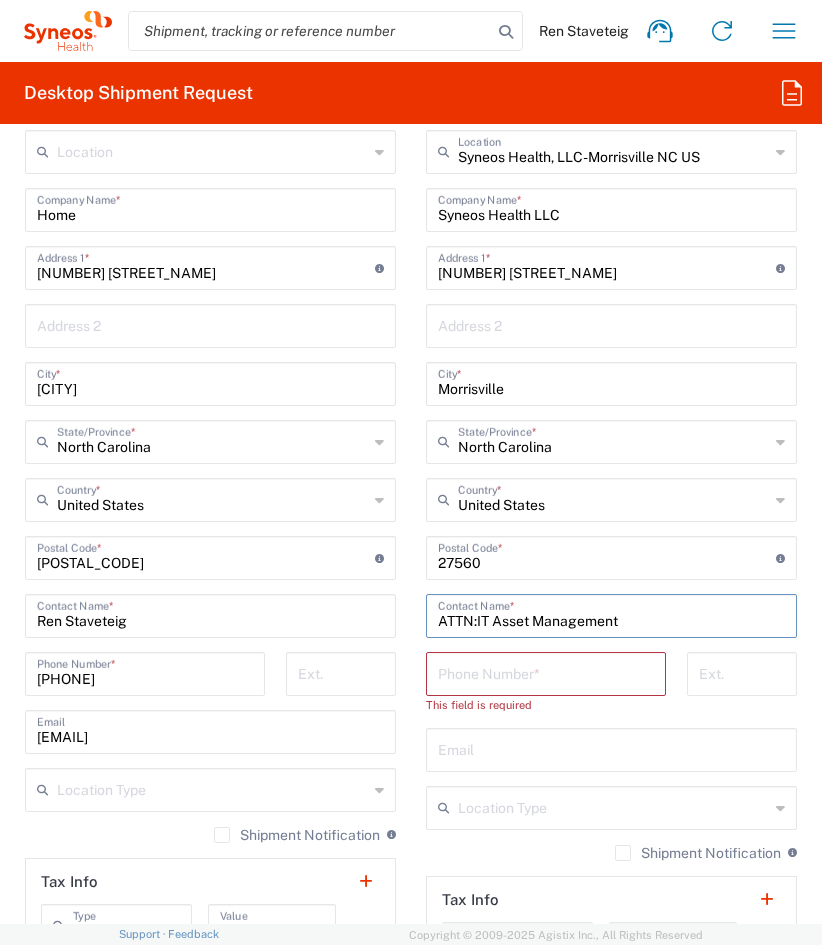 click on "ATTN:IT Asset Management" at bounding box center (611, 614) 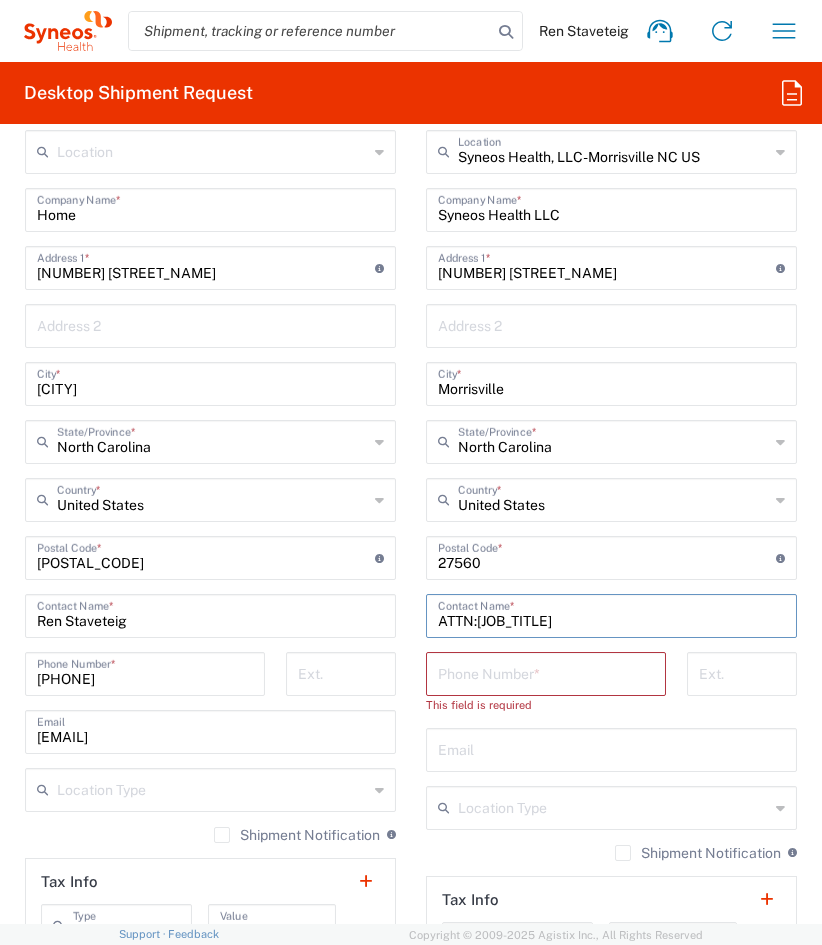 type on "ATTN:IT AssetManagement" 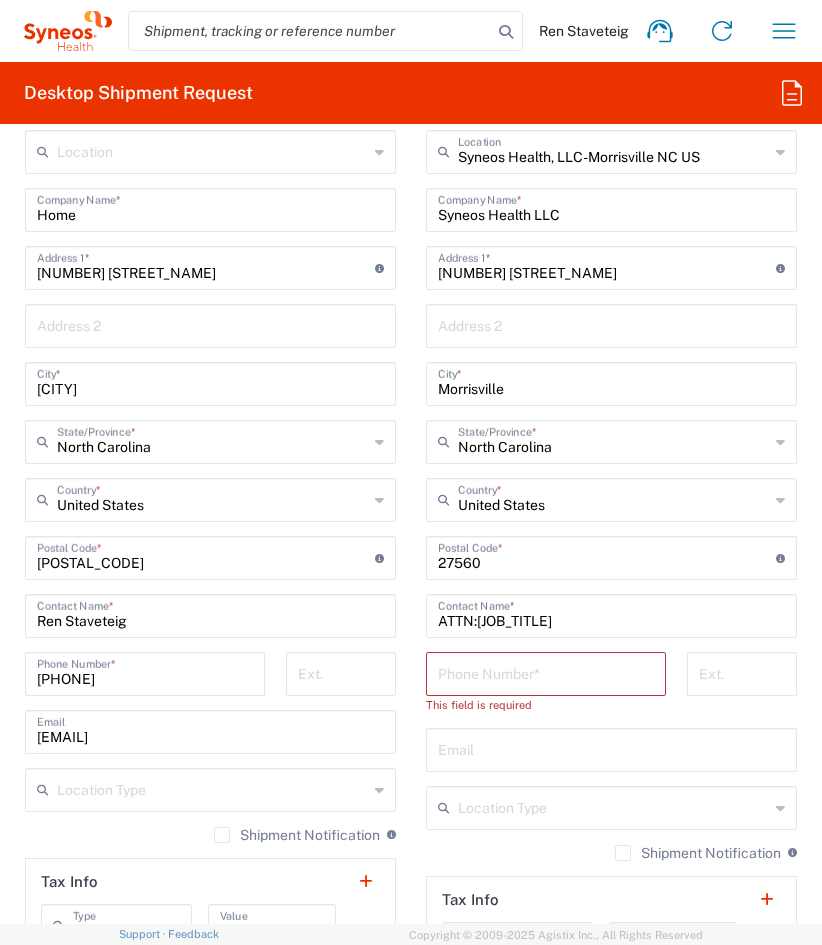 click on "Requester Information  Ren Staveteig  Name  * 9727656327  Phone  * ren.staveteig@syneoshealth.com  Email  *  Name (on behalf of)   Phone (on behalf of)   Email (on behalf of)   Request Details  08/08/2025 ×  Pickup open date  * Cancel Apply 12:00 PM  Pickup open time  * 08/08/2025 ×  Pickup close date  * Cancel Apply 04:00 PM  Pickup close time  *  Schedule pickup  When scheduling a pickup please be sure to meet the following criteria:
1. Pickup window should start at least 2 hours after current time.
2.Pickup window needs to be at least 2 hours.
3.Pickup close time should not exceed business hours.
×  Delivery open date  Cancel Apply 08:00 AM  Delivery open time  ×  Delivery close date  Cancel Apply 04:00 PM  Delivery close time  3213  Department  * 3213 7026640A  Project Number  * 7026640A INmuneBio 7026640A  Project Name  * INmuneBio 7026640A (Canada) 3 Clinical Educ-00198 0000092391  BMS - MDO 01.0002.00344-Safety Academy 01lifetech 1 ISR-01372 1 PR Rep-01736 1 PR Rep-01737 10020883 2021 work *" 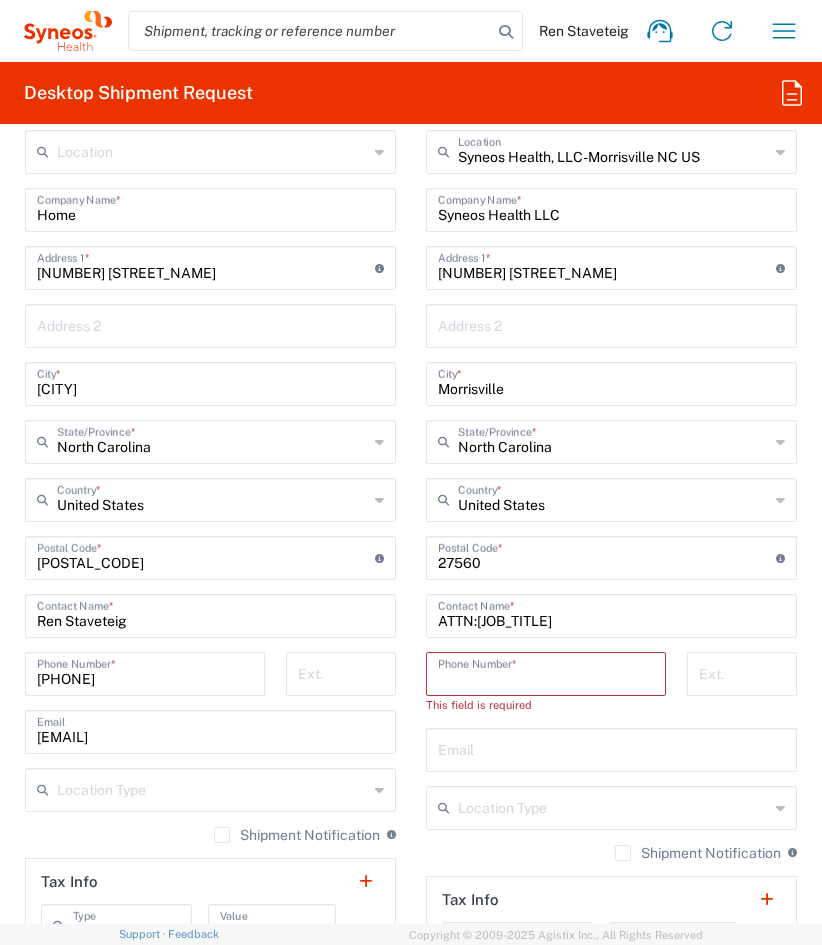 click at bounding box center [546, 672] 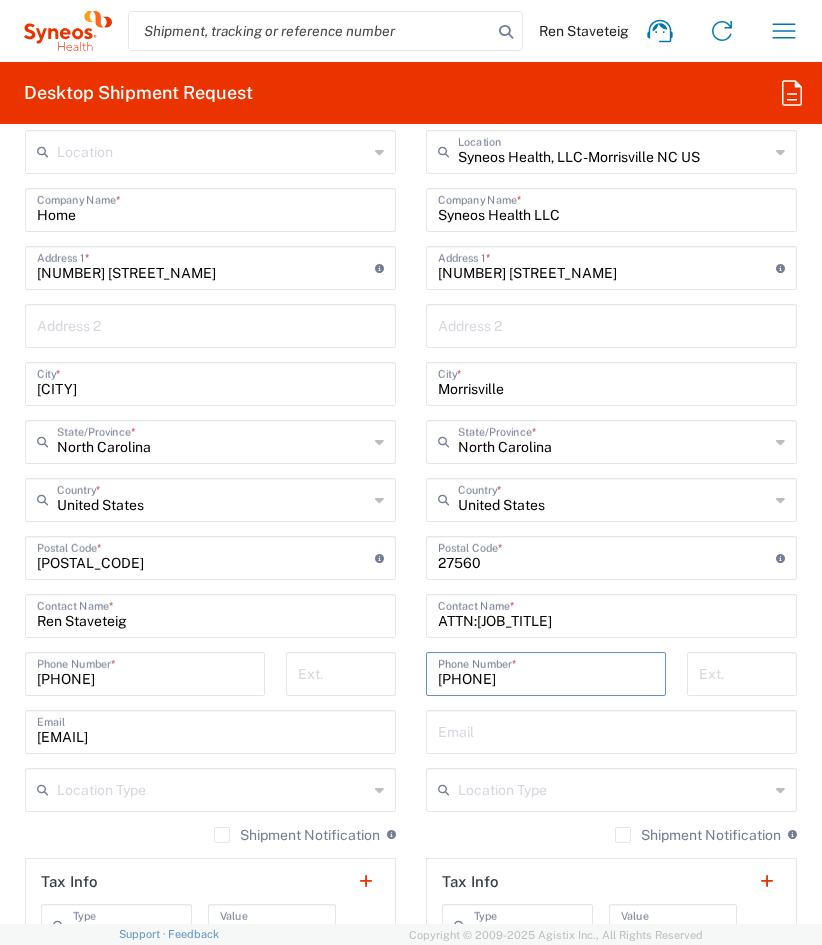 scroll, scrollTop: 1482, scrollLeft: 0, axis: vertical 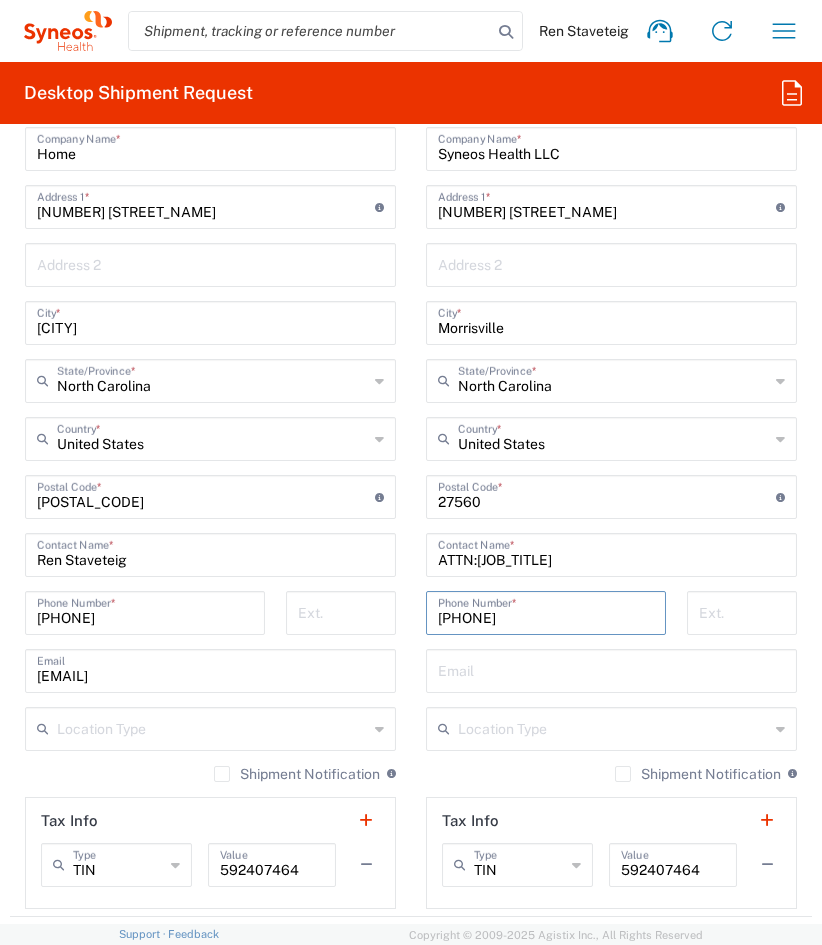 type on "9198769300" 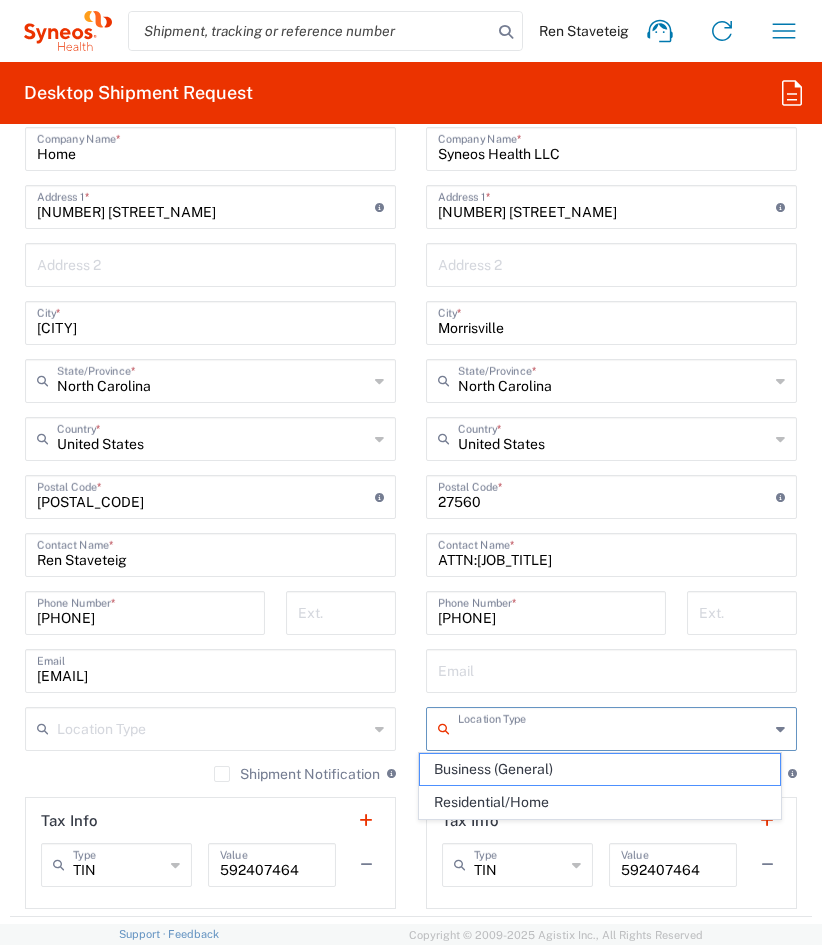 click on "Requester Information  Ren Staveteig  Name  * 9727656327  Phone  * ren.staveteig@syneoshealth.com  Email  *  Name (on behalf of)   Phone (on behalf of)   Email (on behalf of)   Request Details  08/08/2025 ×  Pickup open date  * Cancel Apply 12:00 PM  Pickup open time  * 08/08/2025 ×  Pickup close date  * Cancel Apply 04:00 PM  Pickup close time  *  Schedule pickup  When scheduling a pickup please be sure to meet the following criteria:
1. Pickup window should start at least 2 hours after current time.
2.Pickup window needs to be at least 2 hours.
3.Pickup close time should not exceed business hours.
×  Delivery open date  Cancel Apply 08:00 AM  Delivery open time  ×  Delivery close date  Cancel Apply 04:00 PM  Delivery close time  3213  Department  * 3213 7026640A  Project Number  * 7026640A INmuneBio 7026640A  Project Name  * INmuneBio 7026640A (Canada) 3 Clinical Educ-00198 0000092391  BMS - MDO 01.0002.00344-Safety Academy 01lifetech 1 ISR-01372 1 PR Rep-01736 1 PR Rep-01737 10020883 2021 work *" 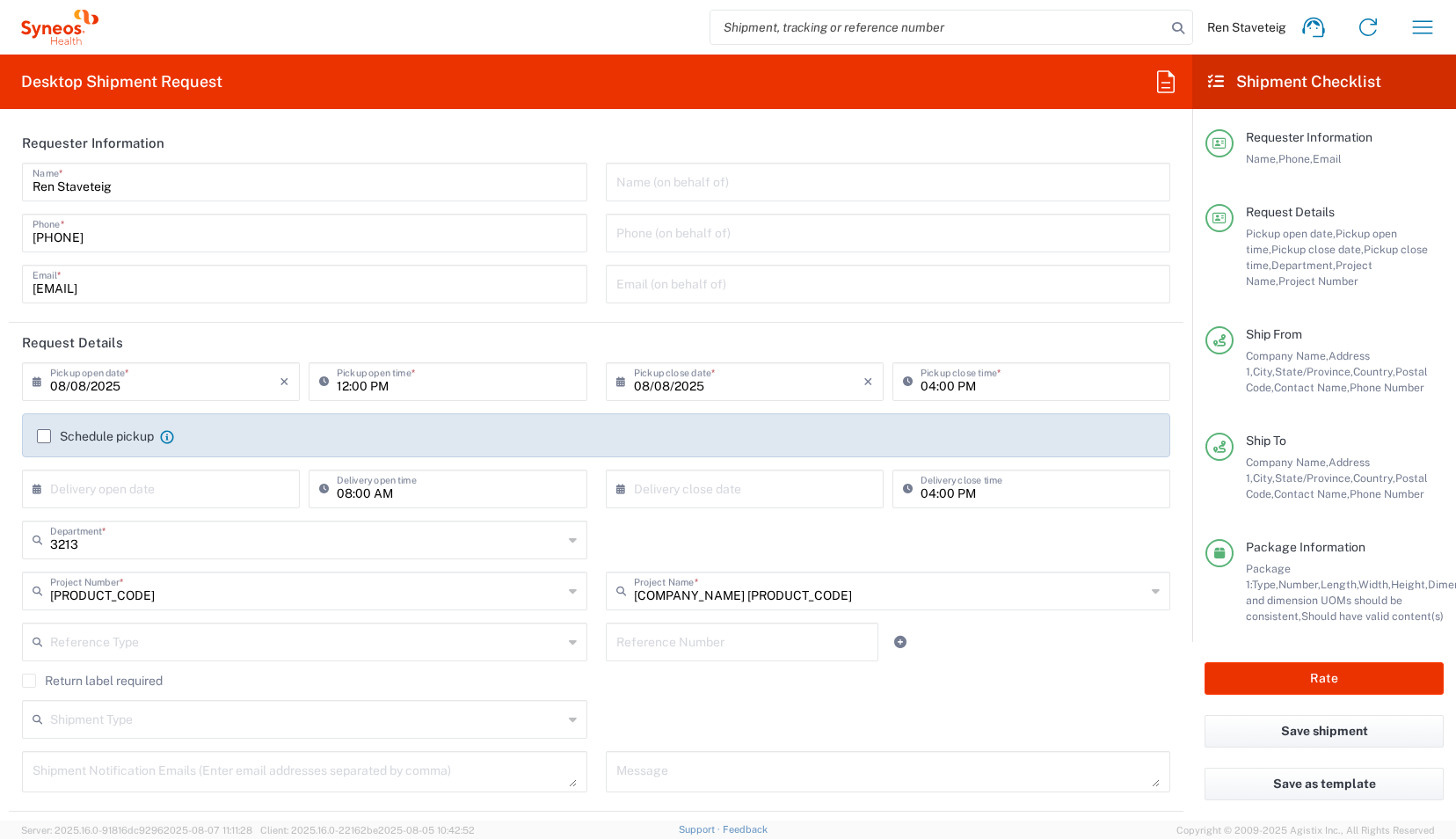 scroll, scrollTop: 0, scrollLeft: 0, axis: both 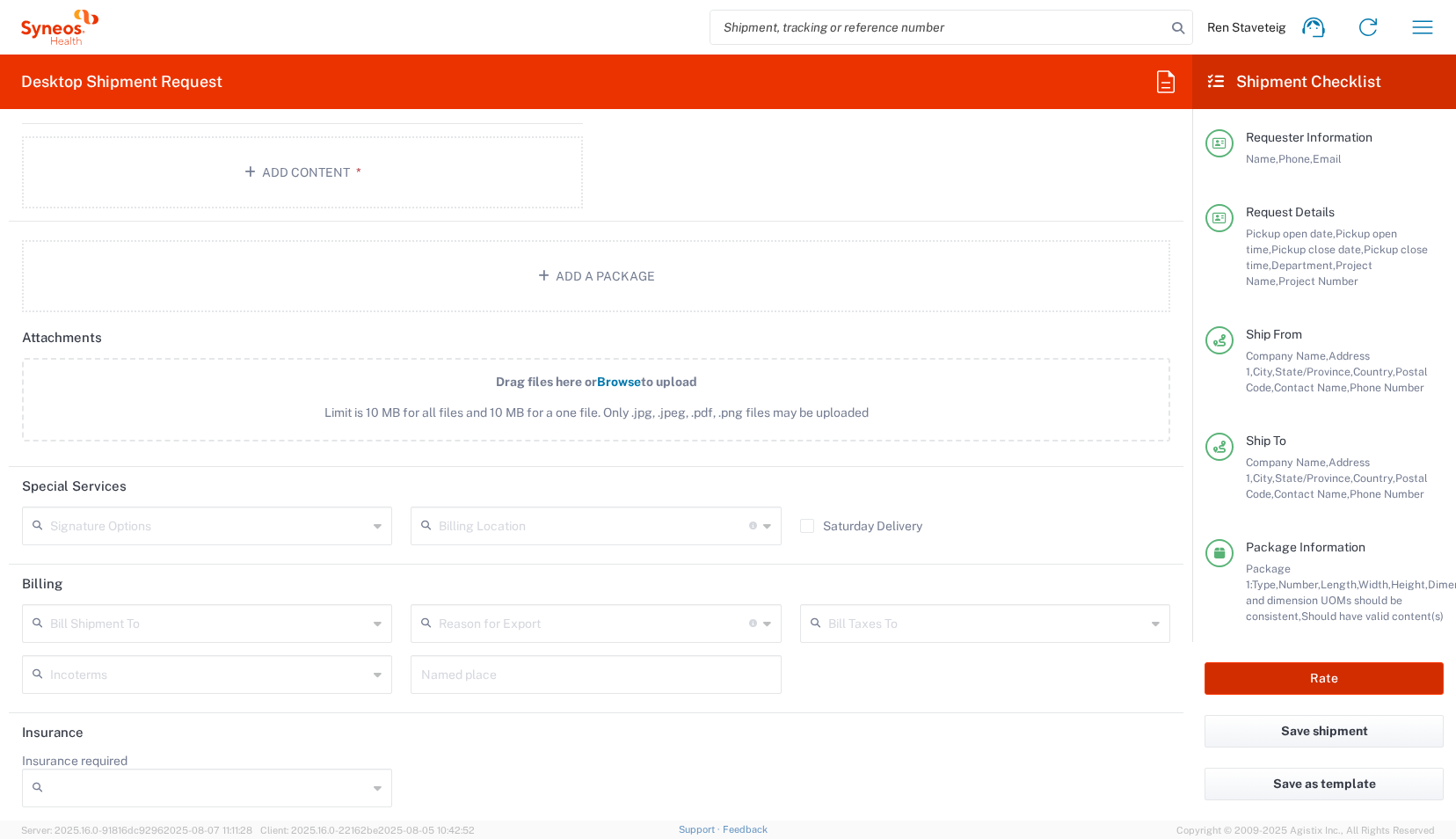 click on "Rate" 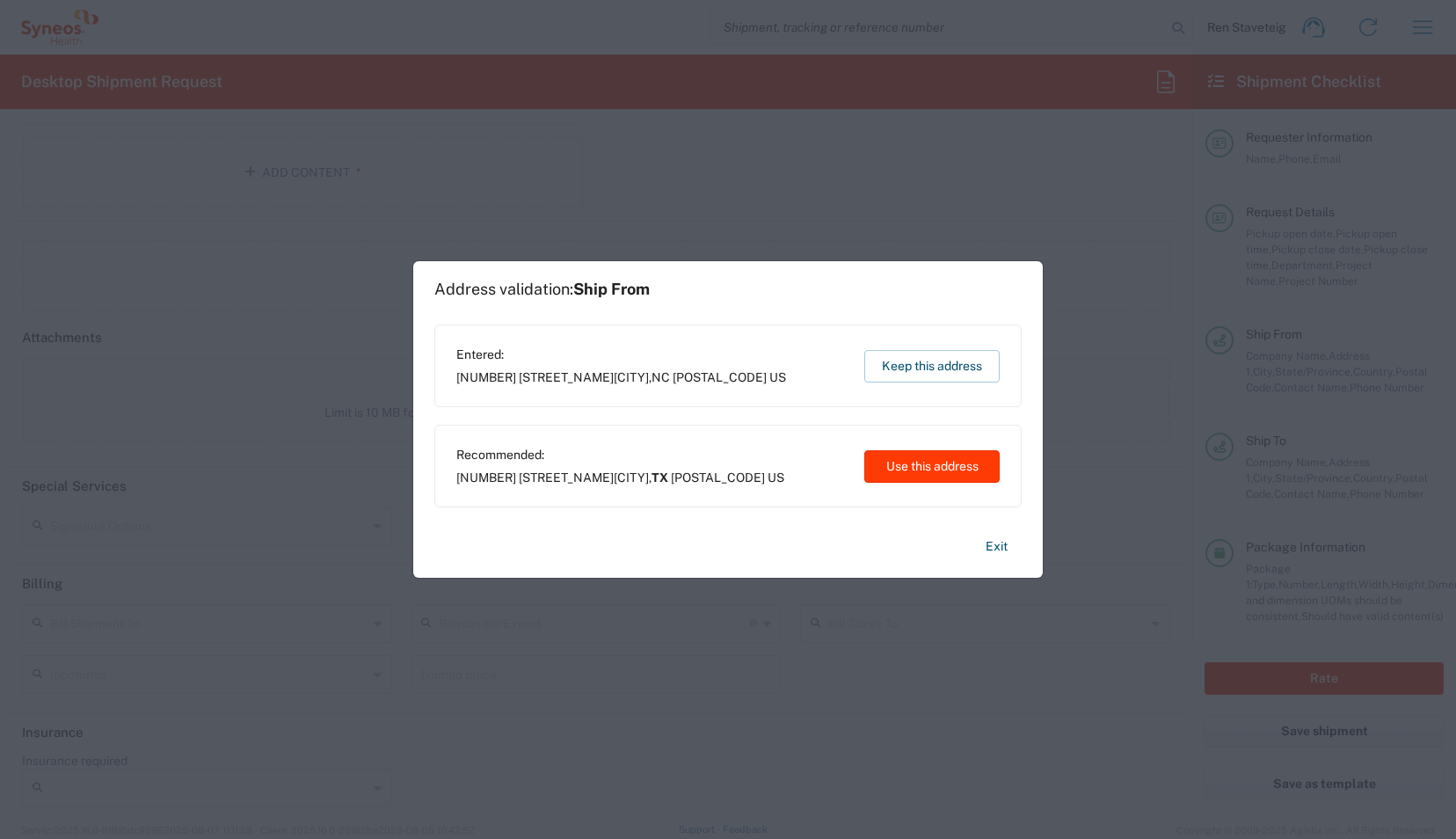 click on "Use this address" 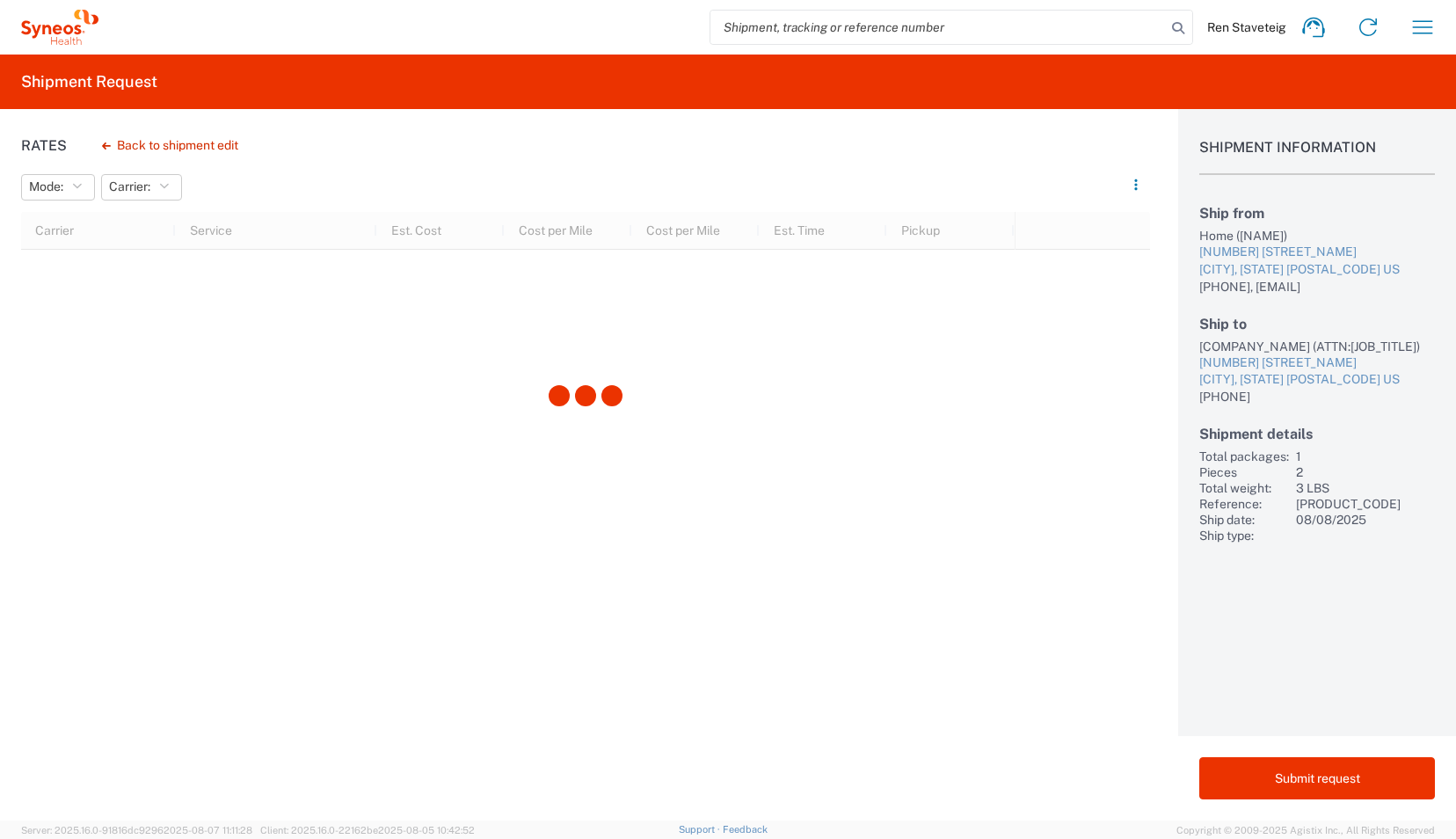 click 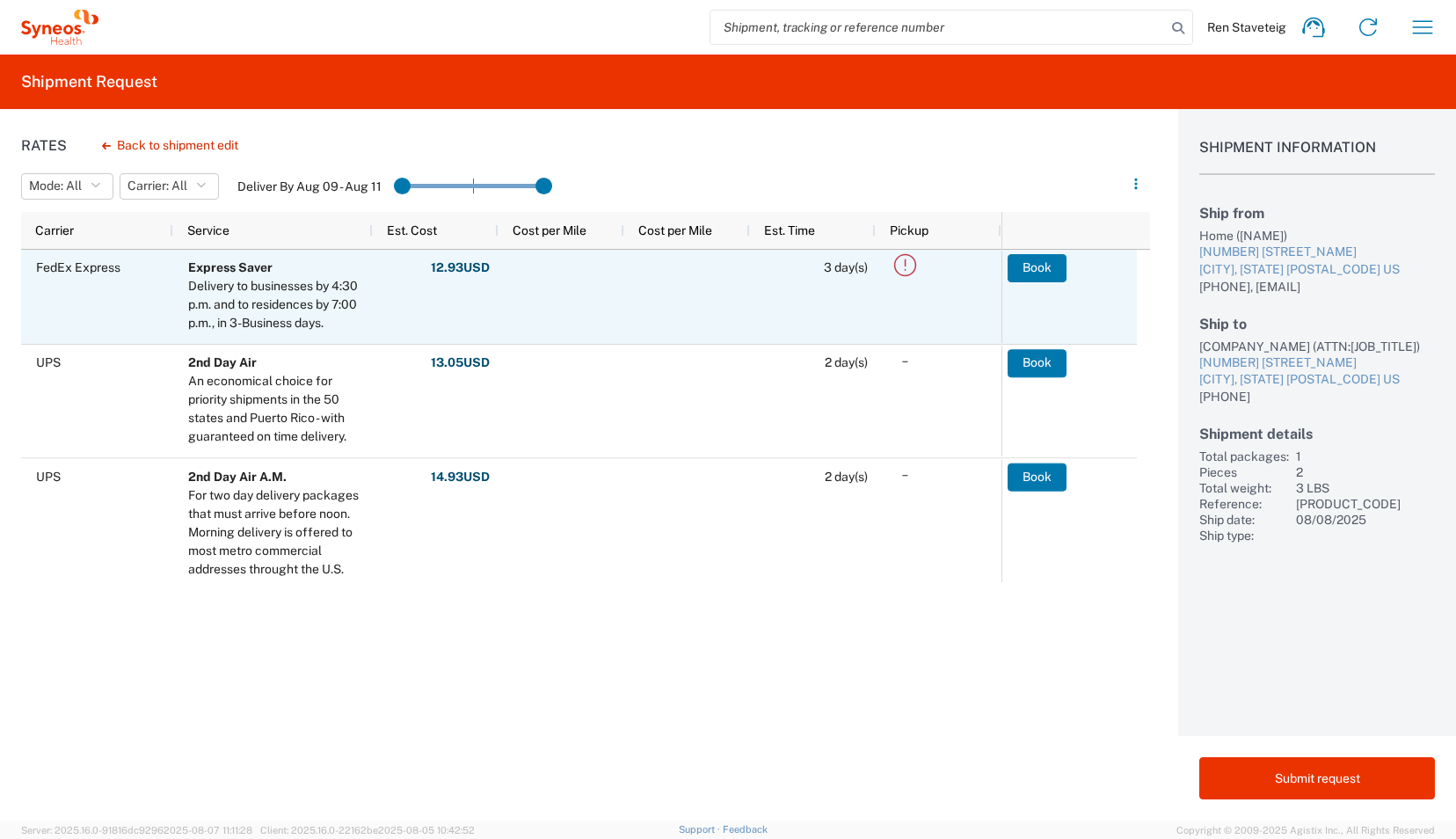 click 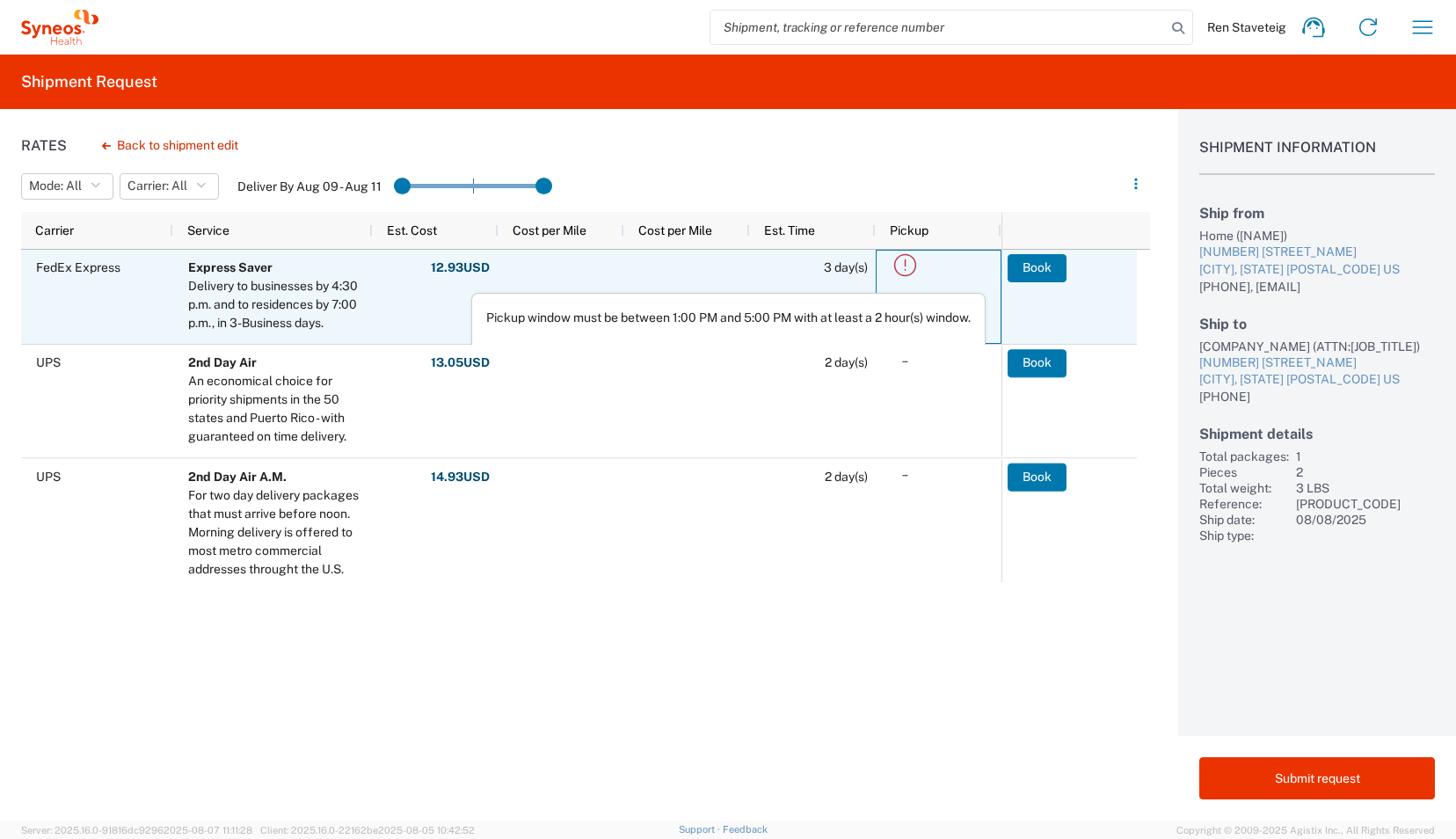 click 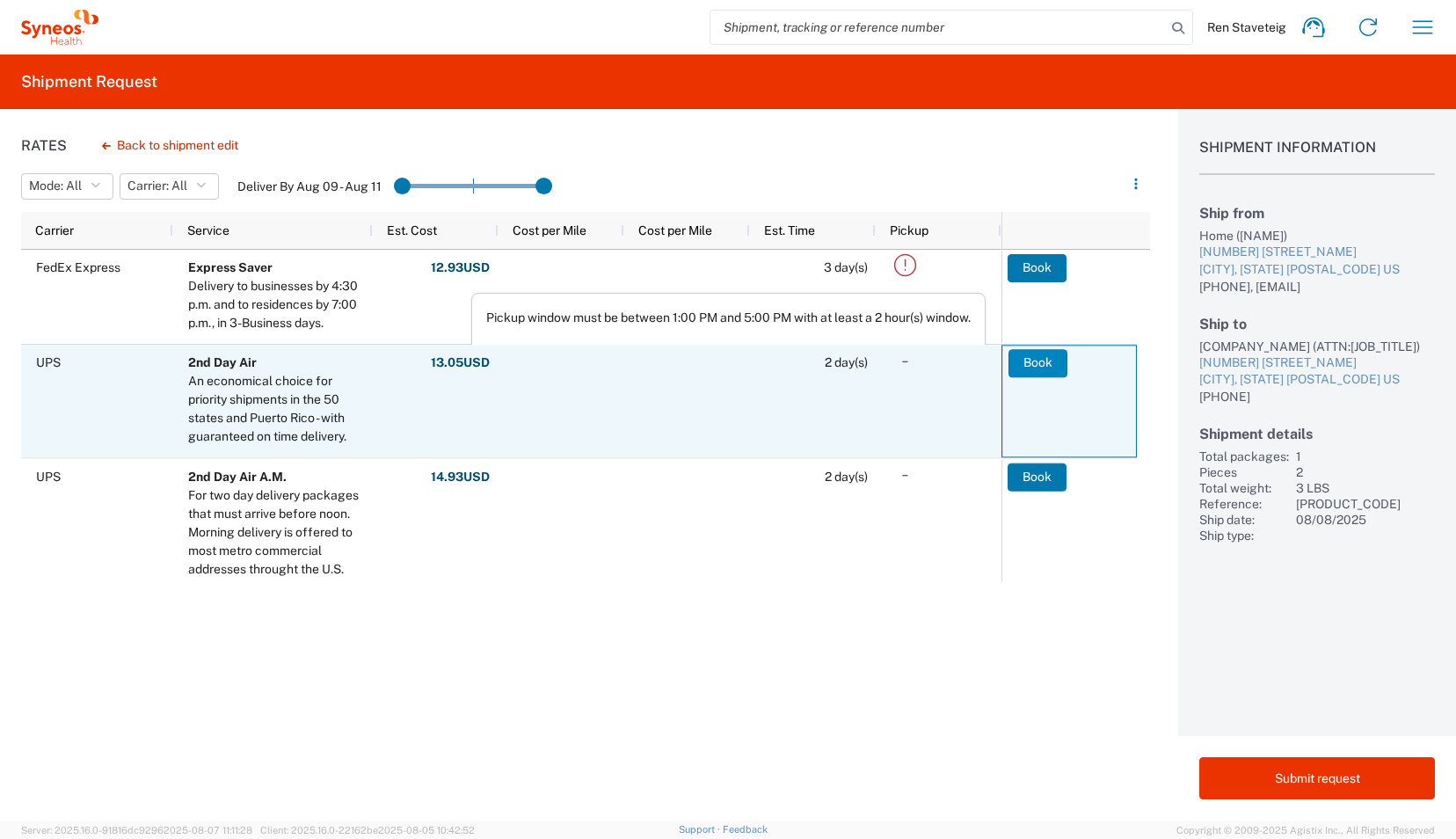 click on "Book" 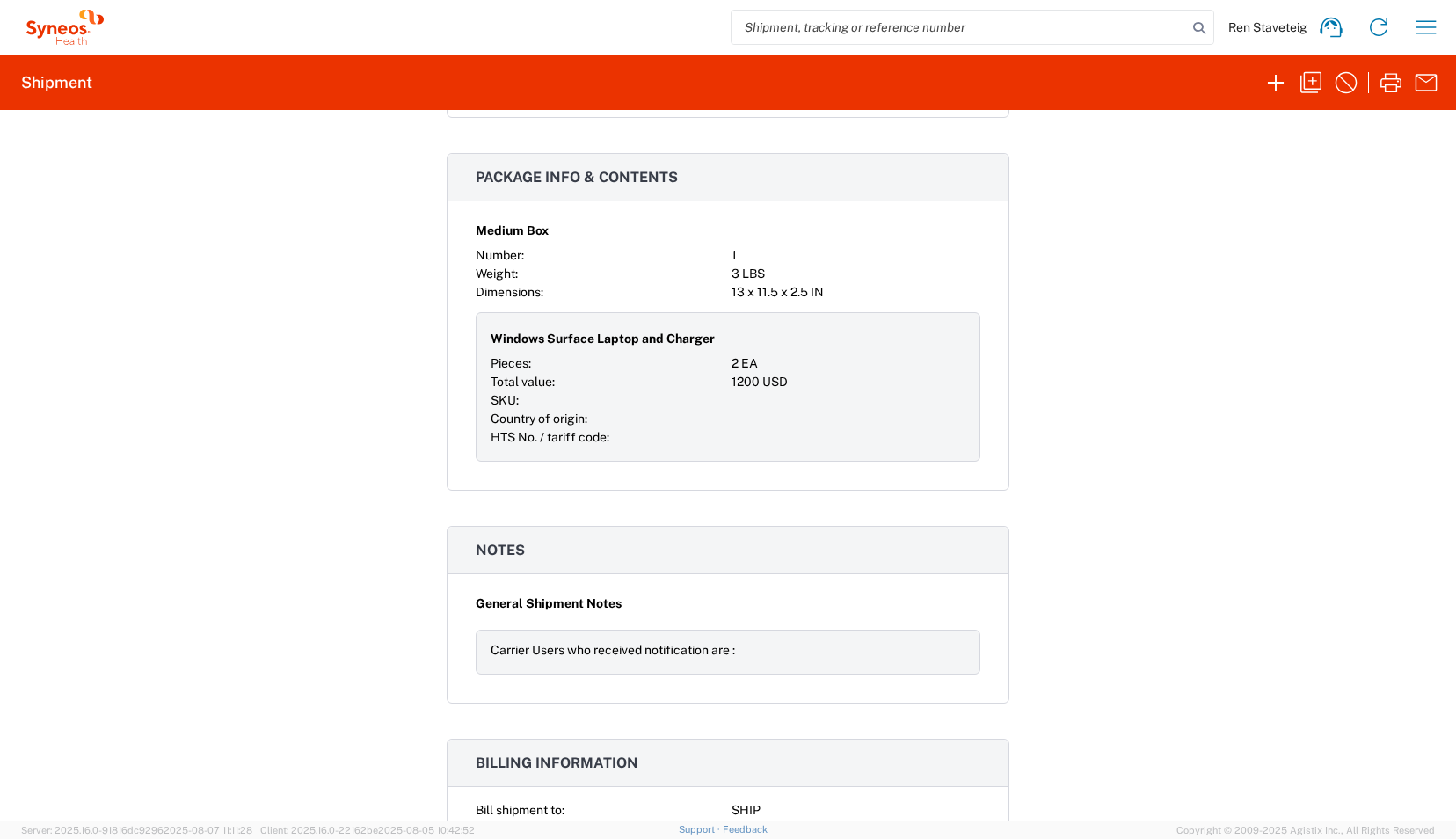 scroll, scrollTop: 1360, scrollLeft: 0, axis: vertical 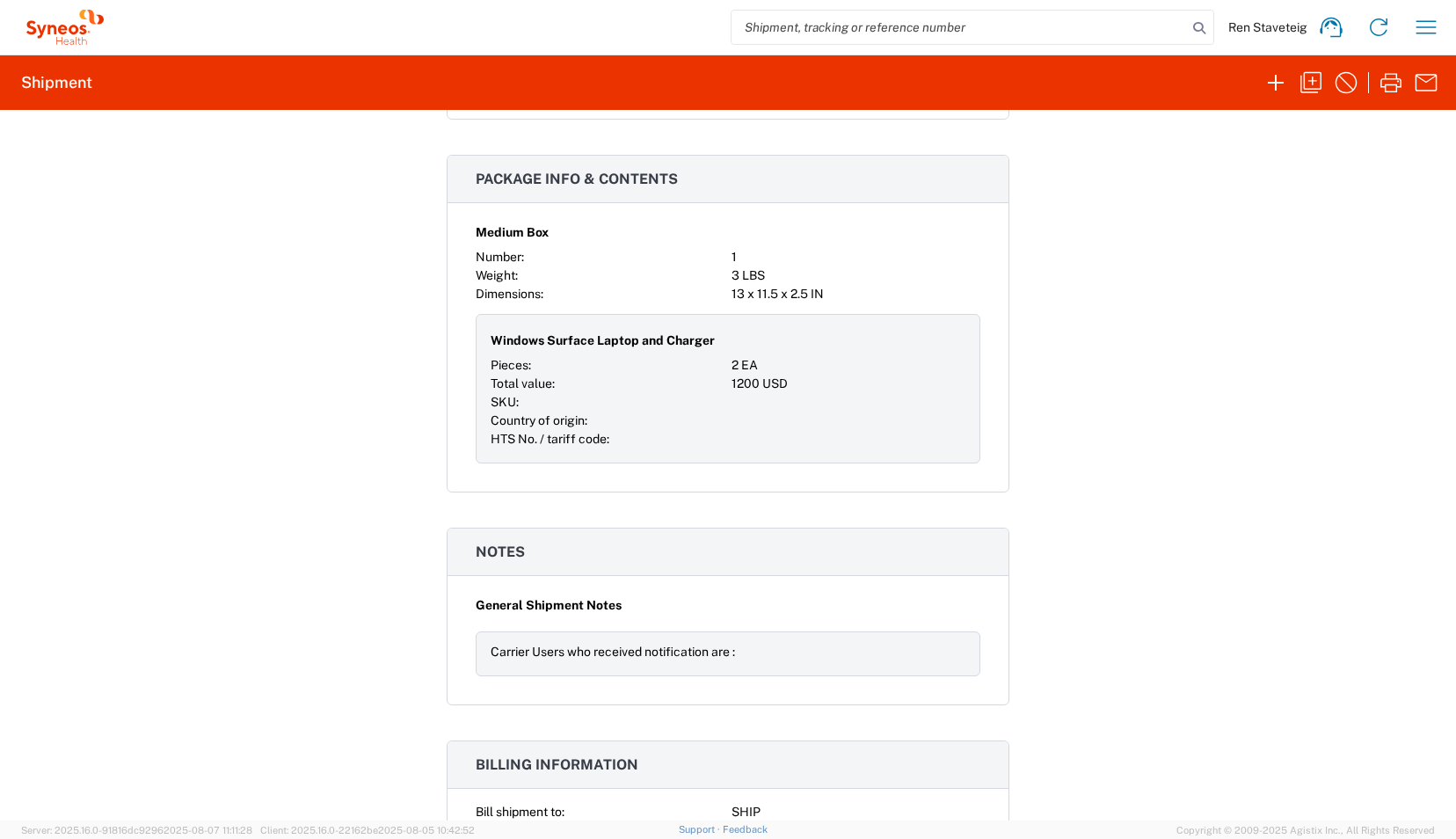 click on "Medium Box Number: 1 Weight: 3 LBS Dimensions: 13 x 11.5 x 2.5 IN Windows Surface Laptop and Charger Pieces: 2 EA Total value: 1200 USD SKU: Country of origin: HTS No. / tariff code:" 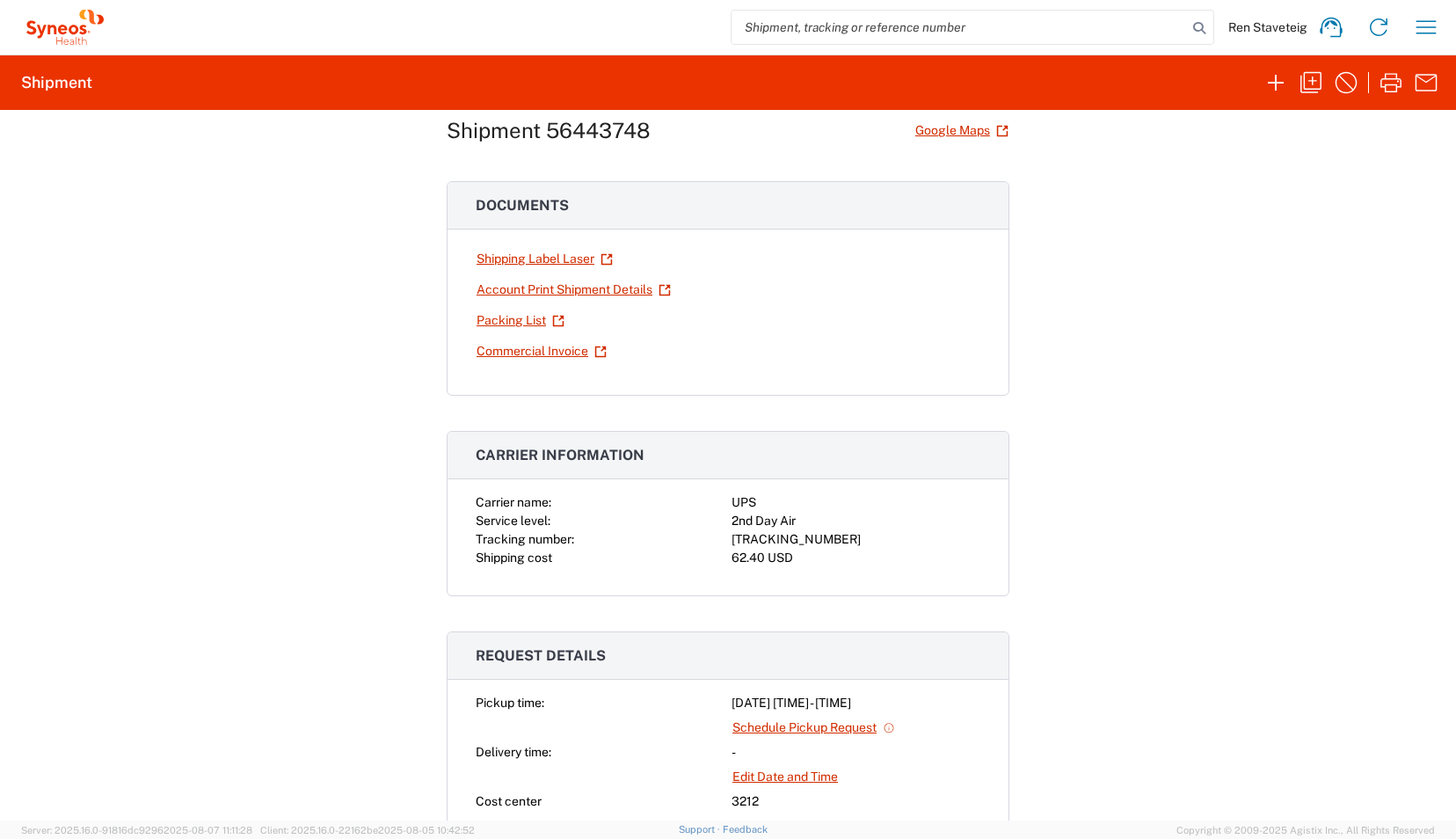 scroll, scrollTop: 0, scrollLeft: 0, axis: both 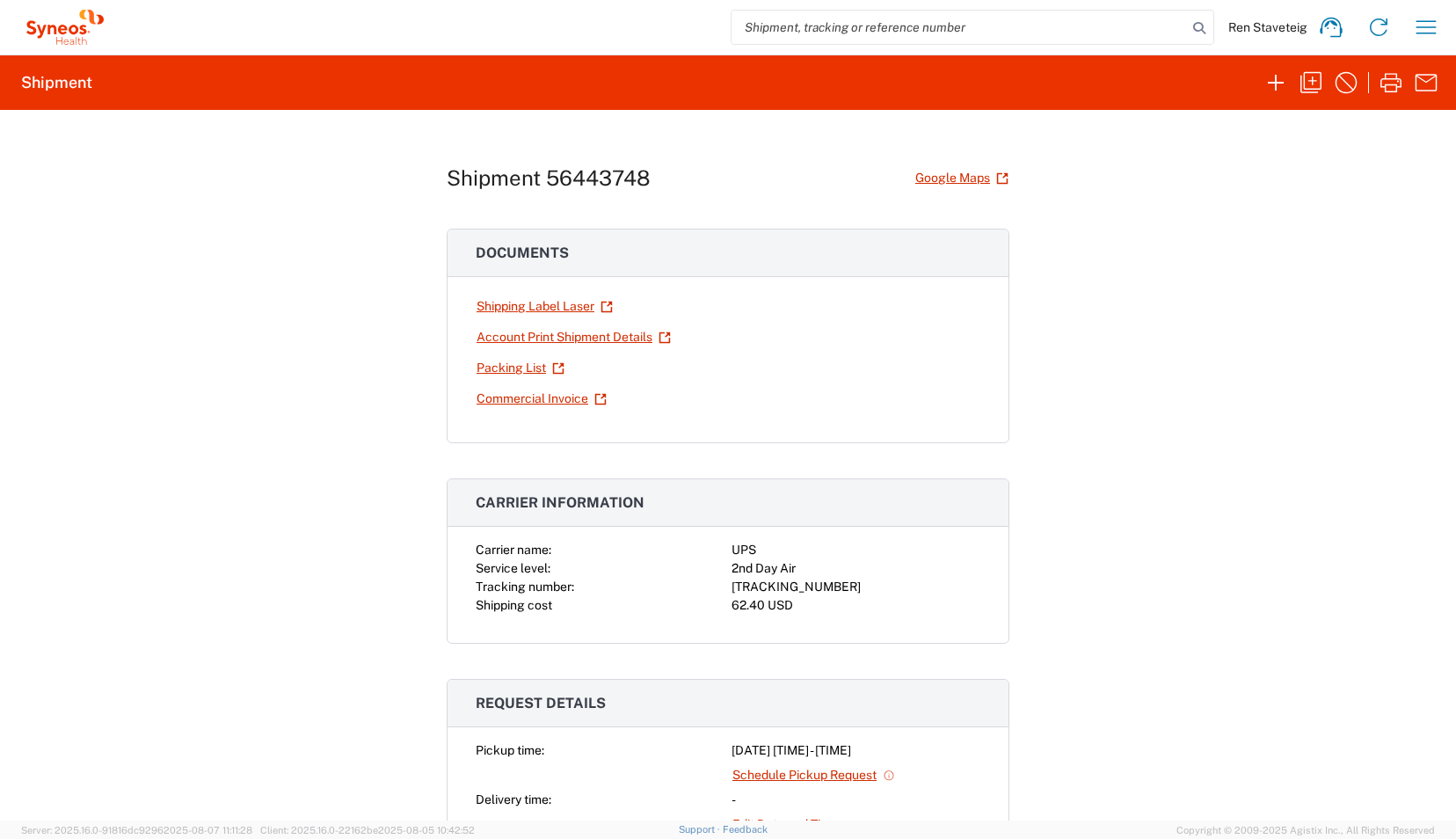 drag, startPoint x: 547, startPoint y: 301, endPoint x: 462, endPoint y: 295, distance: 85.2115 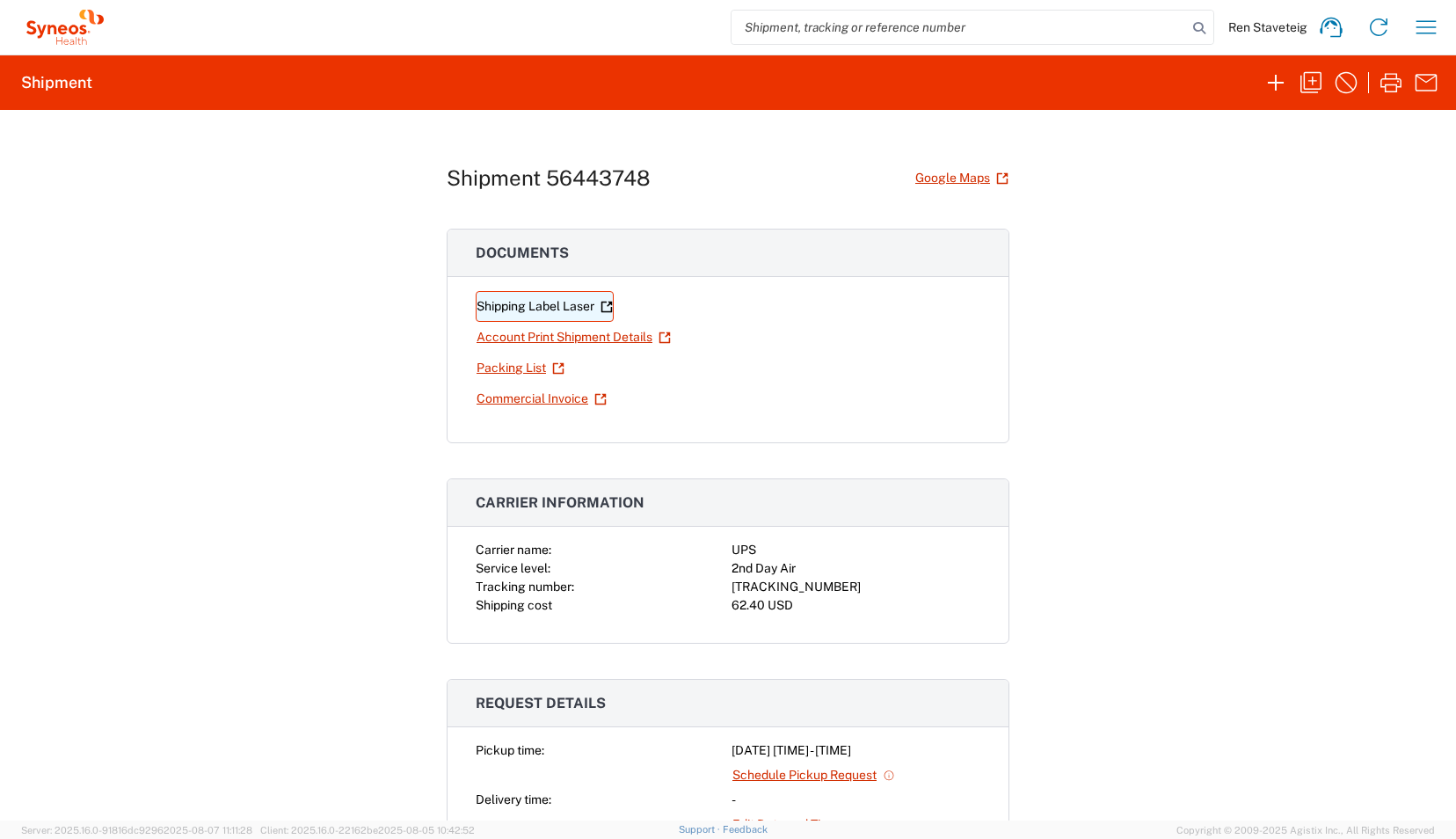 click on "Shipping Label Laser" 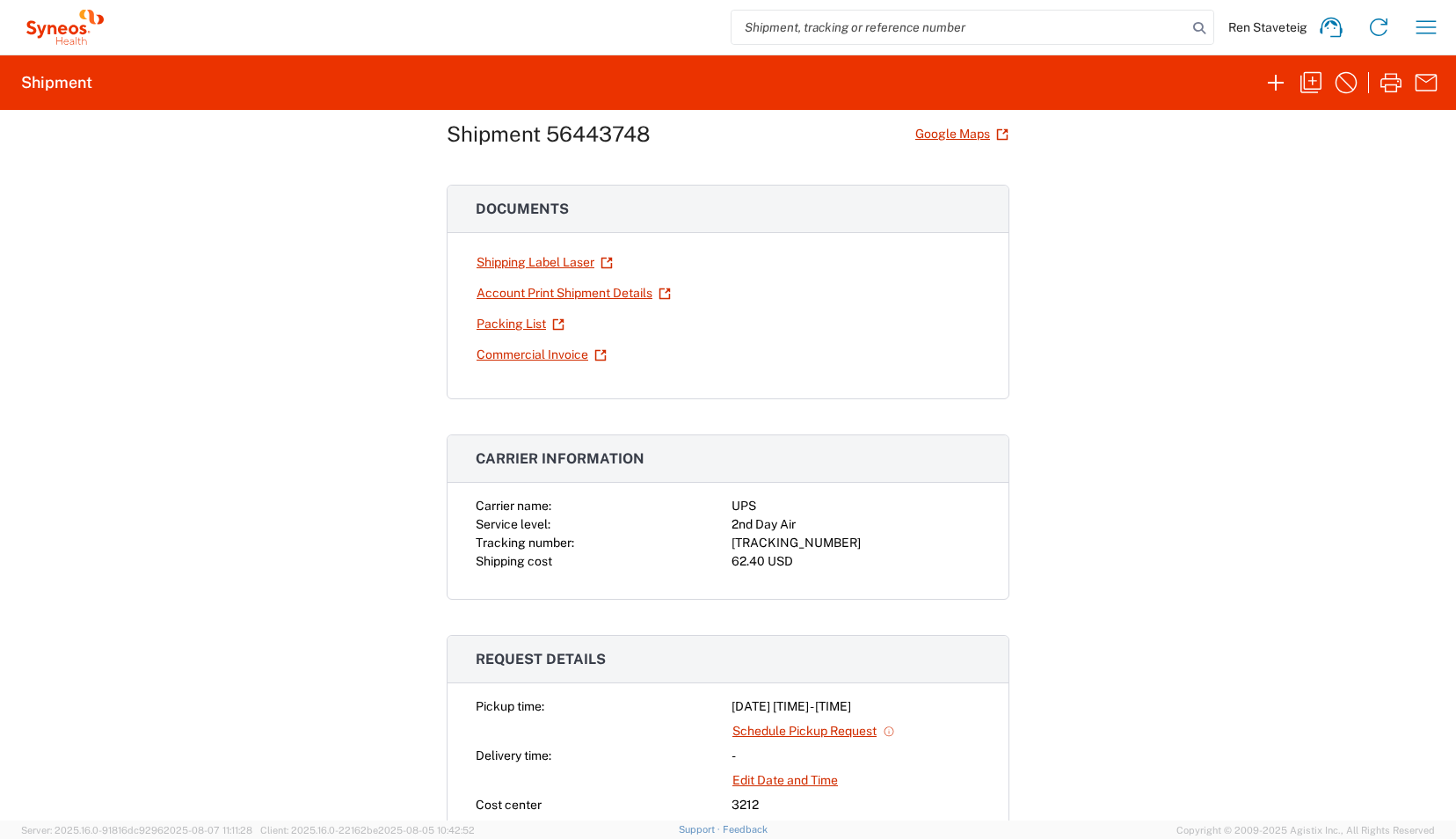 scroll, scrollTop: 43, scrollLeft: 0, axis: vertical 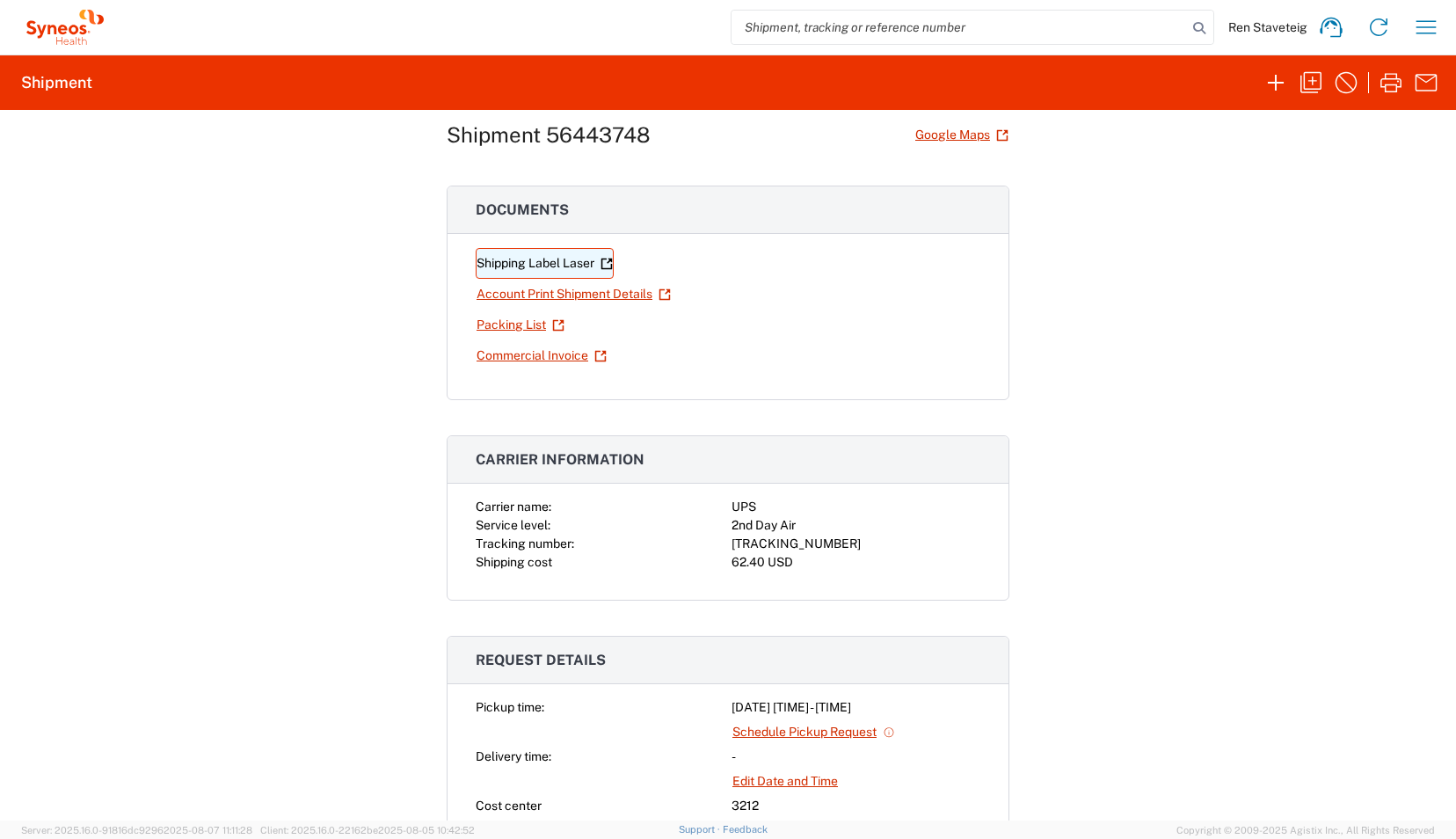 click on "Shipping Label Laser" 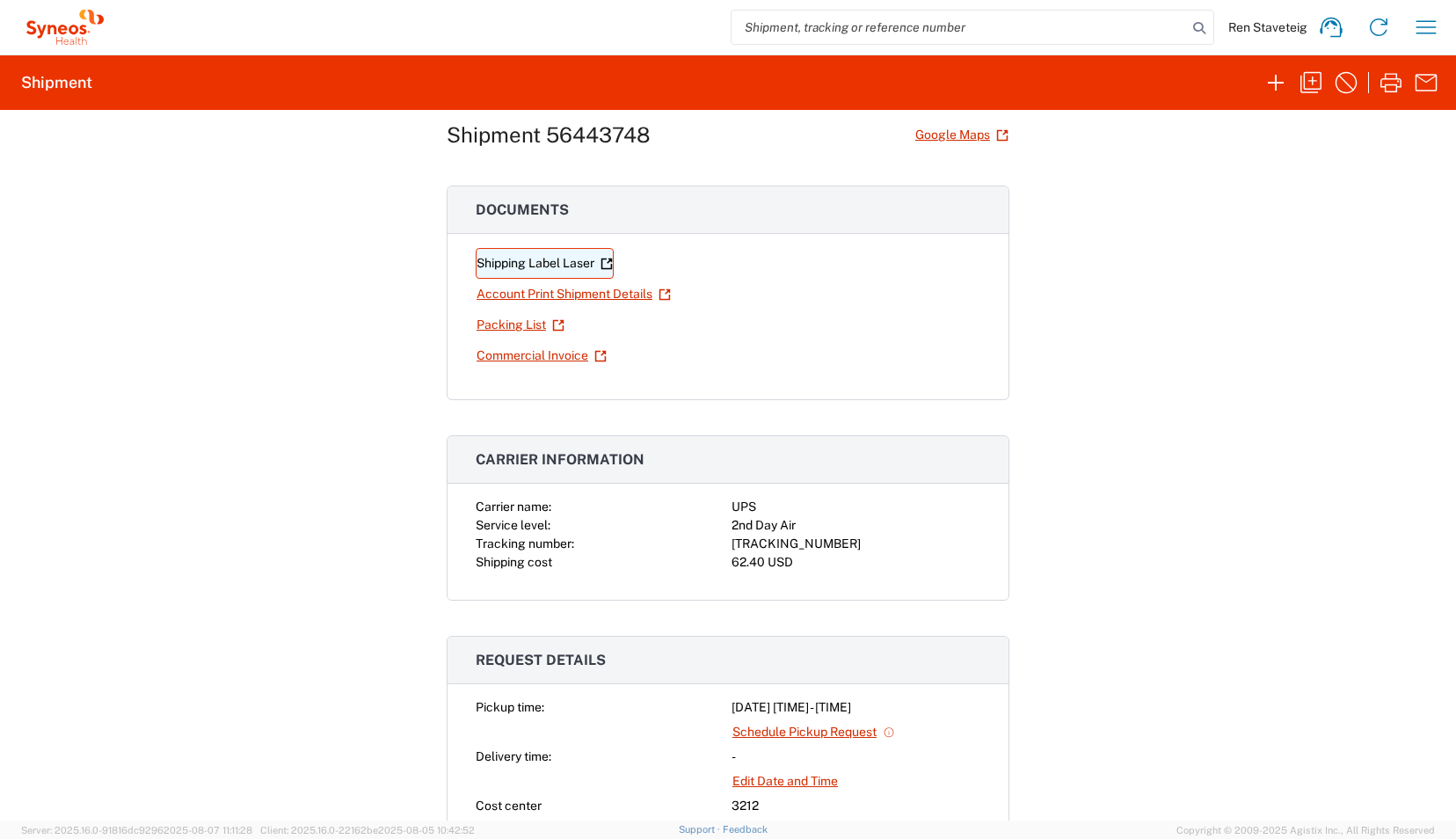 click 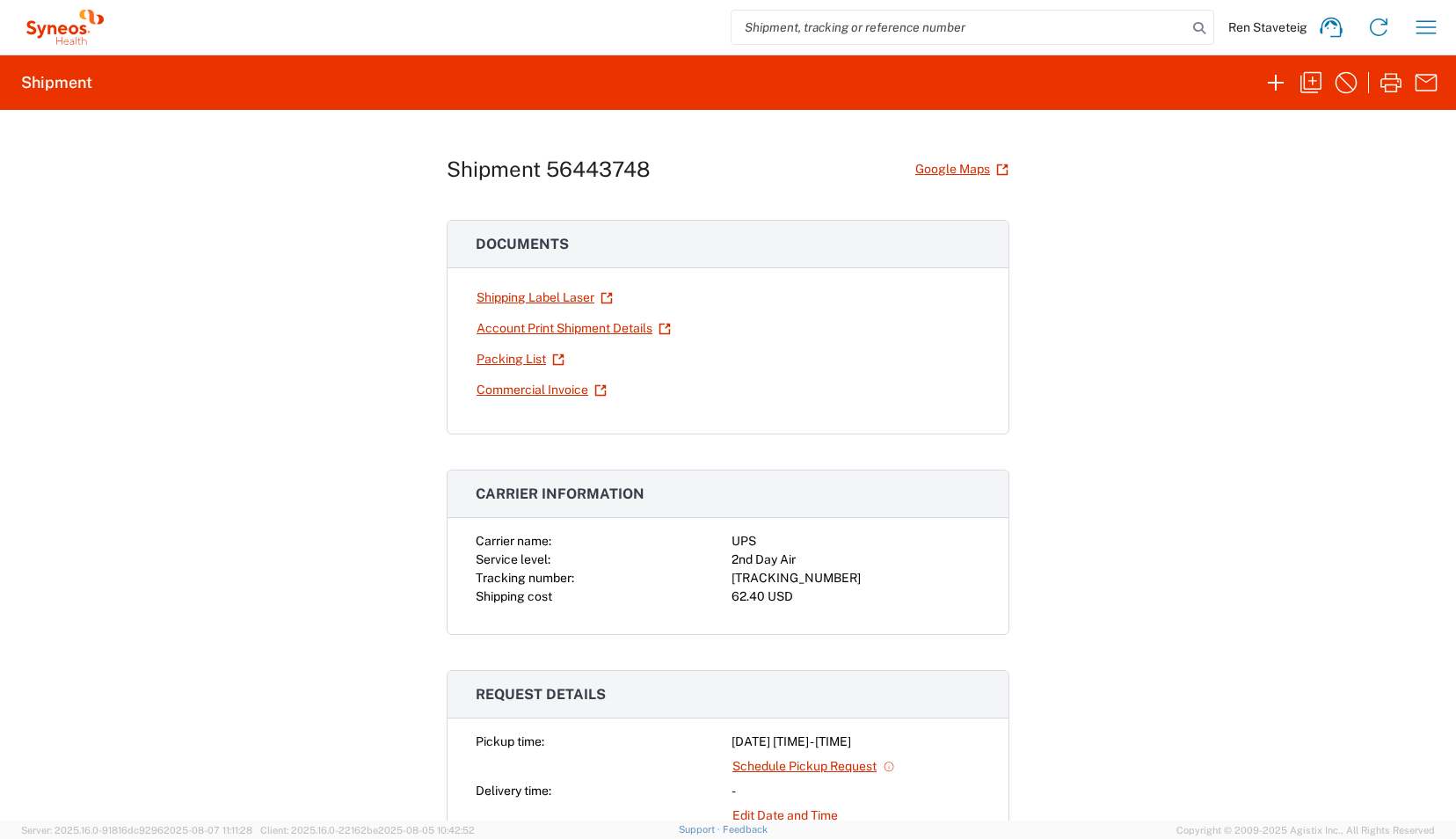scroll, scrollTop: 0, scrollLeft: 0, axis: both 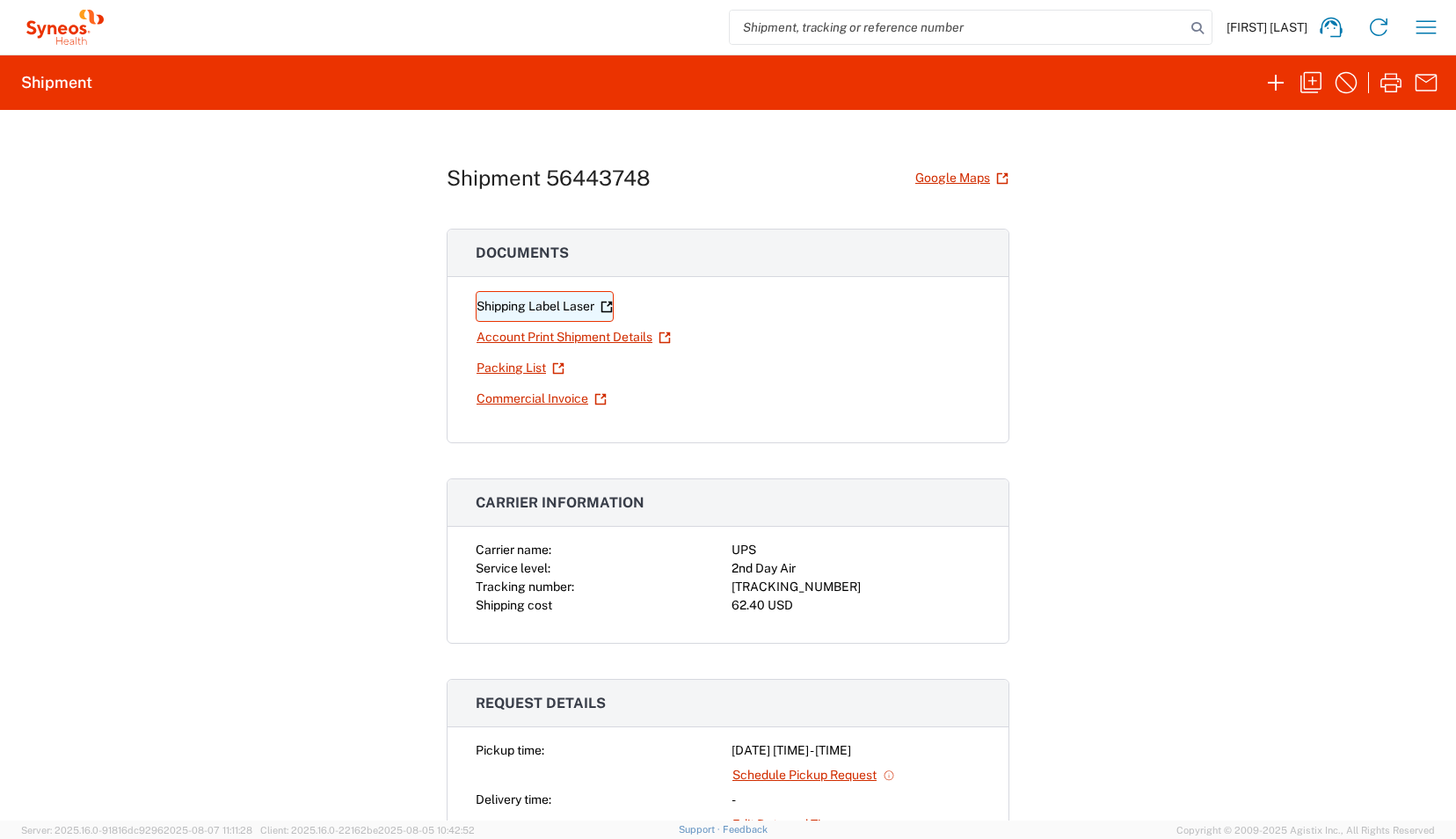 click on "Shipping Label Laser" 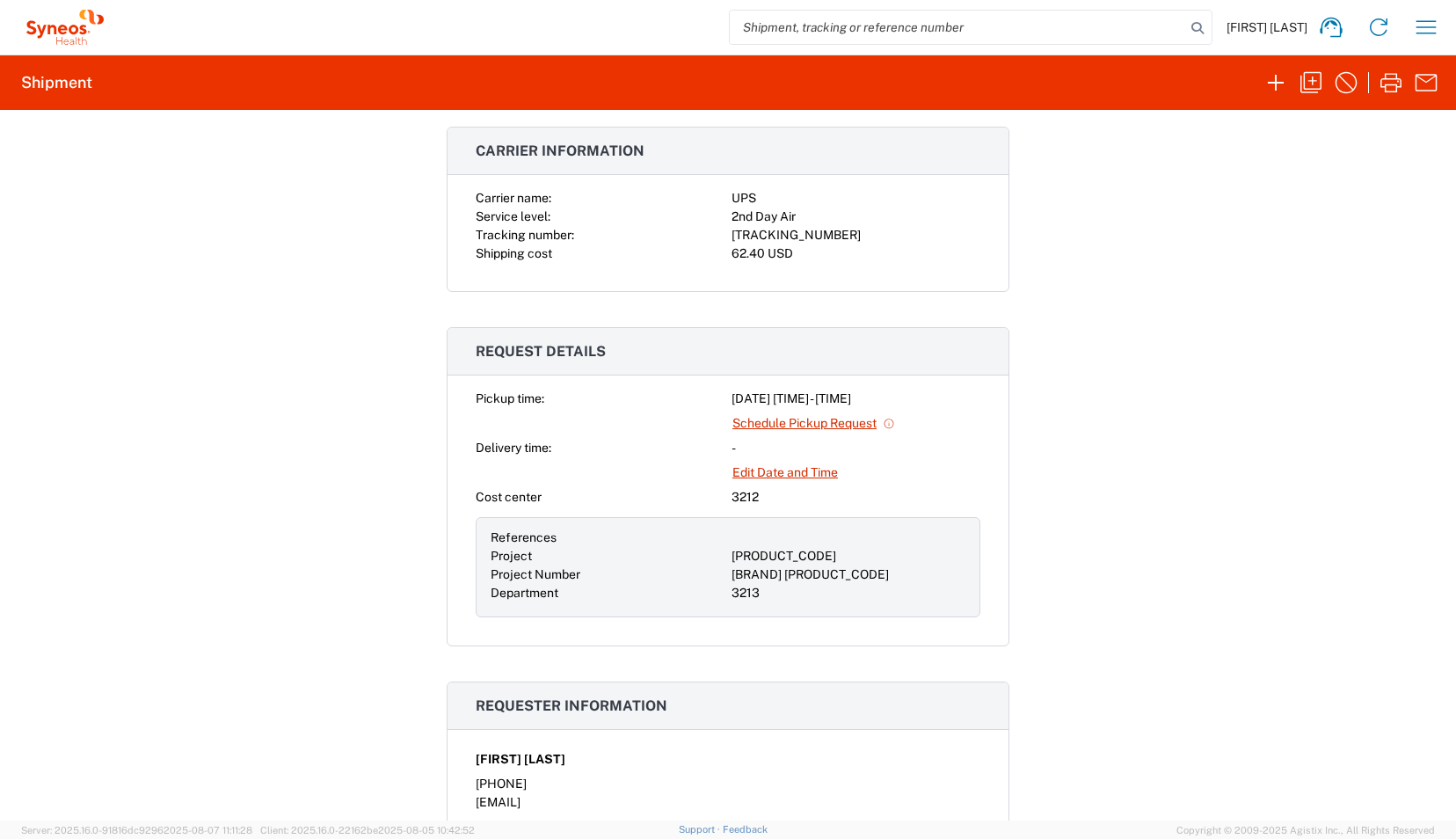 scroll, scrollTop: 0, scrollLeft: 0, axis: both 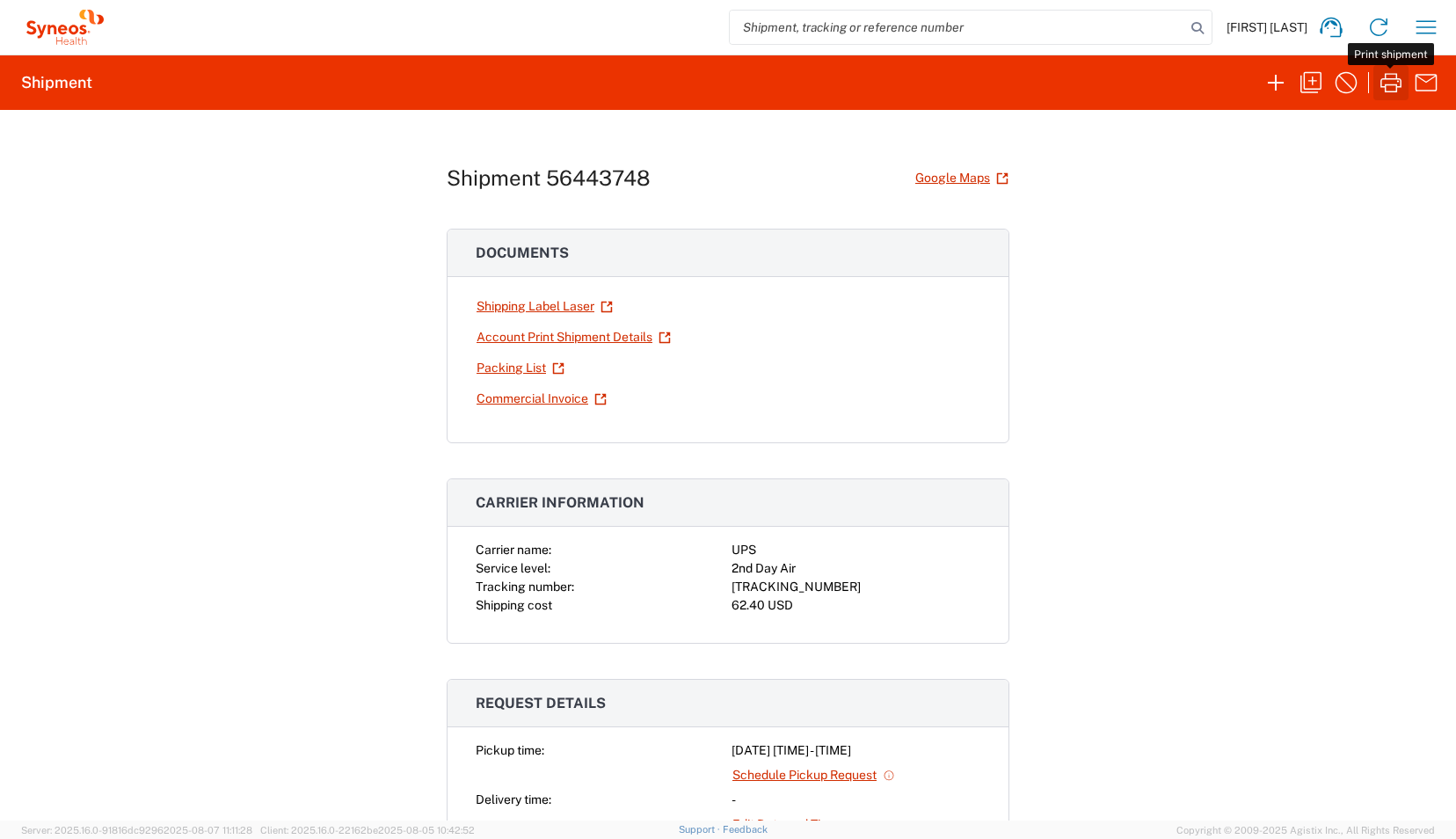click 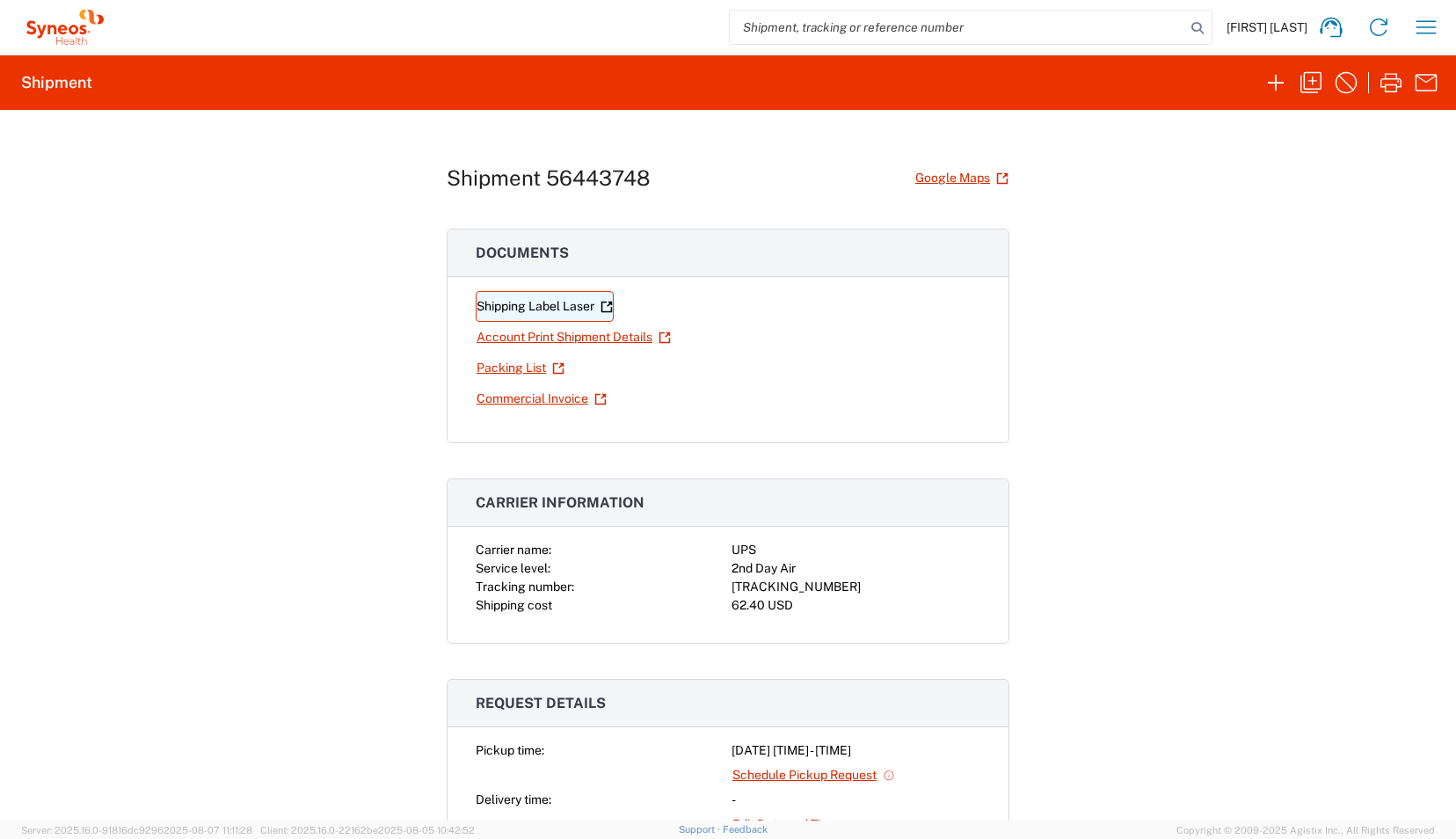 click on "Shipping Label Laser" 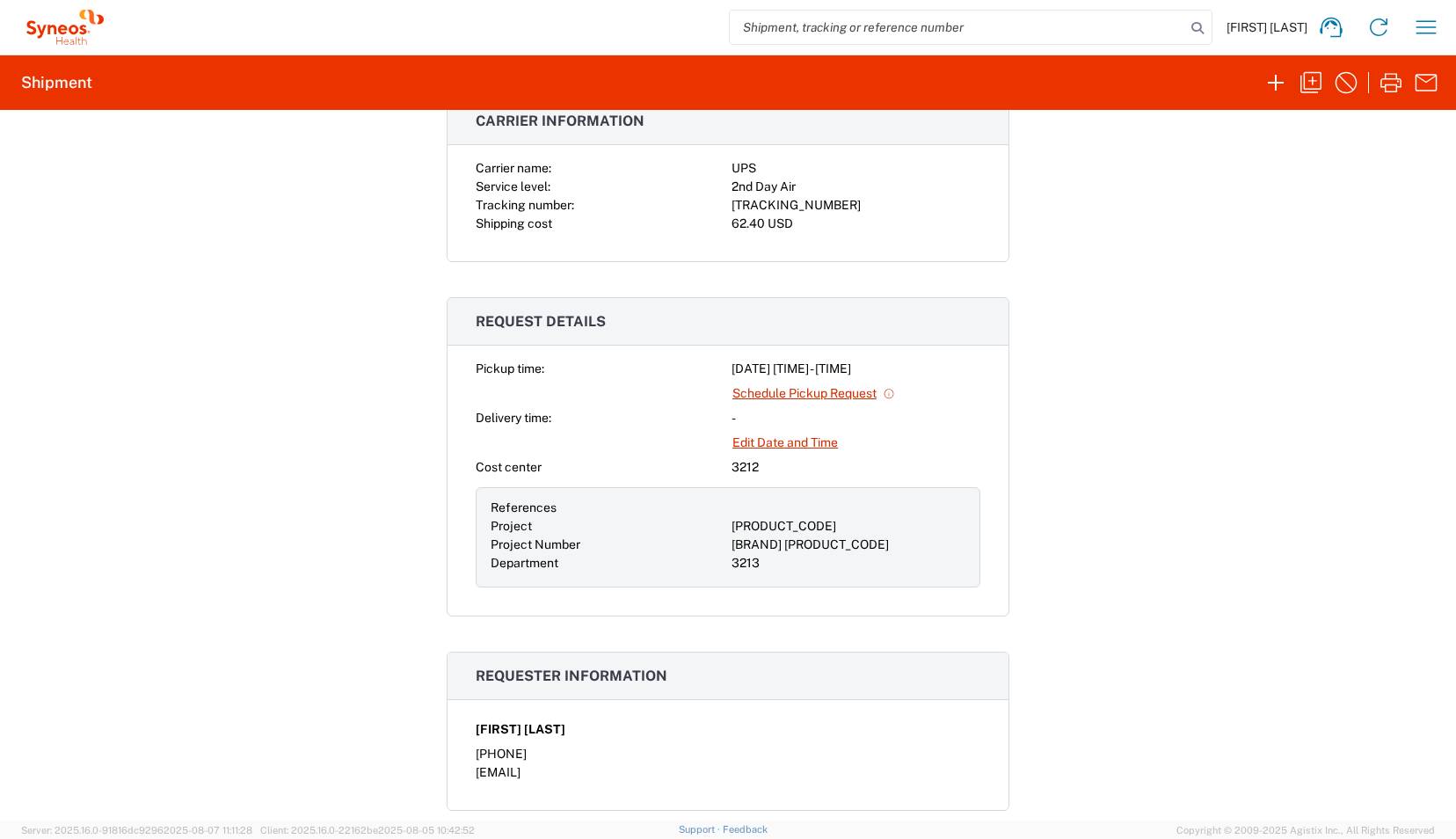 scroll, scrollTop: 0, scrollLeft: 0, axis: both 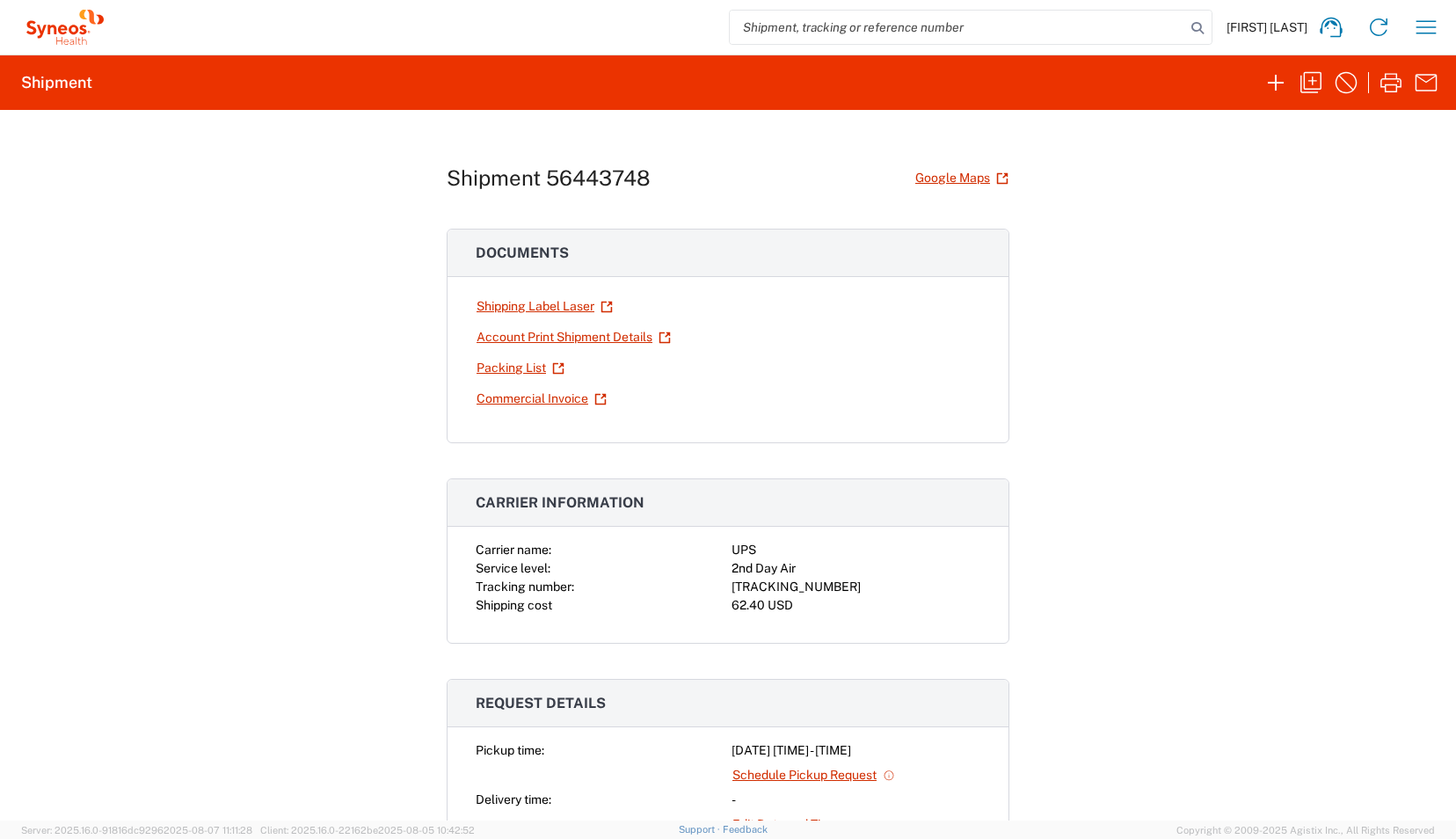 click on "Ren Staveteig
Home
Shipment estimator
Shipment tracking
Desktop shipment request
My shipments
Address book
Denied party screening
My profile
Logout" 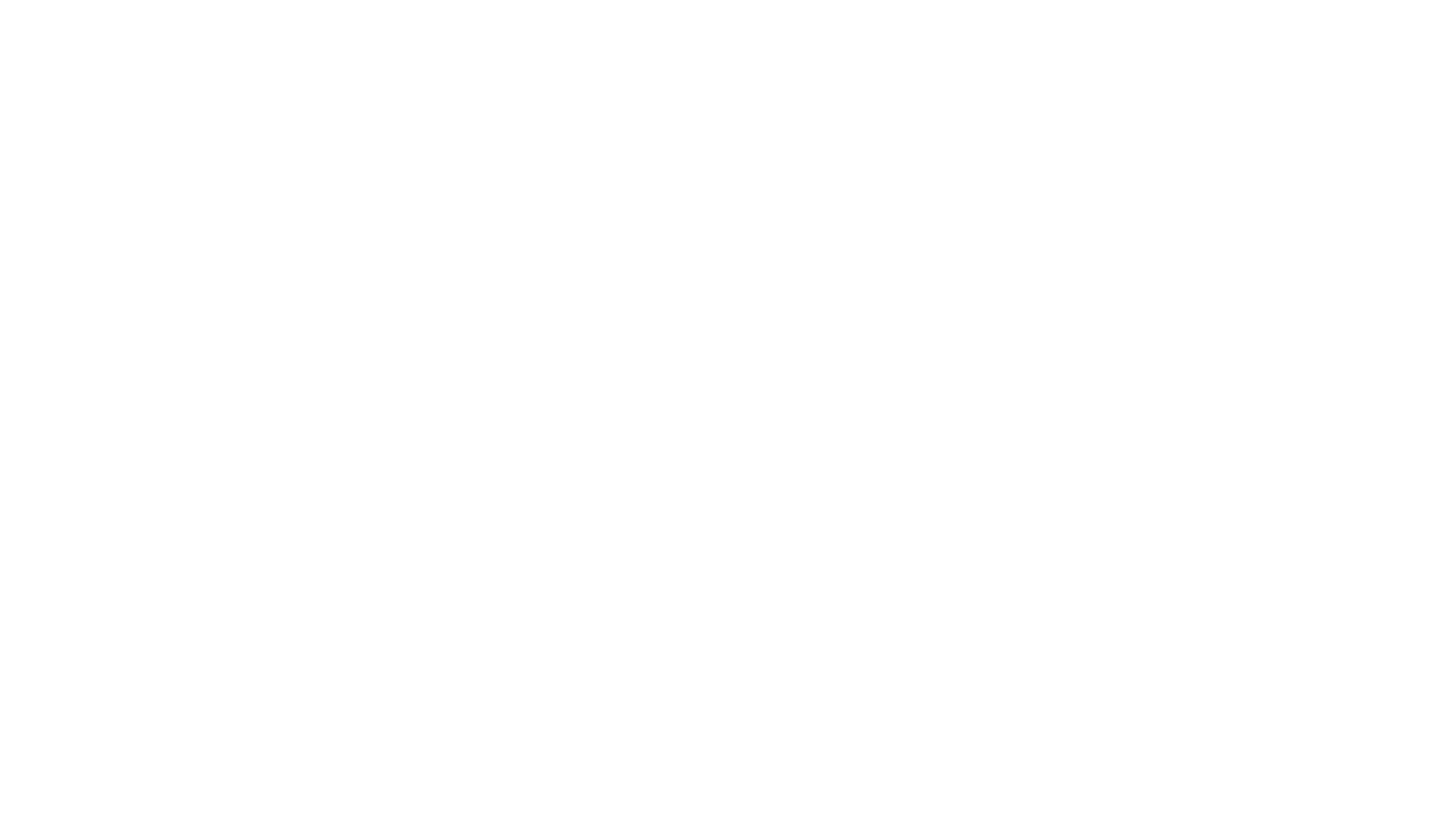 scroll, scrollTop: 0, scrollLeft: 0, axis: both 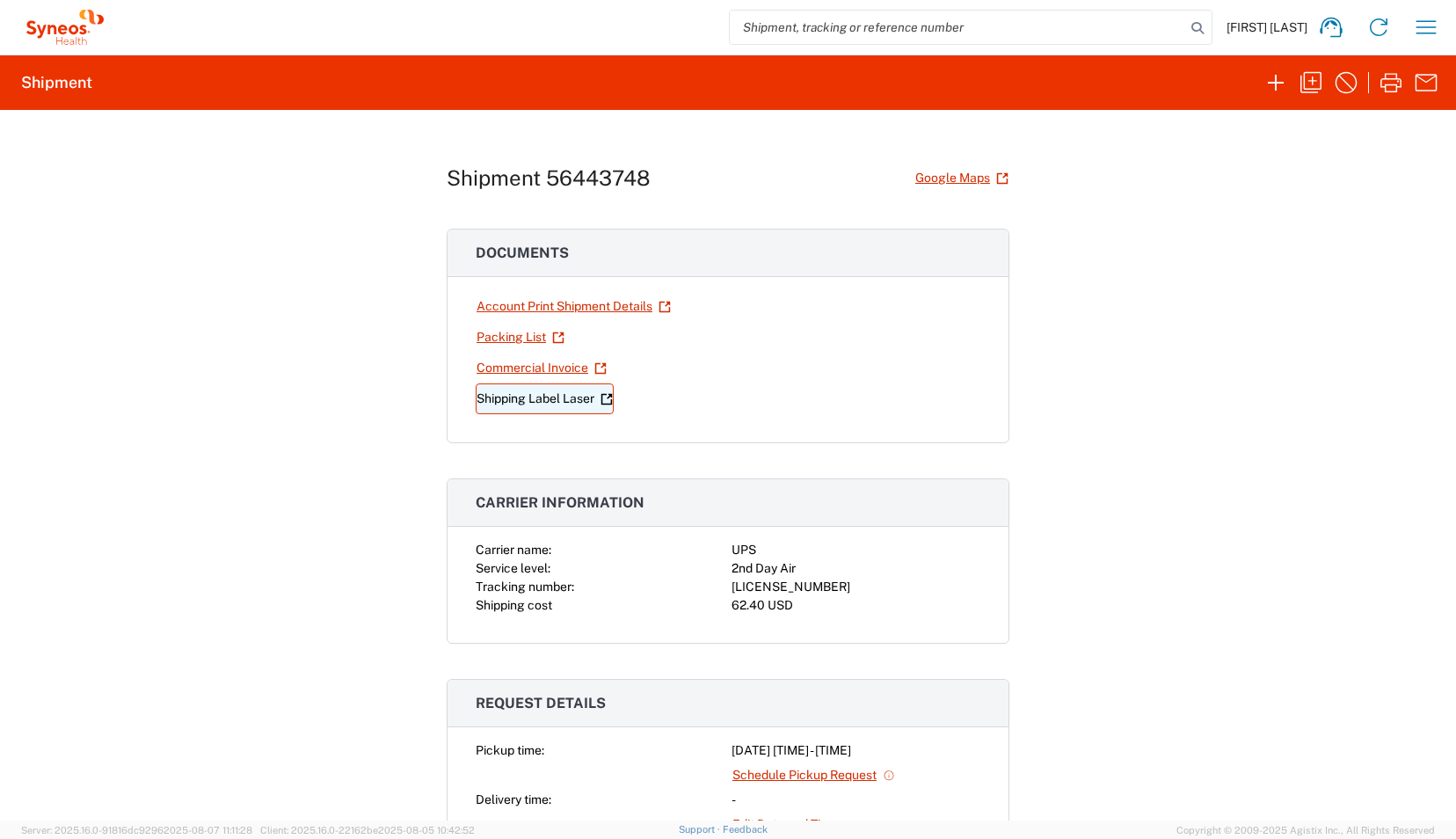 click on "Shipping Label Laser" 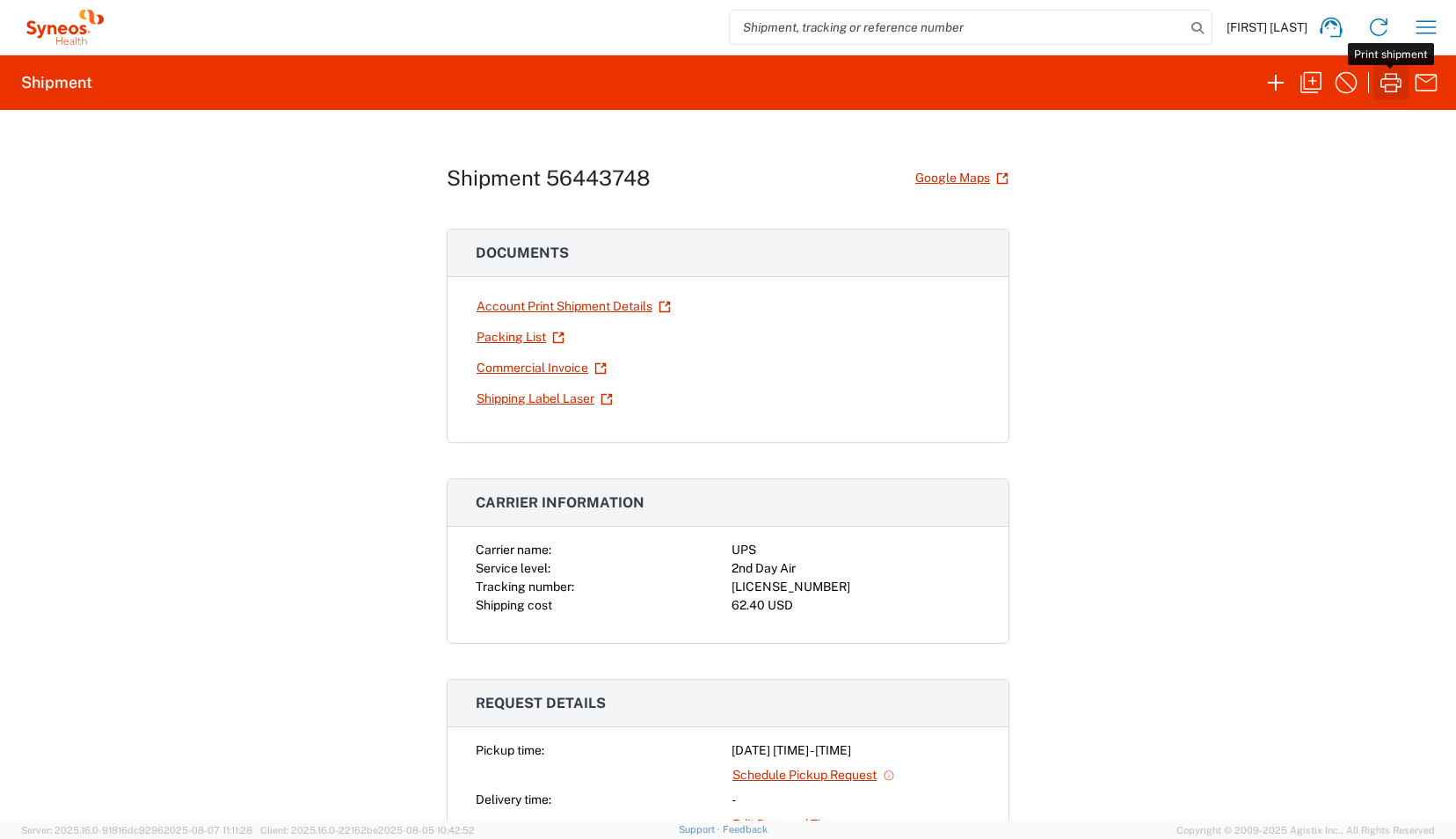 click 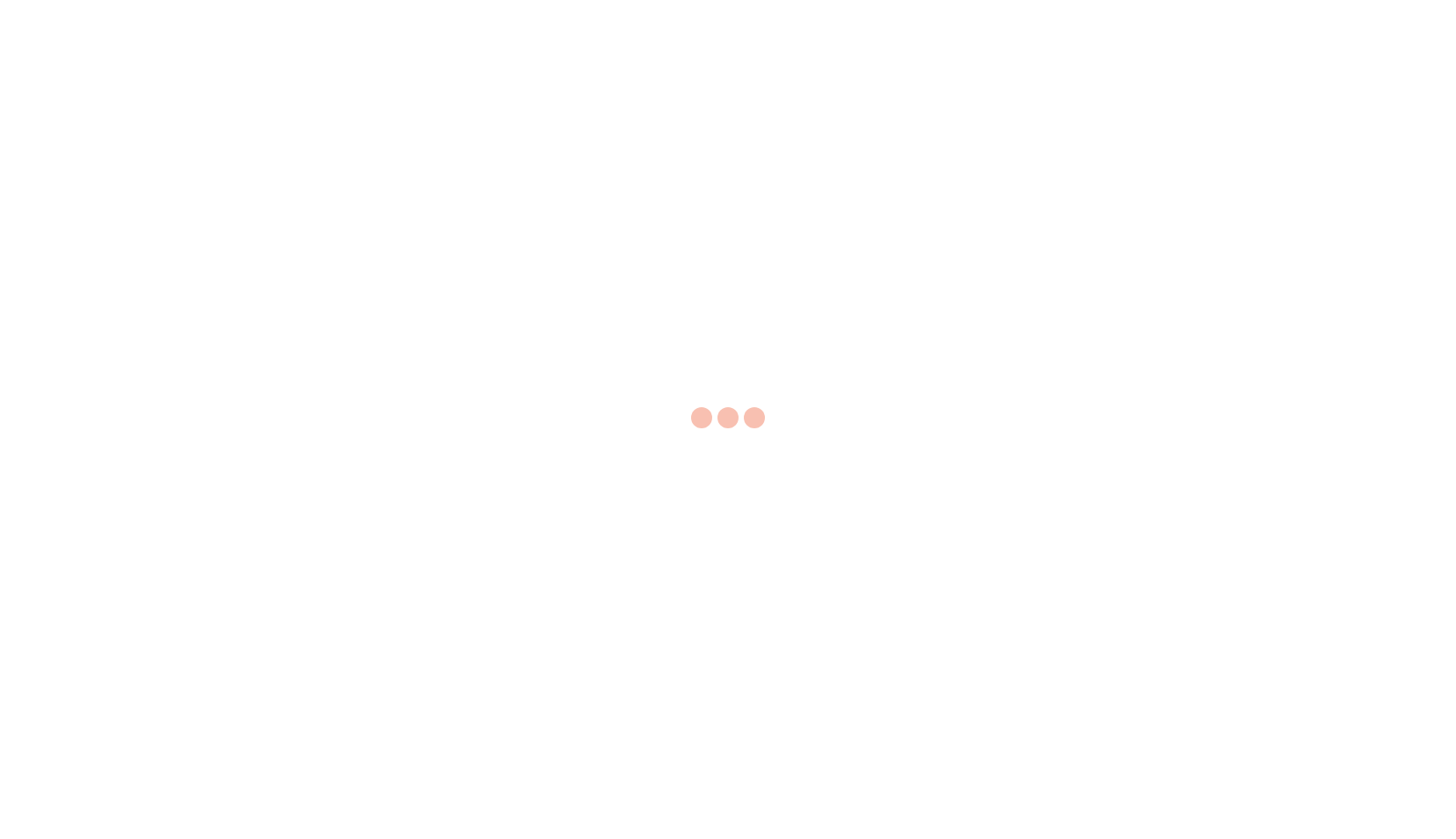 scroll, scrollTop: 0, scrollLeft: 0, axis: both 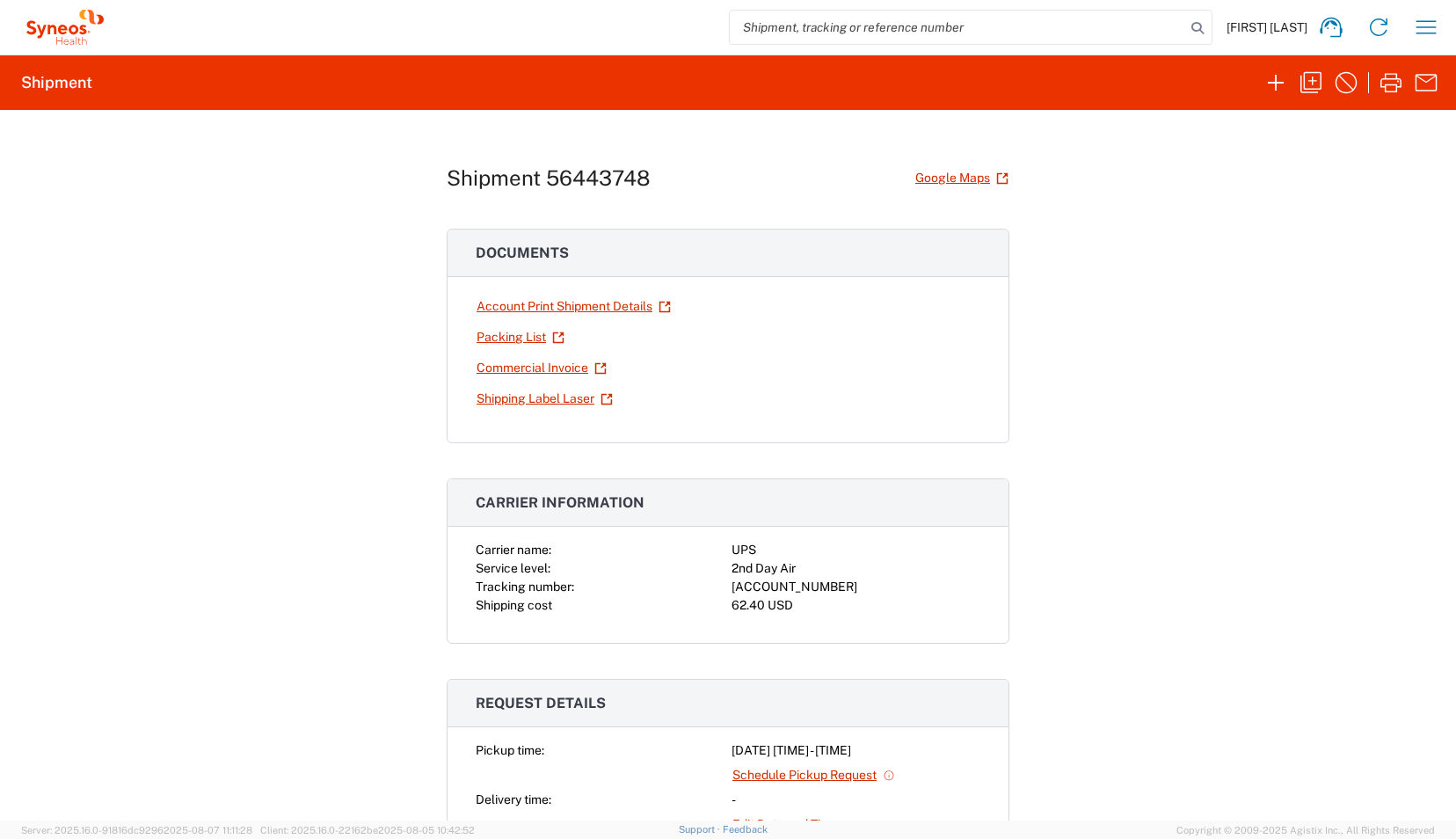 click on "[FIRST] [LAST]" 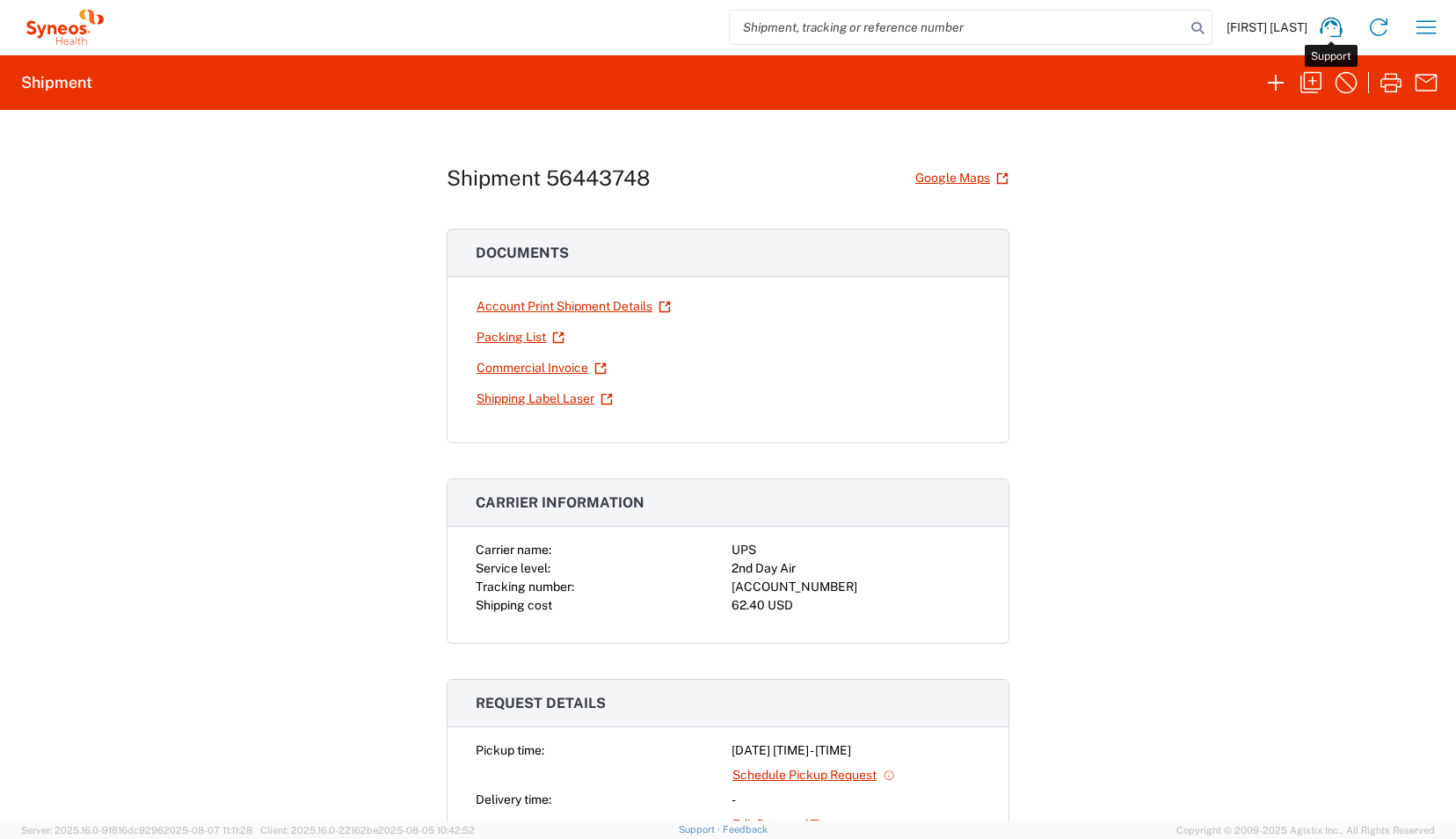 drag, startPoint x: 1322, startPoint y: 28, endPoint x: 1274, endPoint y: 33, distance: 48.259714 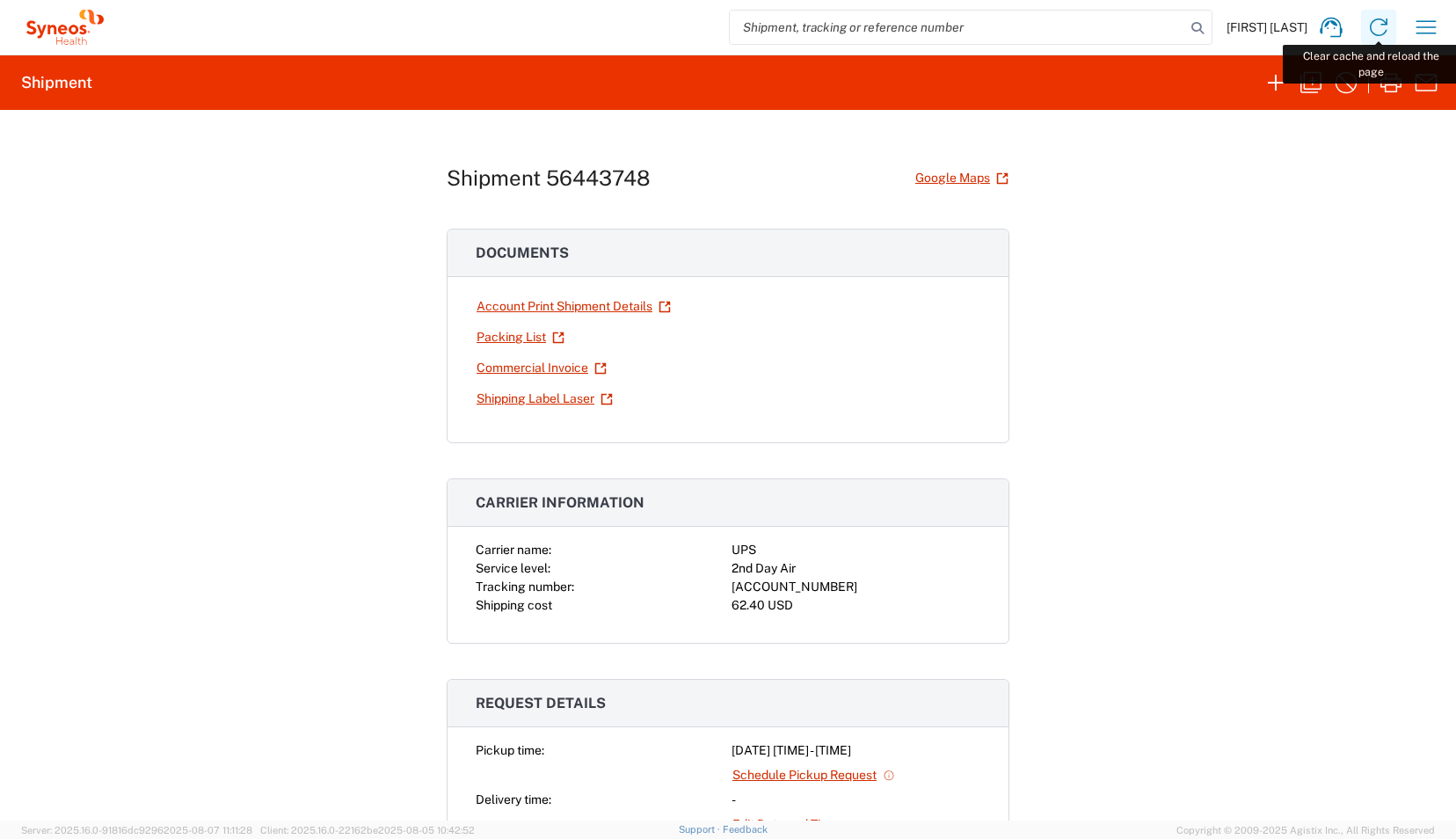 click 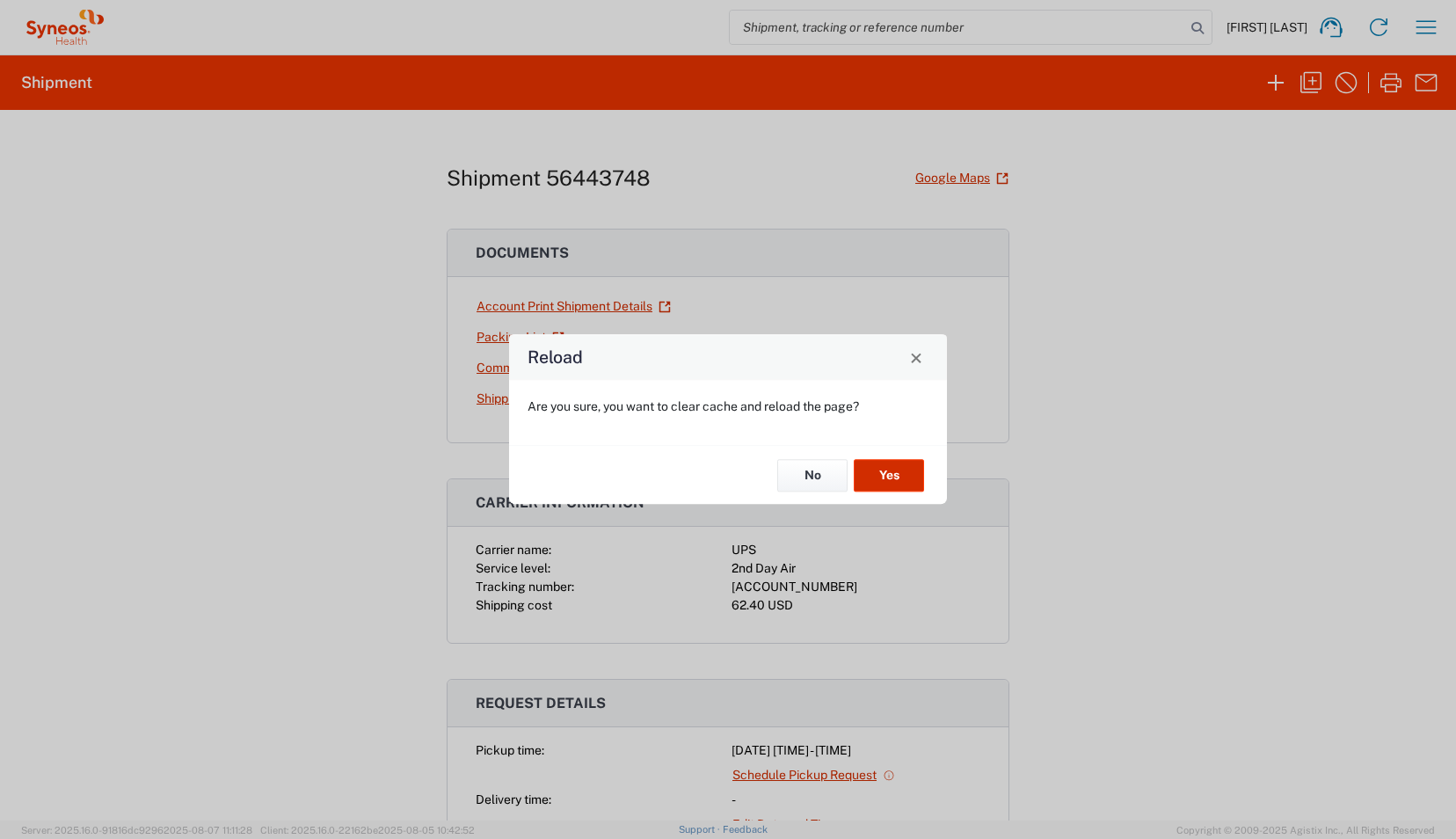 click on "Yes" 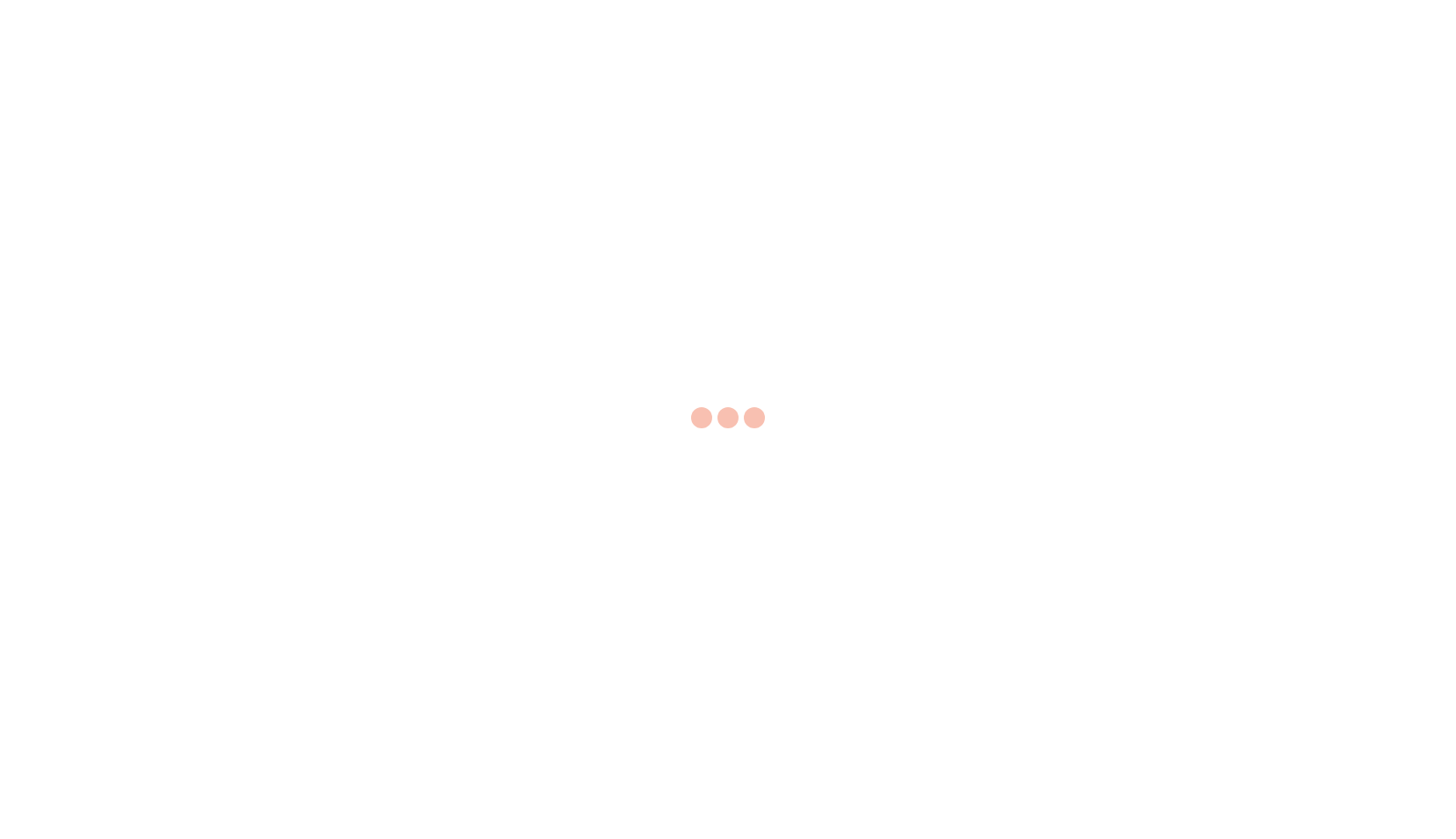 scroll, scrollTop: 0, scrollLeft: 0, axis: both 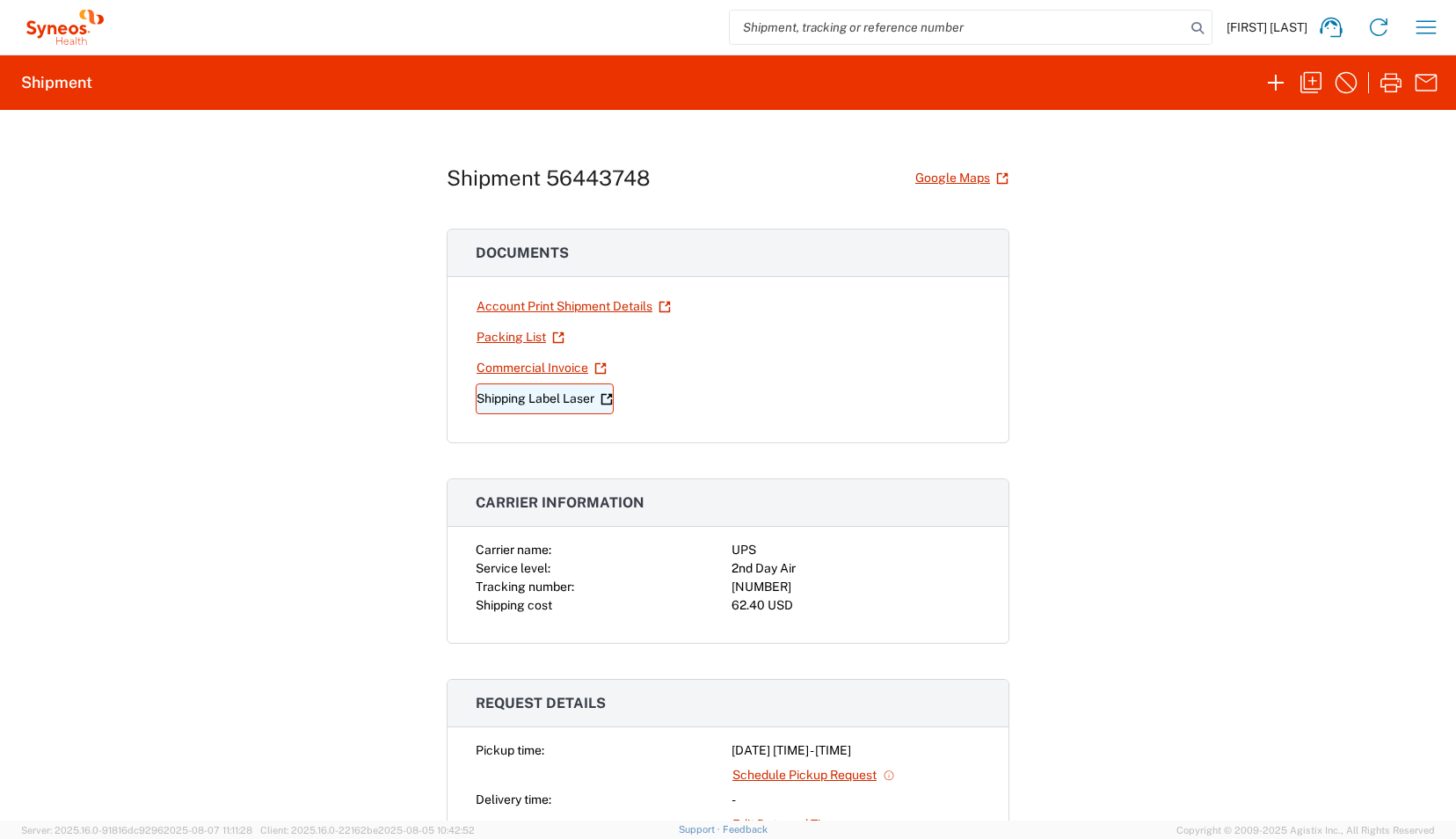 click 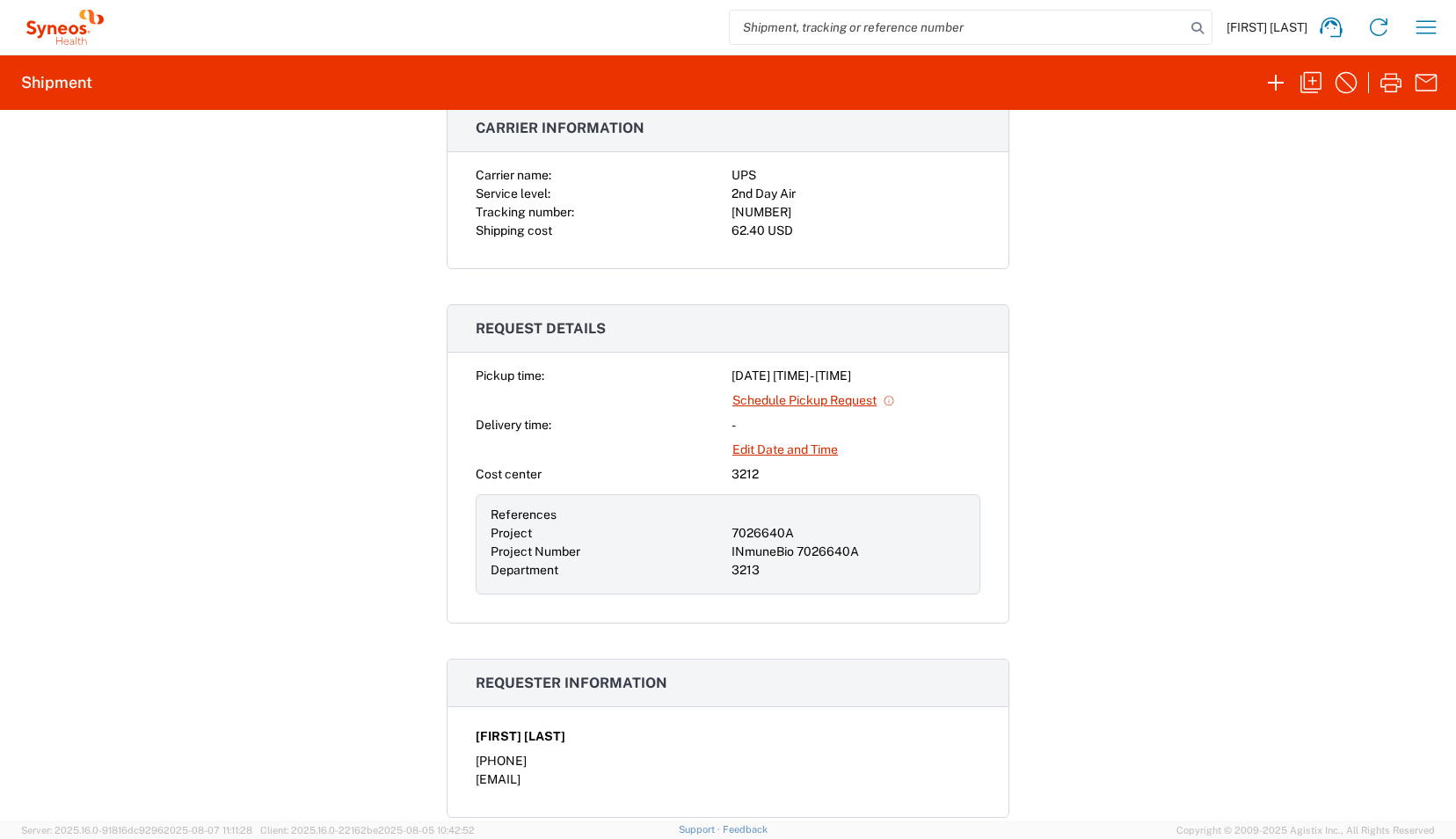 scroll, scrollTop: 384, scrollLeft: 0, axis: vertical 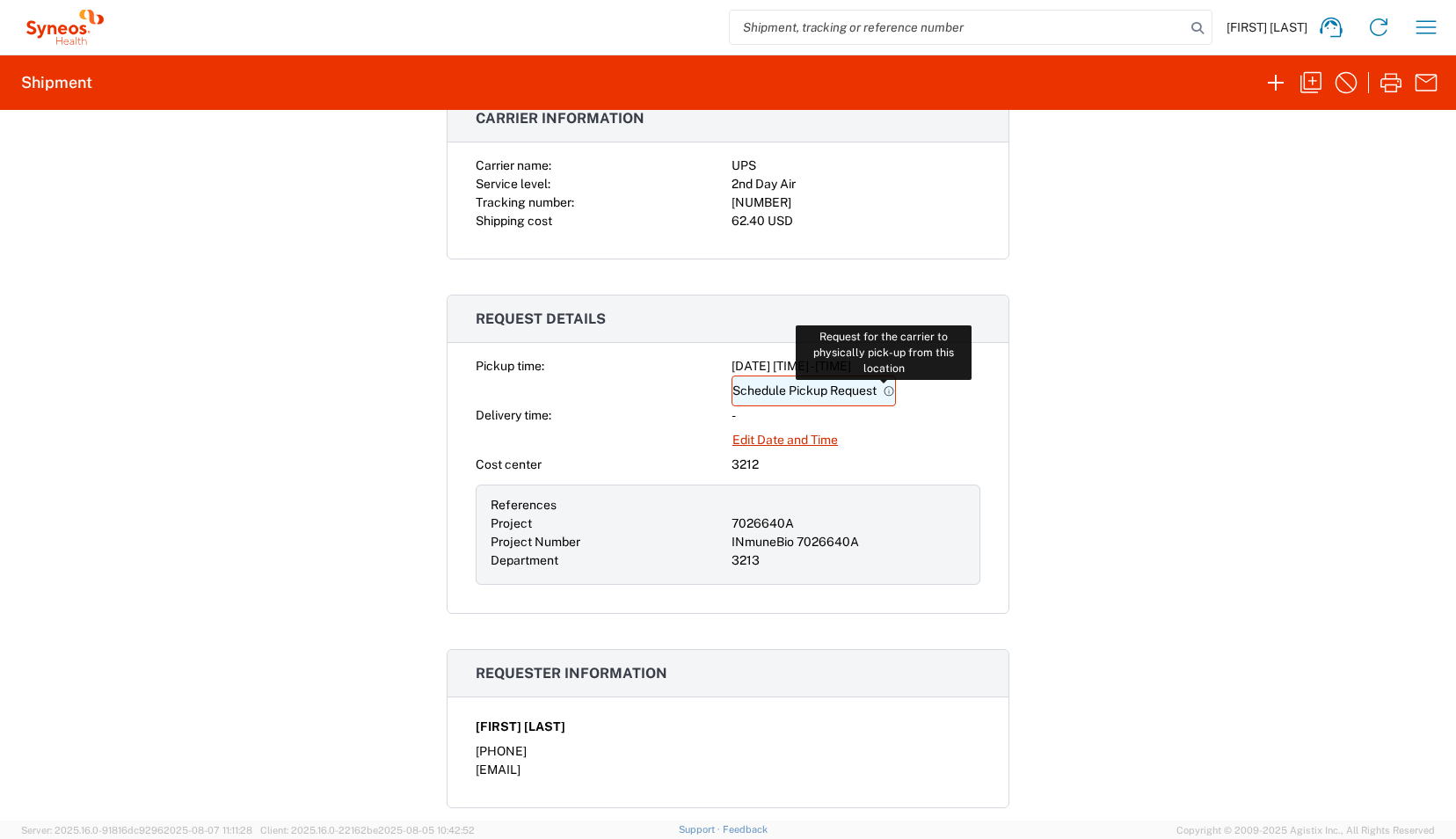 click 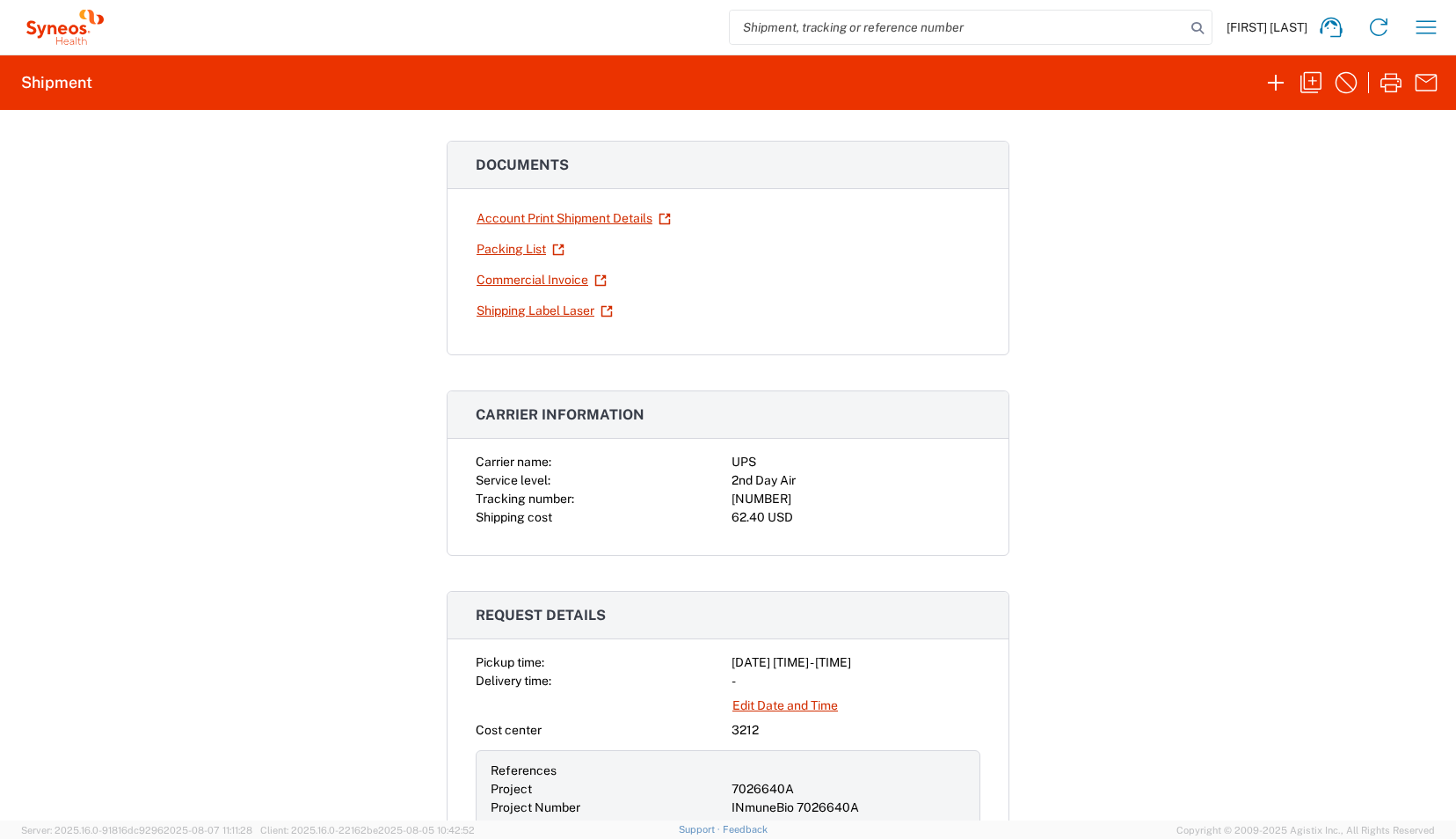 scroll, scrollTop: 0, scrollLeft: 0, axis: both 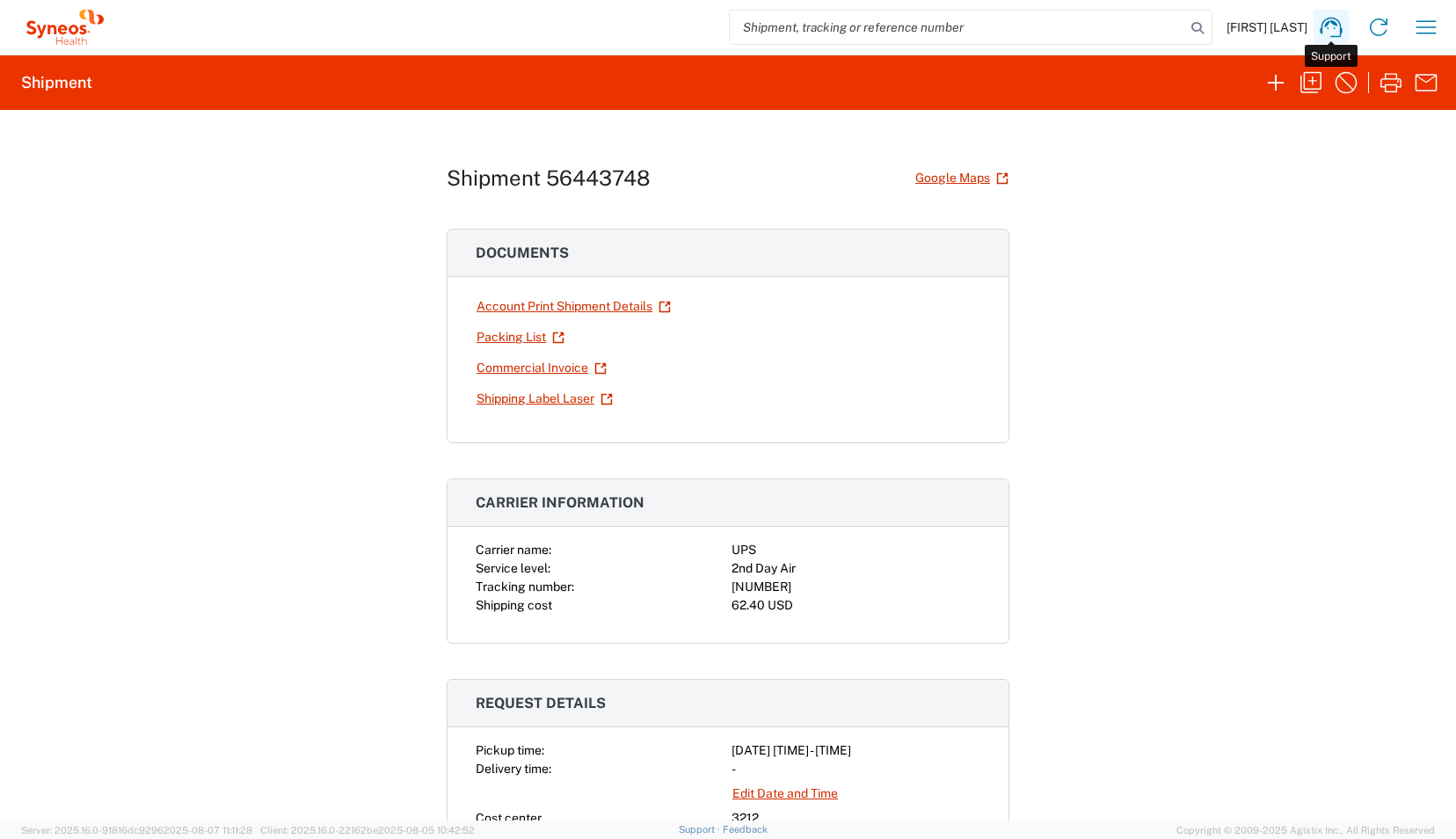 click 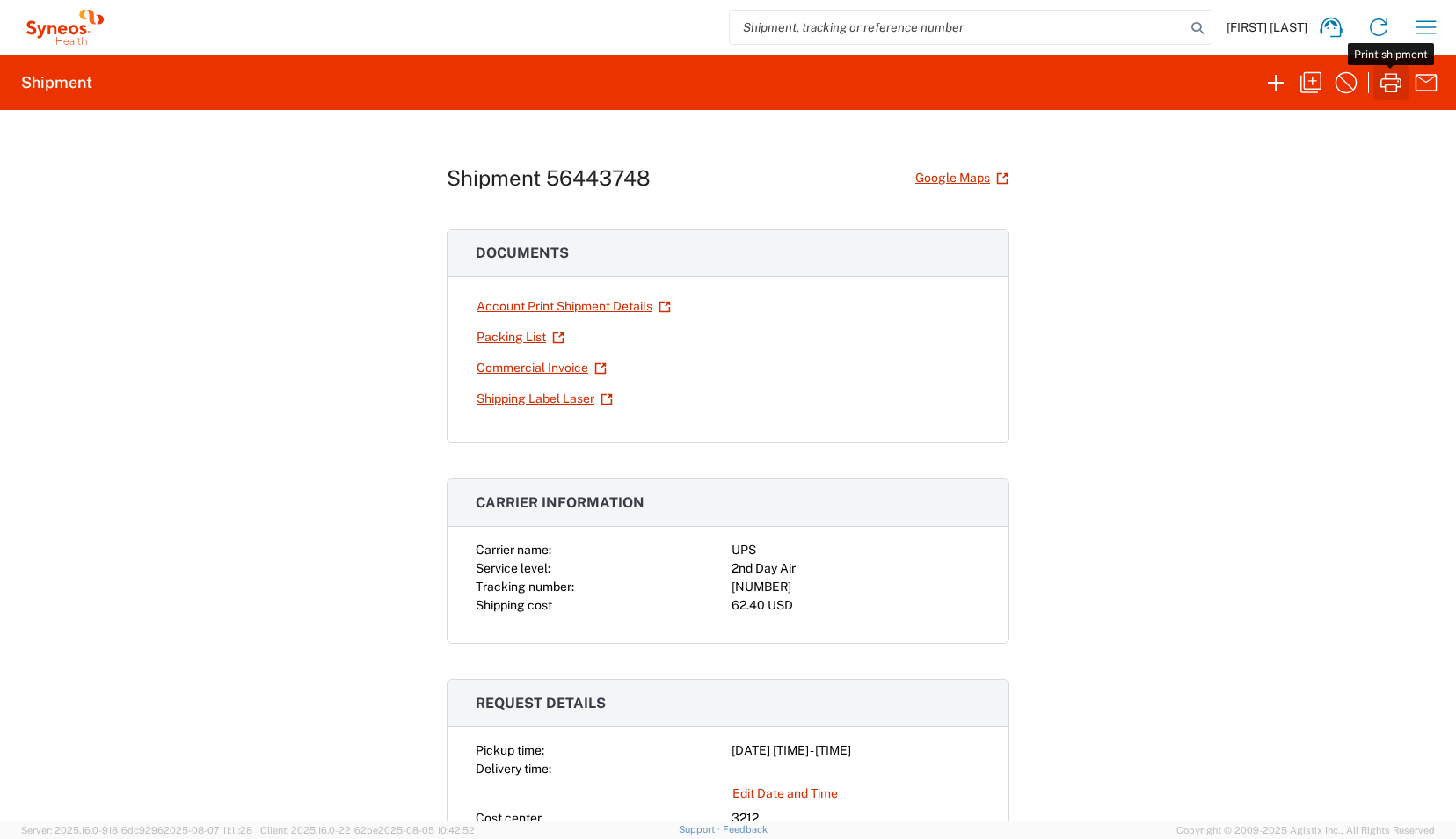 click 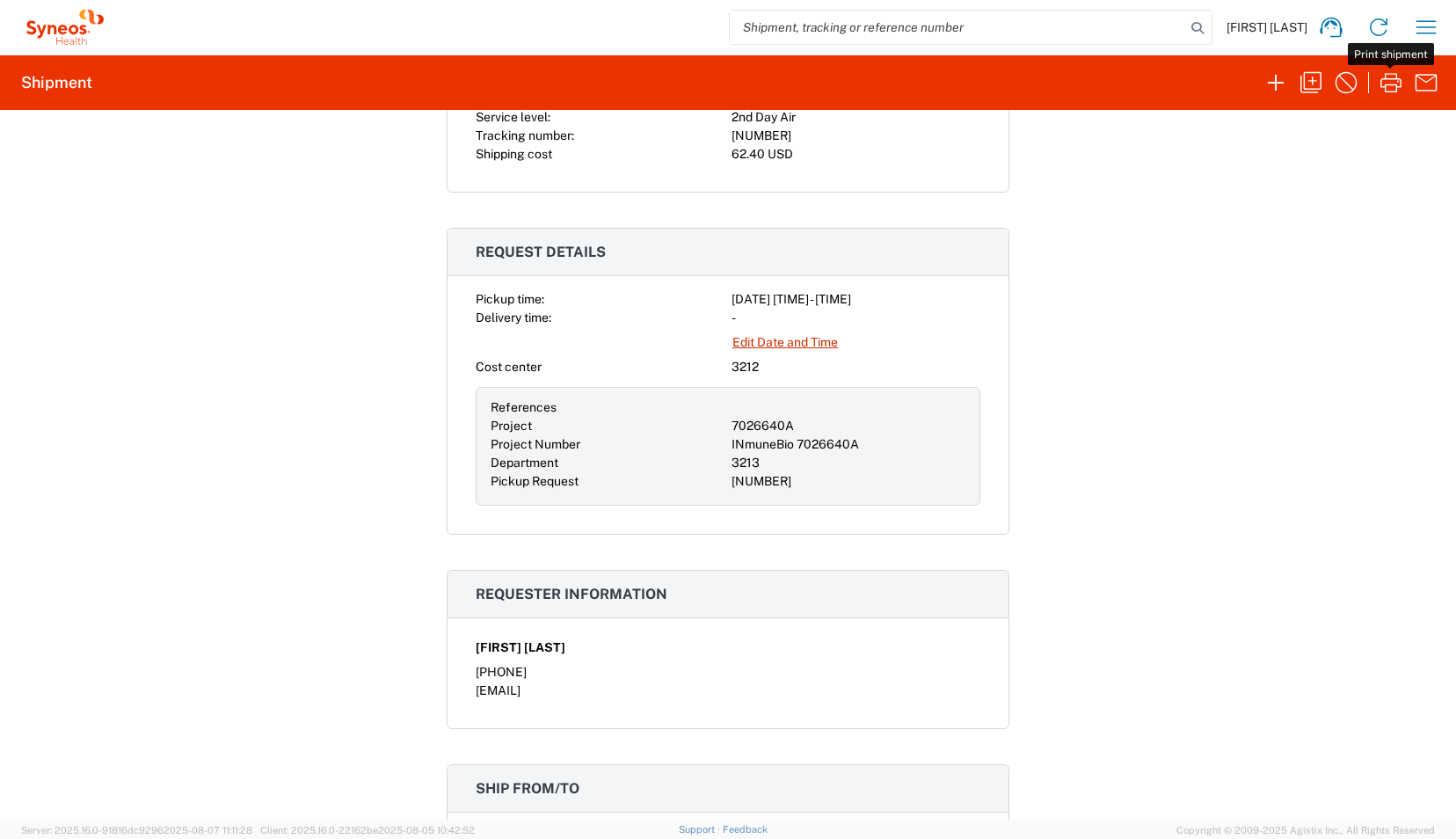 scroll, scrollTop: 450, scrollLeft: 0, axis: vertical 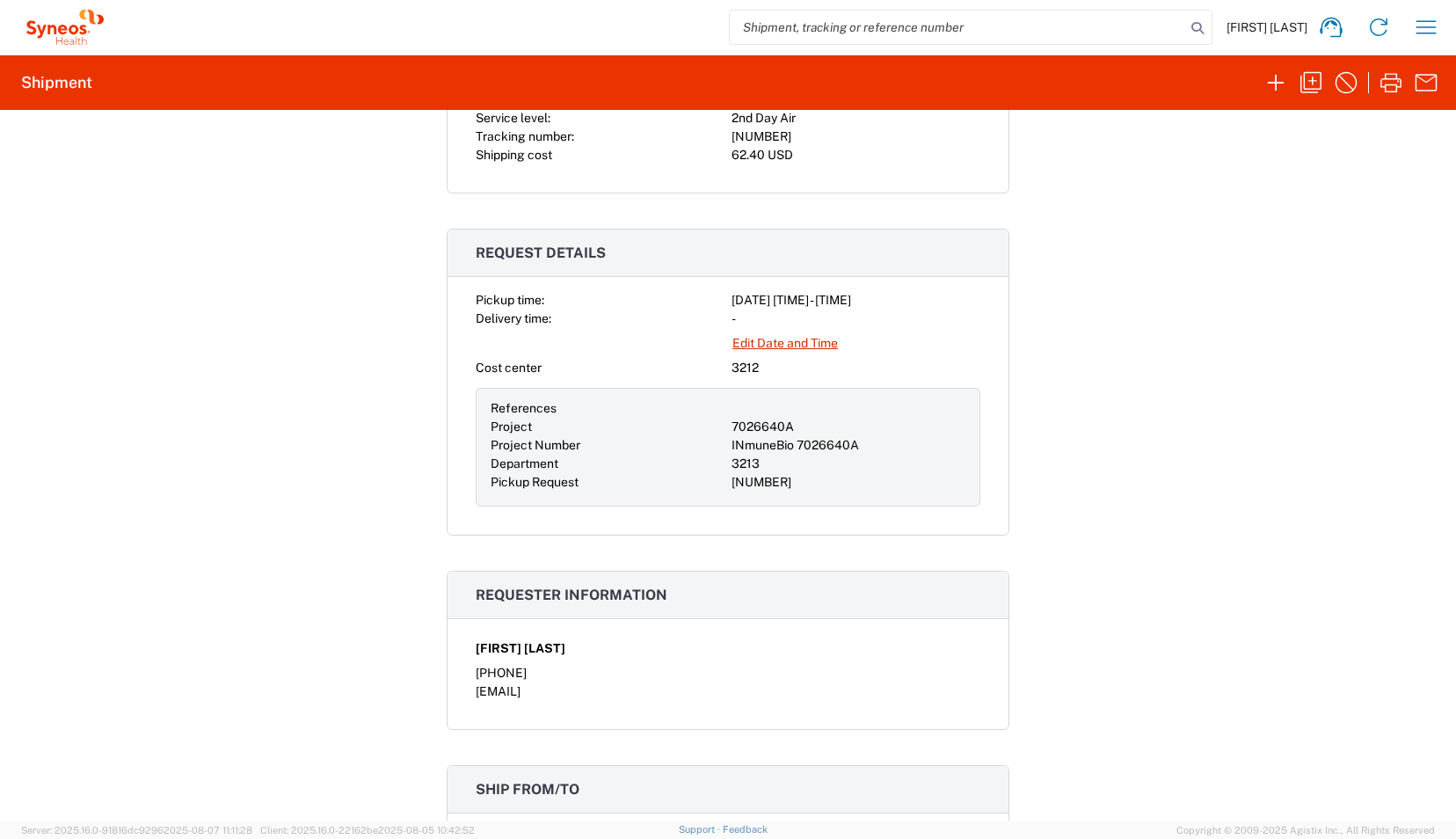 click on "-" 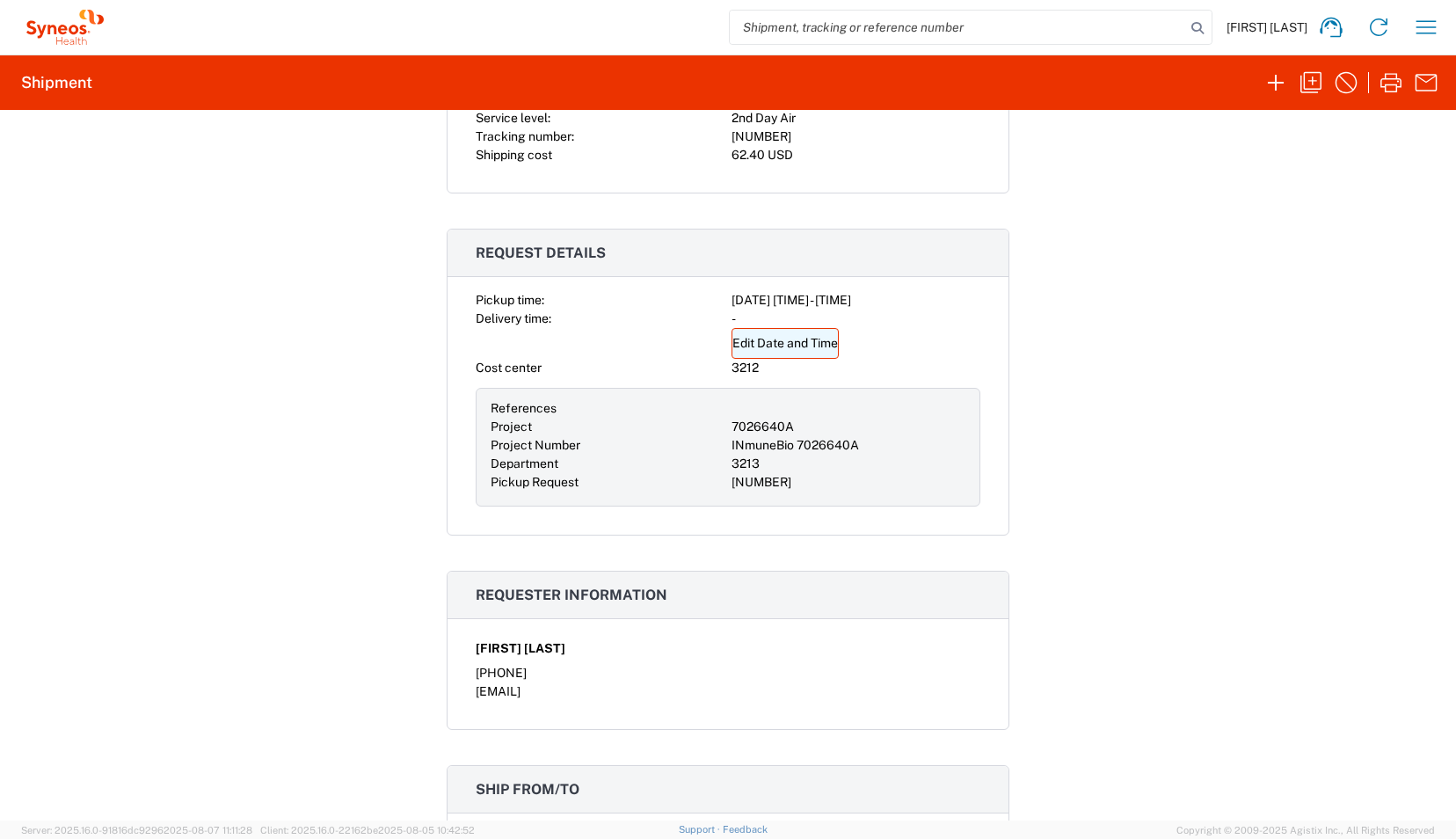 click on "Edit Date and Time" 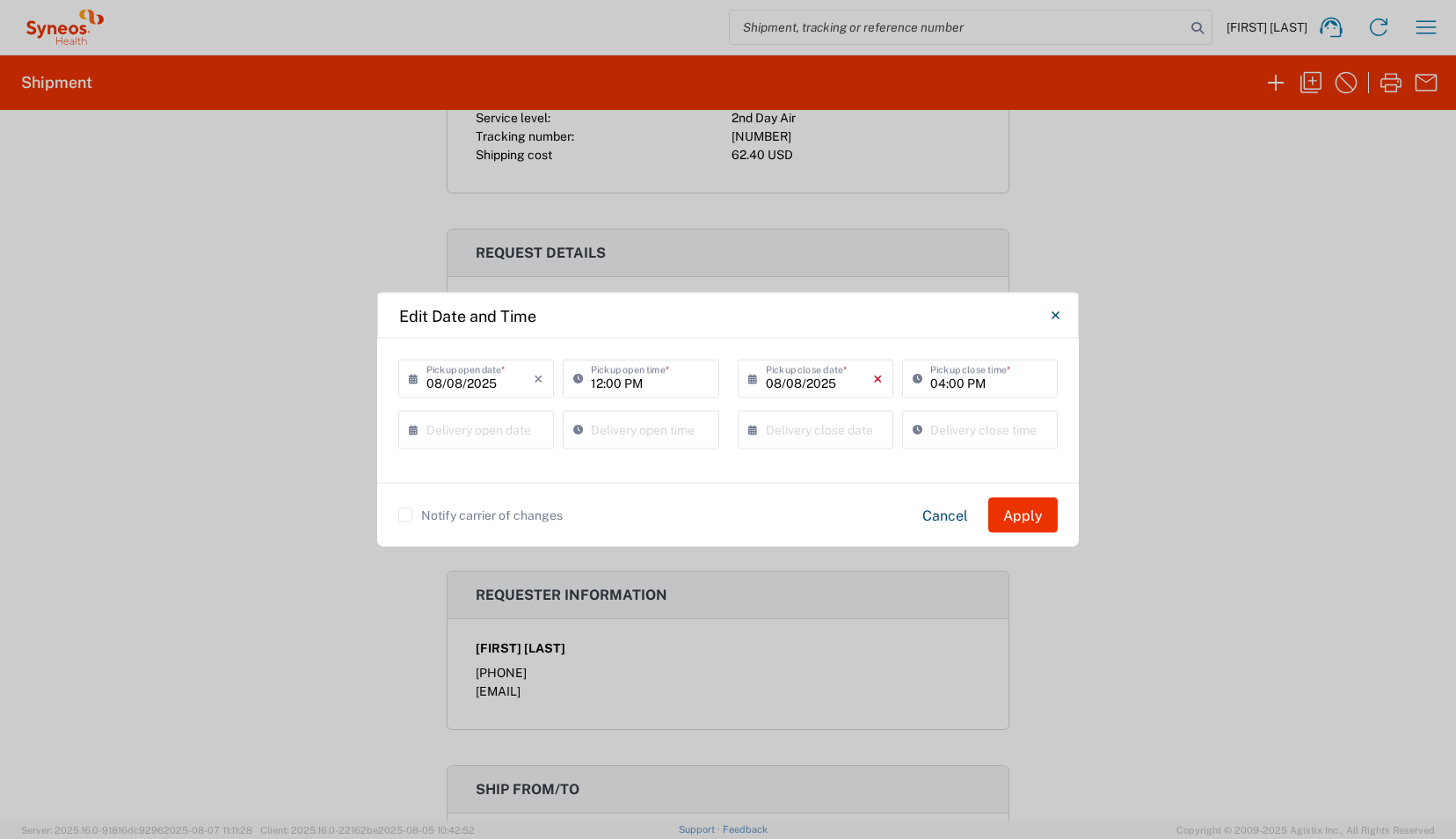 click on "×" 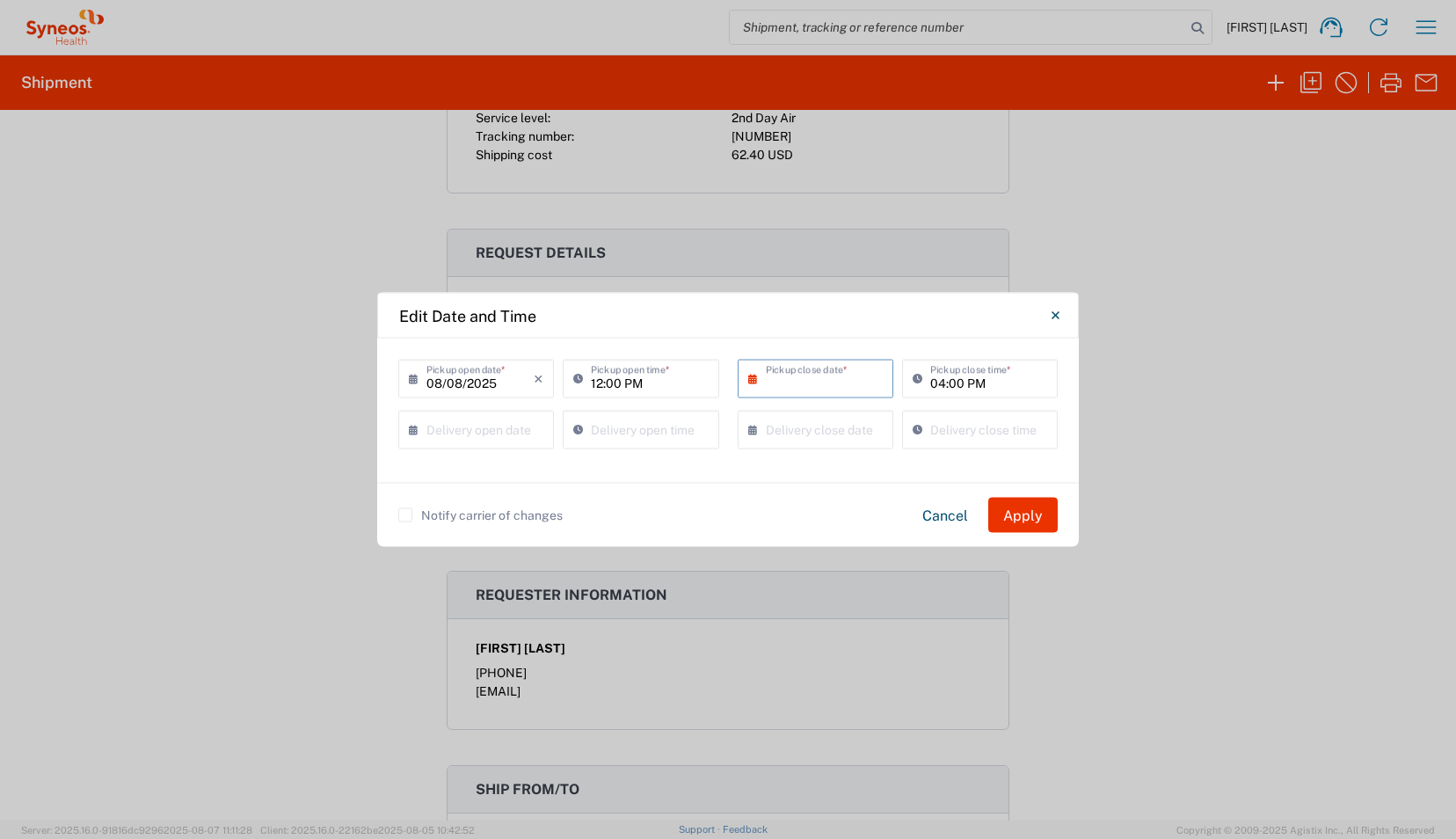 click at bounding box center (819, 377) 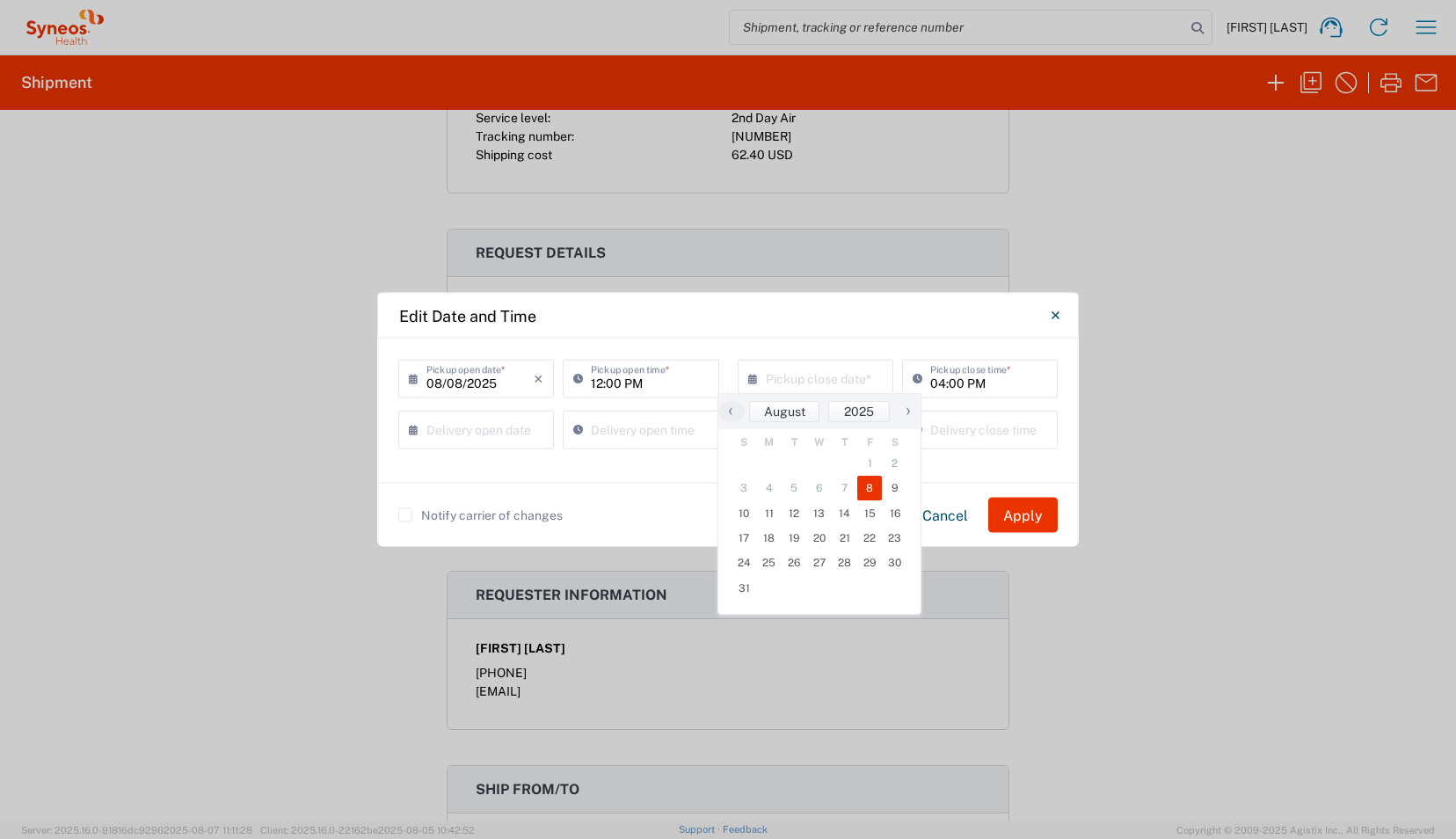 click on "8" 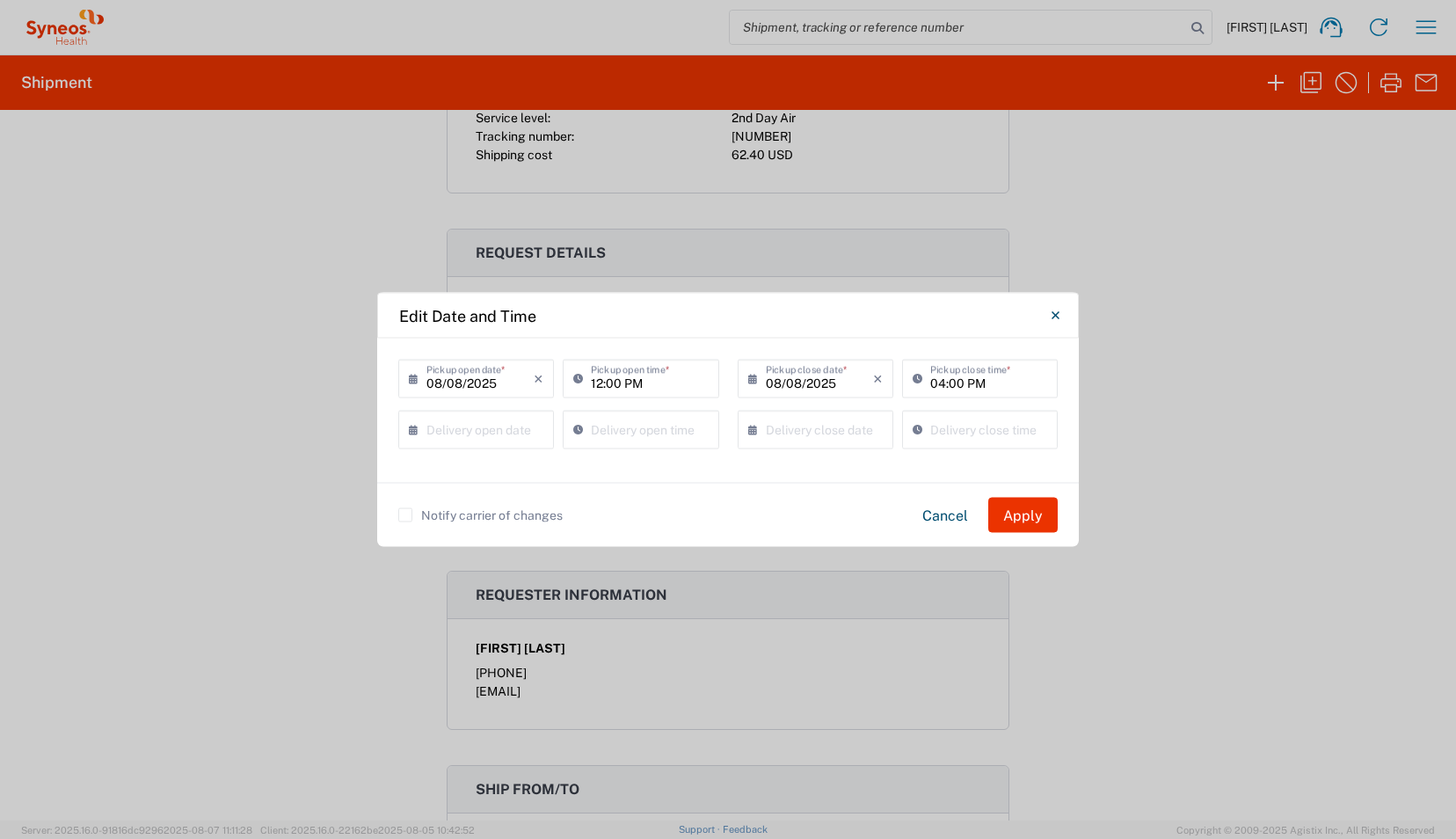 click on "04:00 PM" at bounding box center (988, 377) 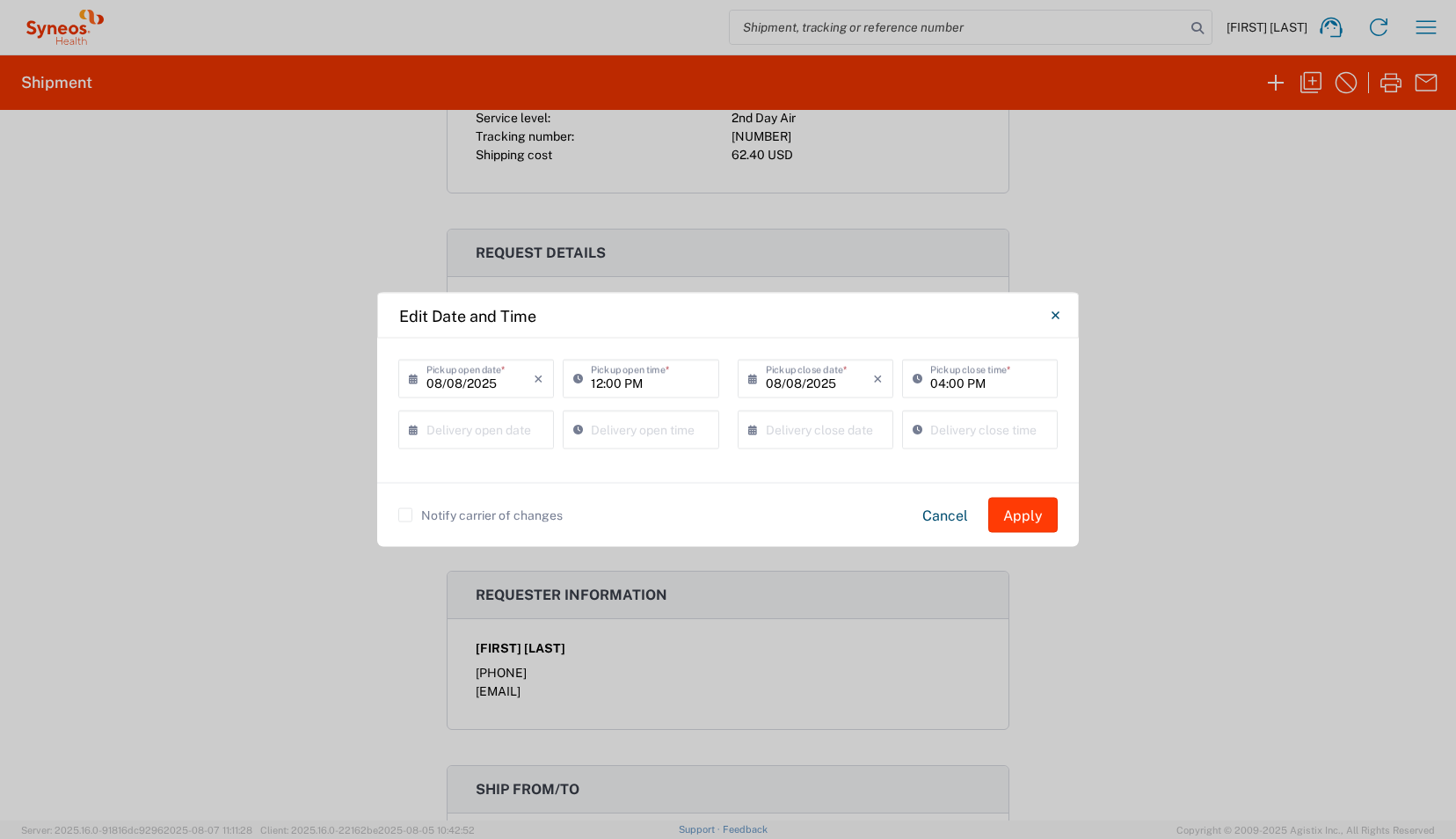 click on "Apply" 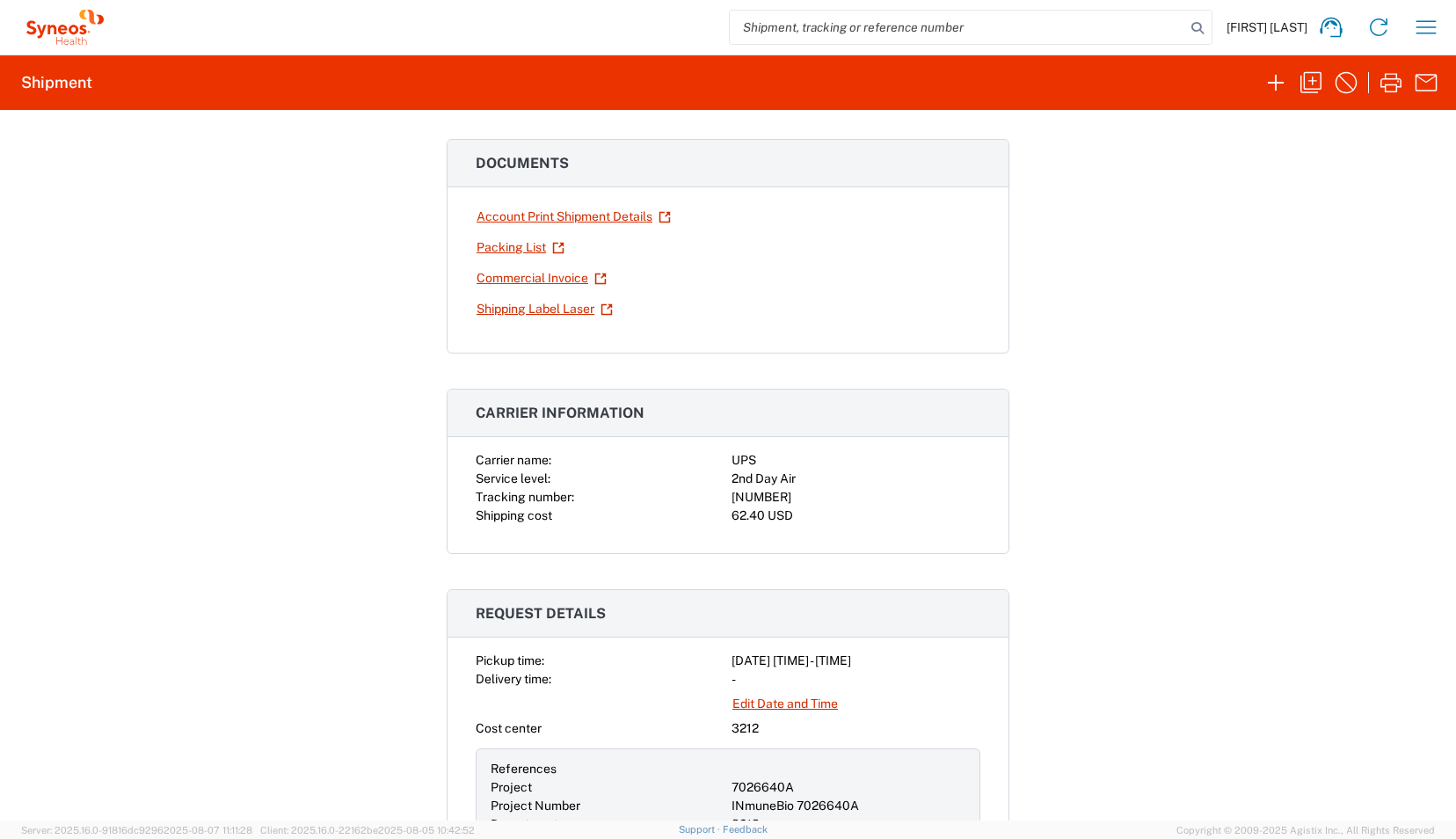 scroll, scrollTop: 0, scrollLeft: 0, axis: both 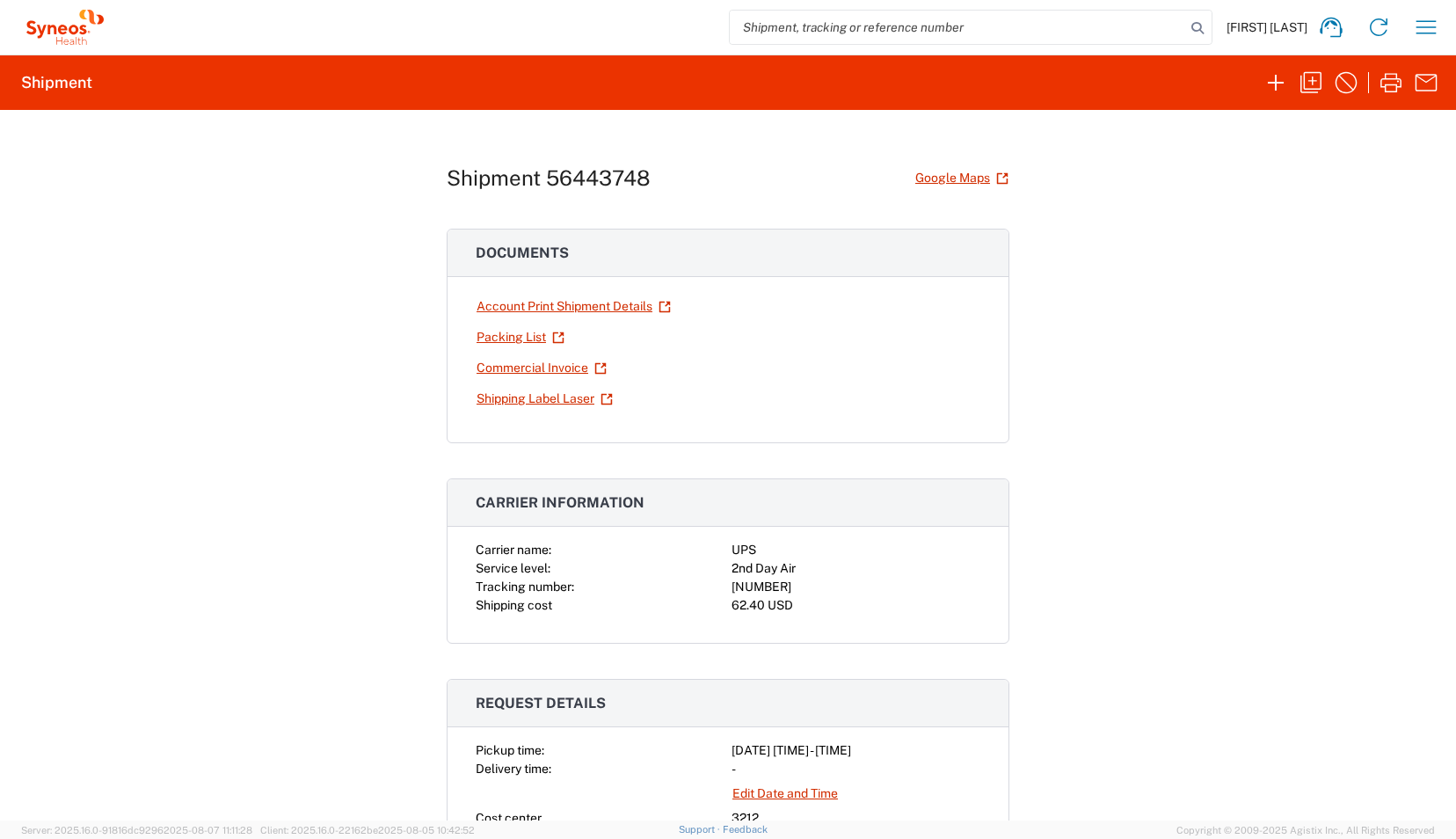 click on "Commercial Invoice" 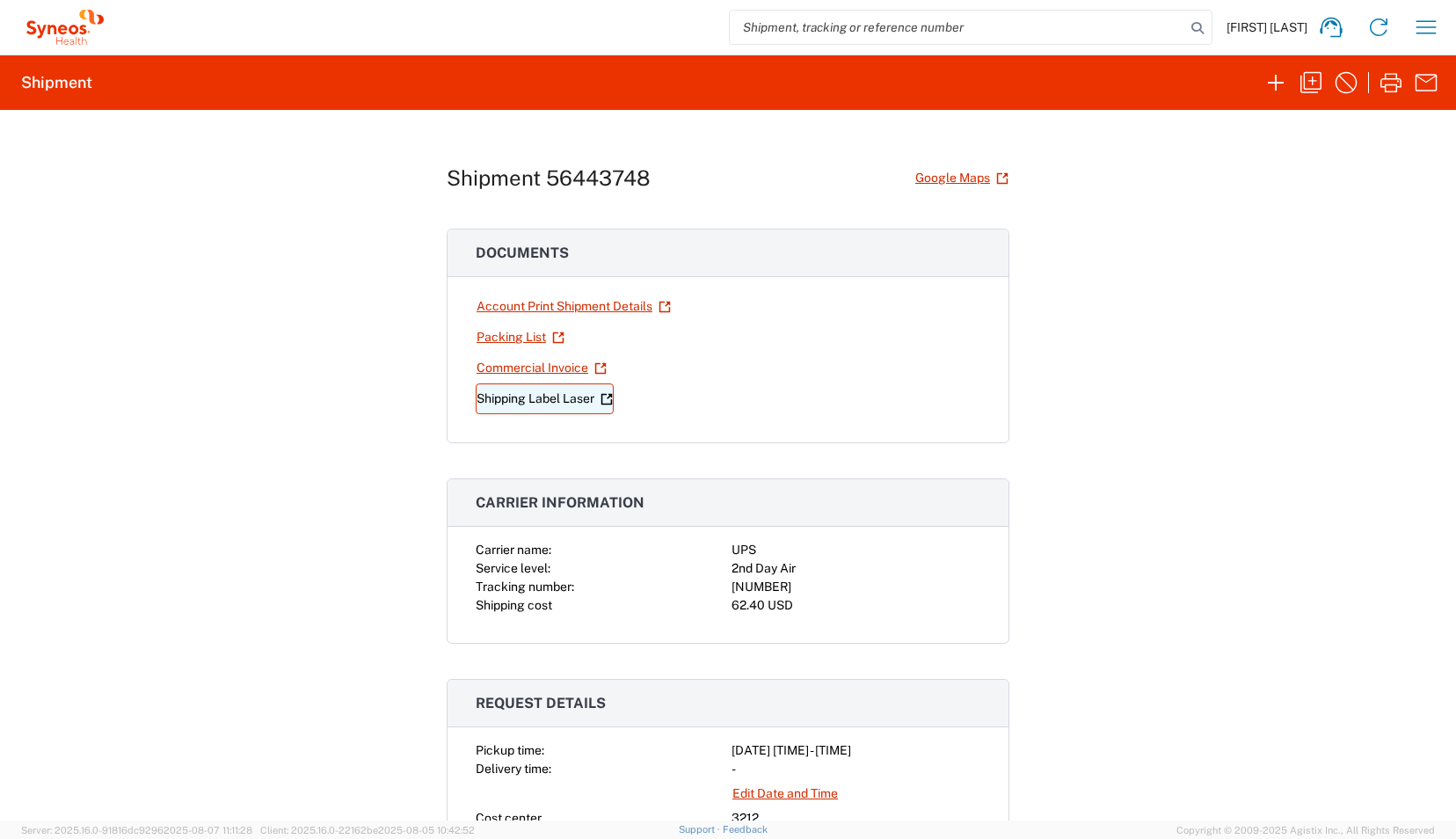 click 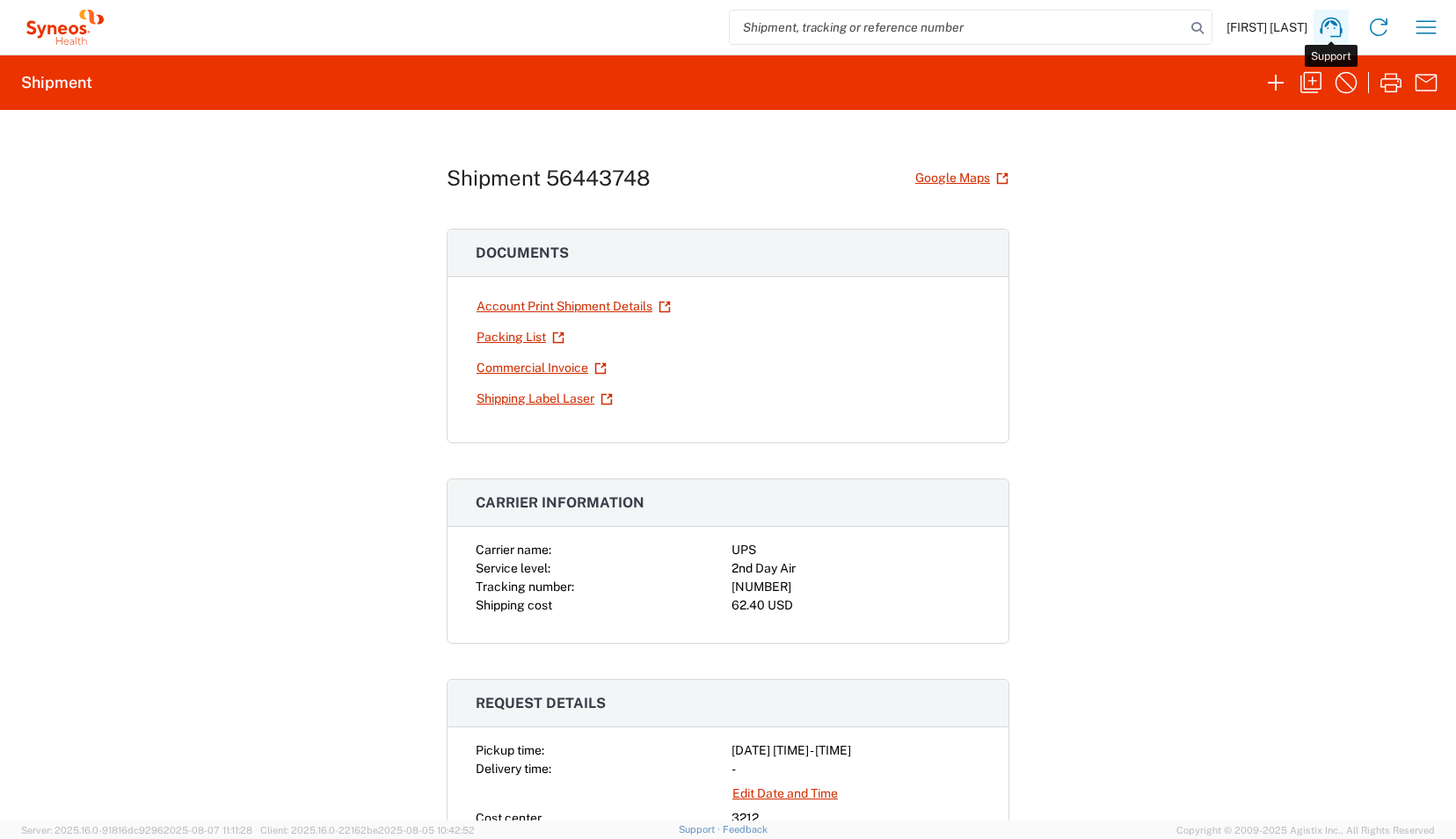 click 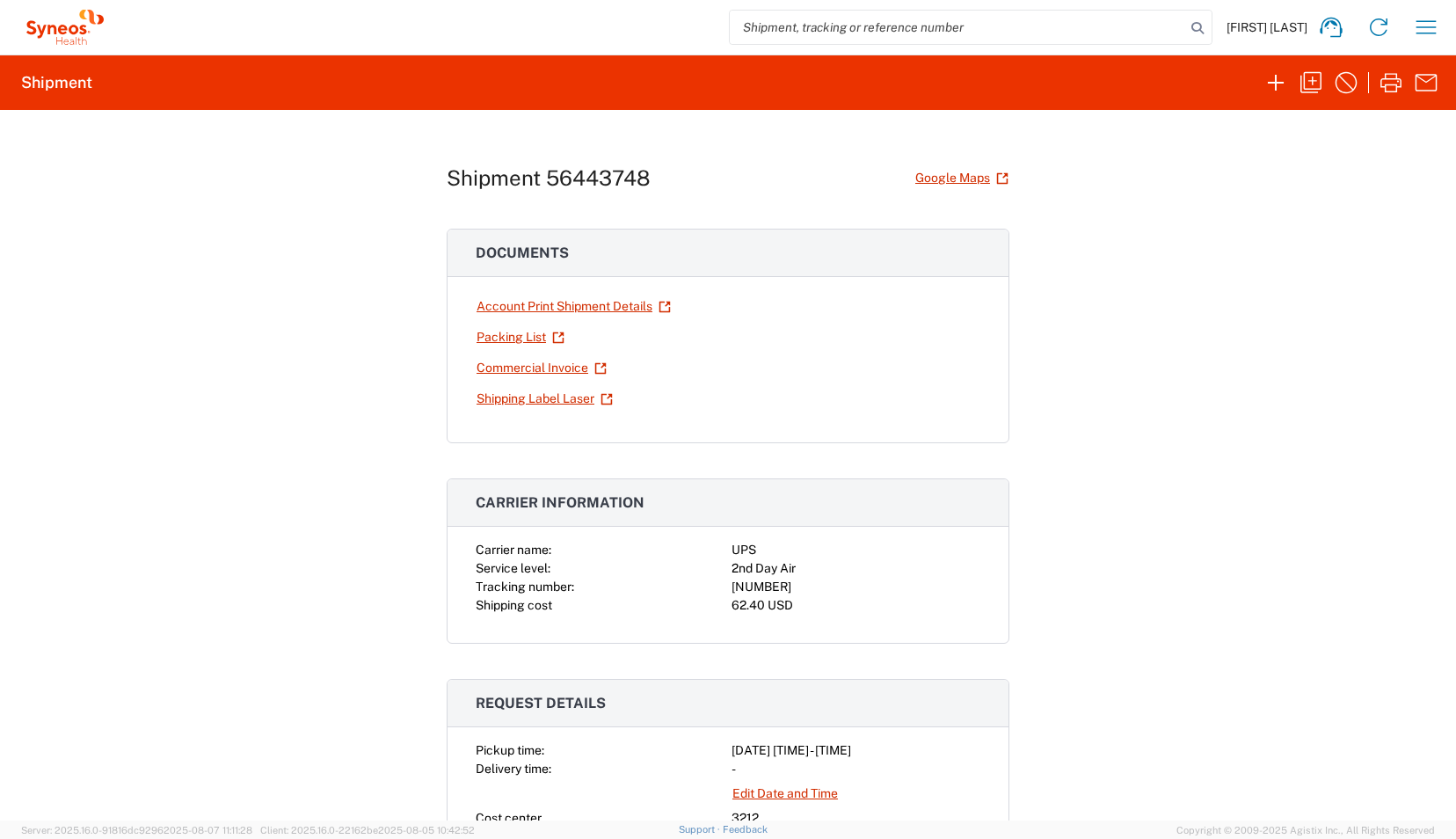 click 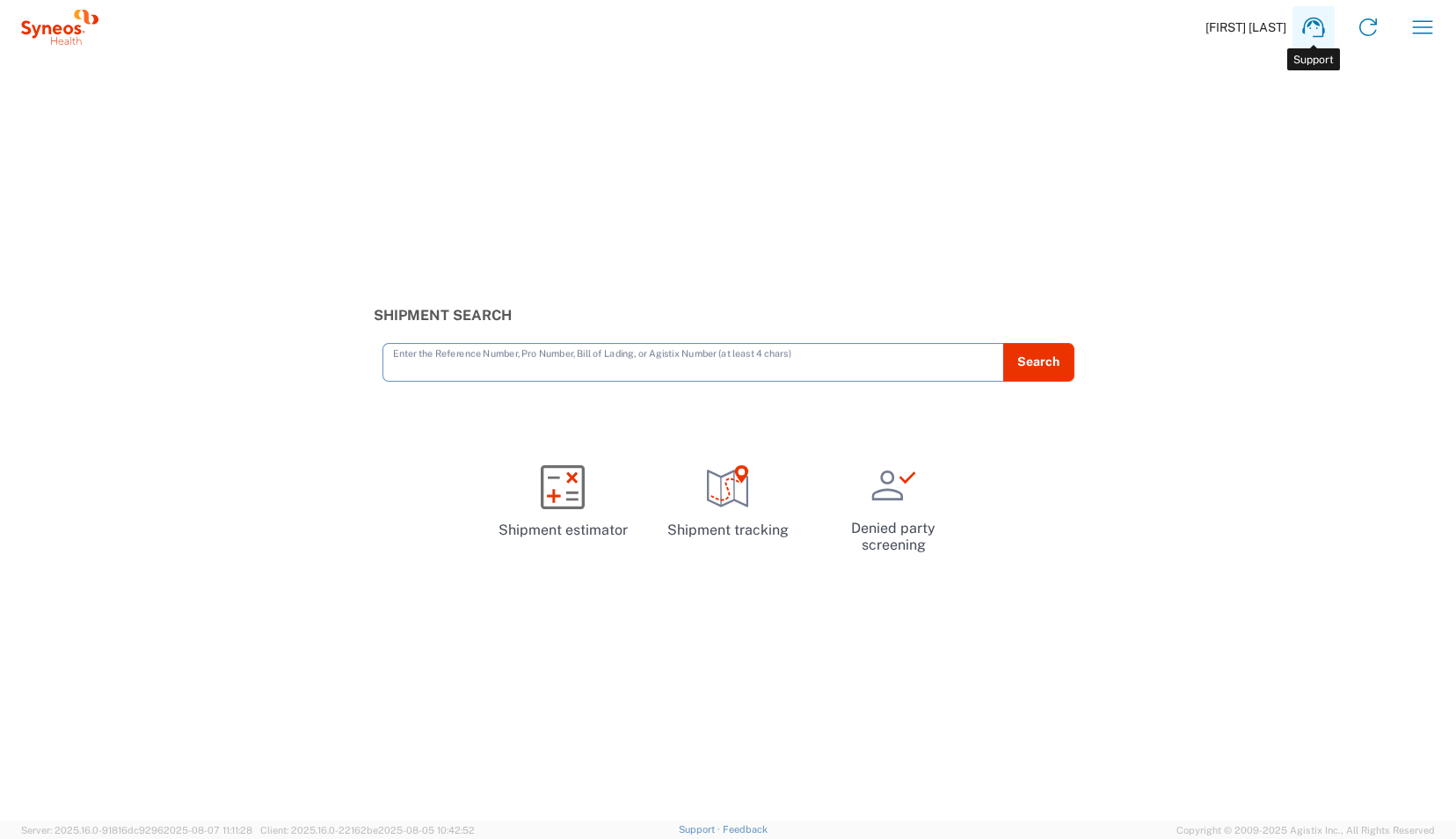 click 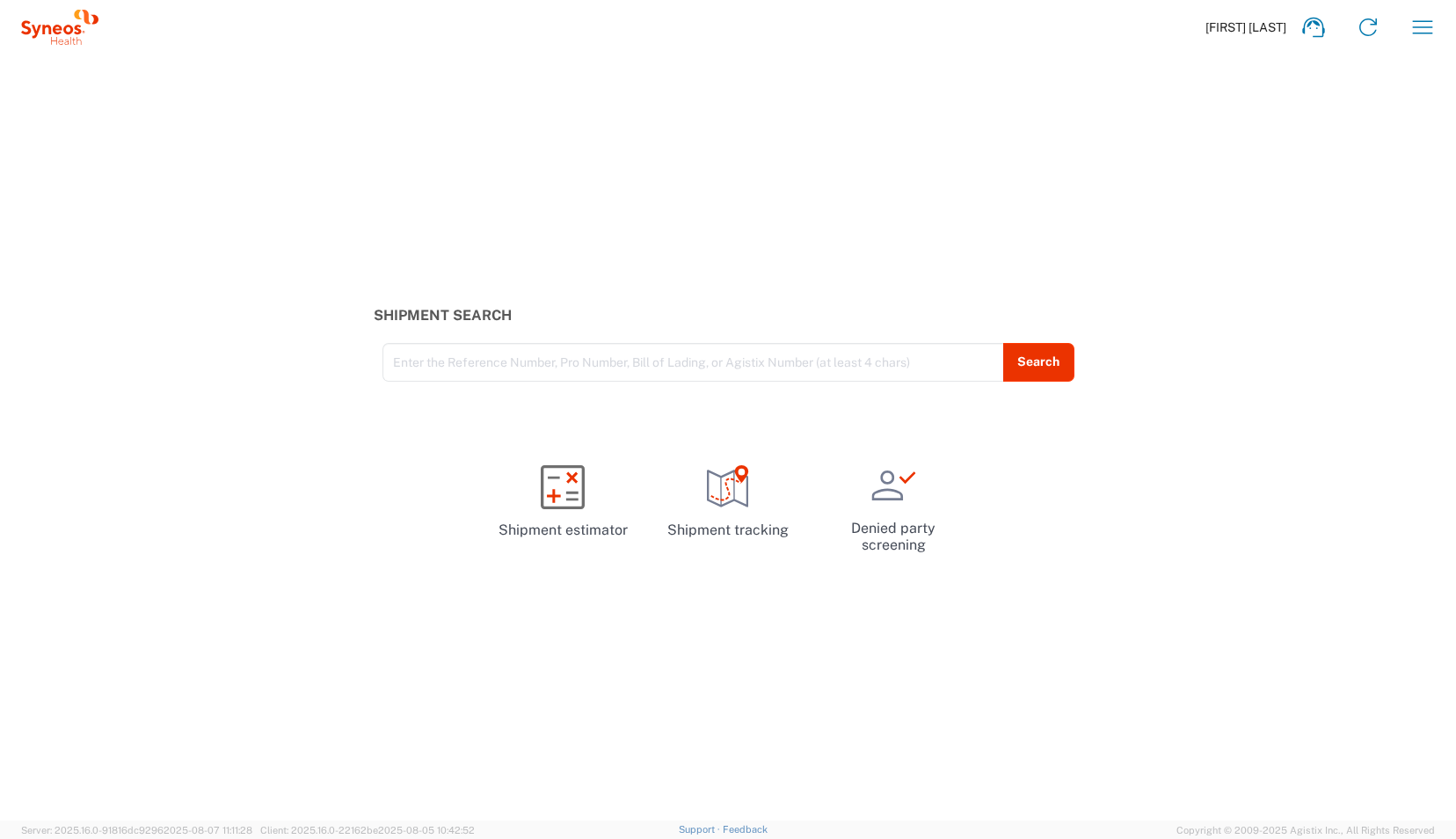 click on "Ren Staveteig" 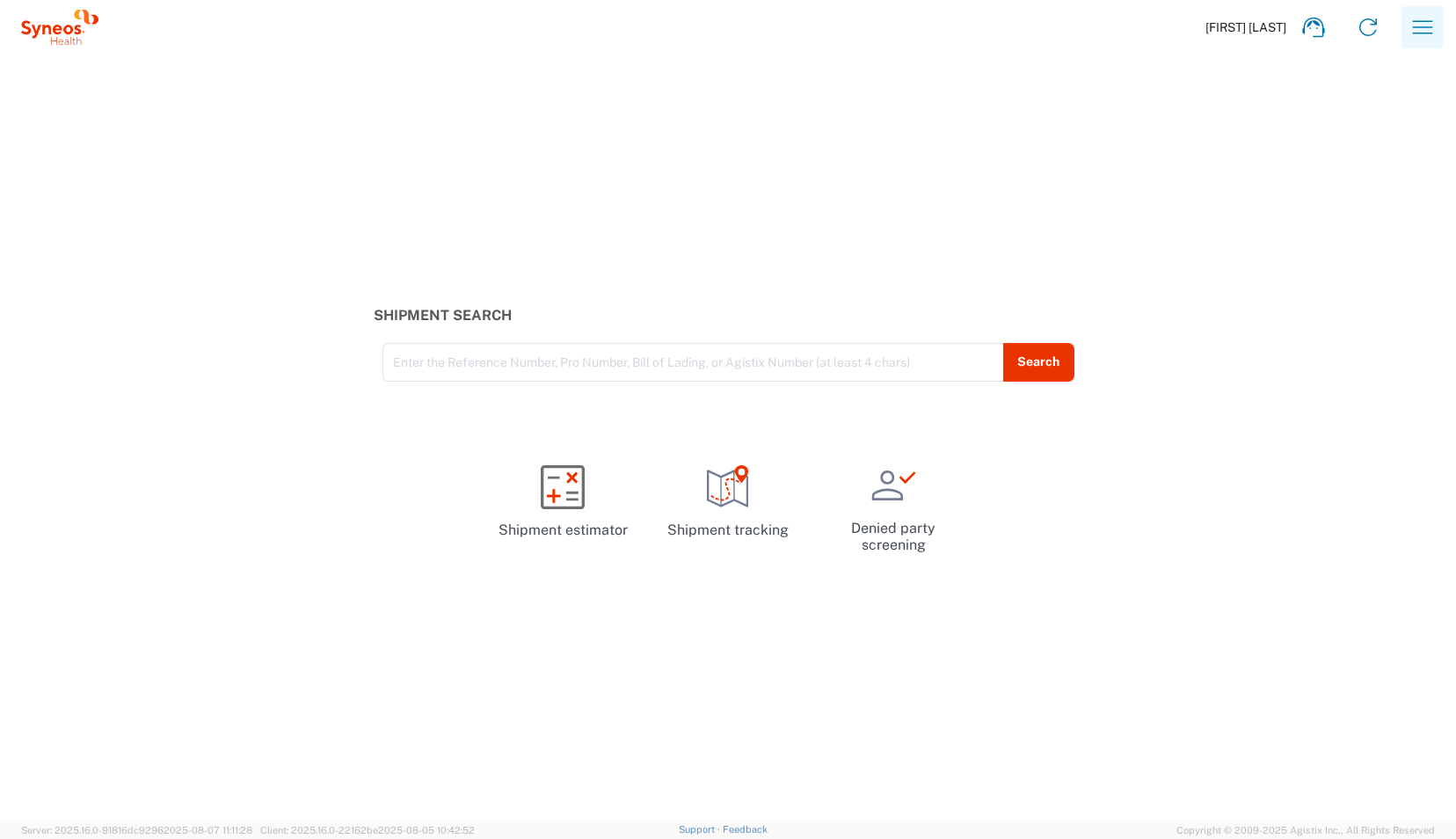 click 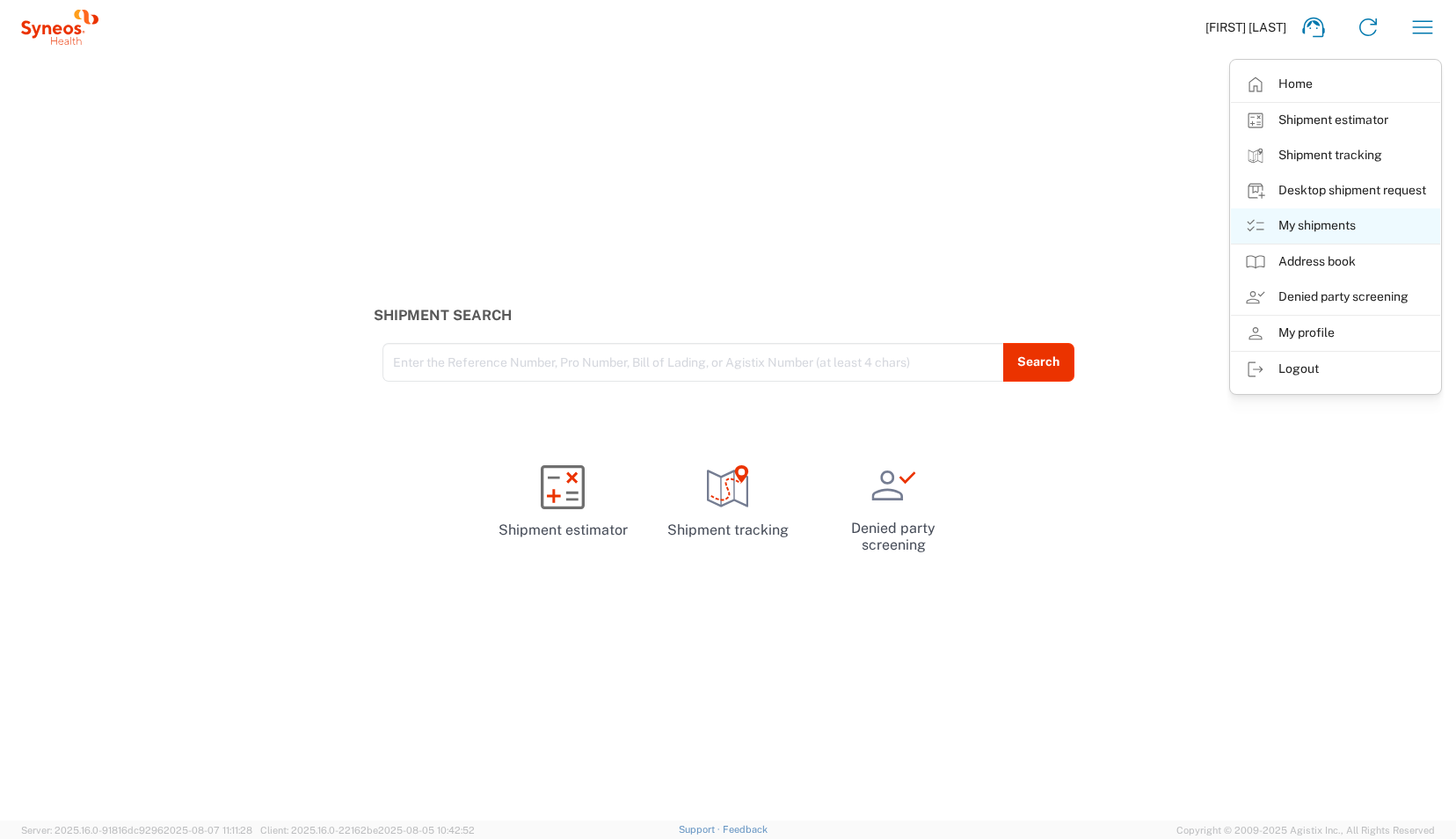 click on "My shipments" 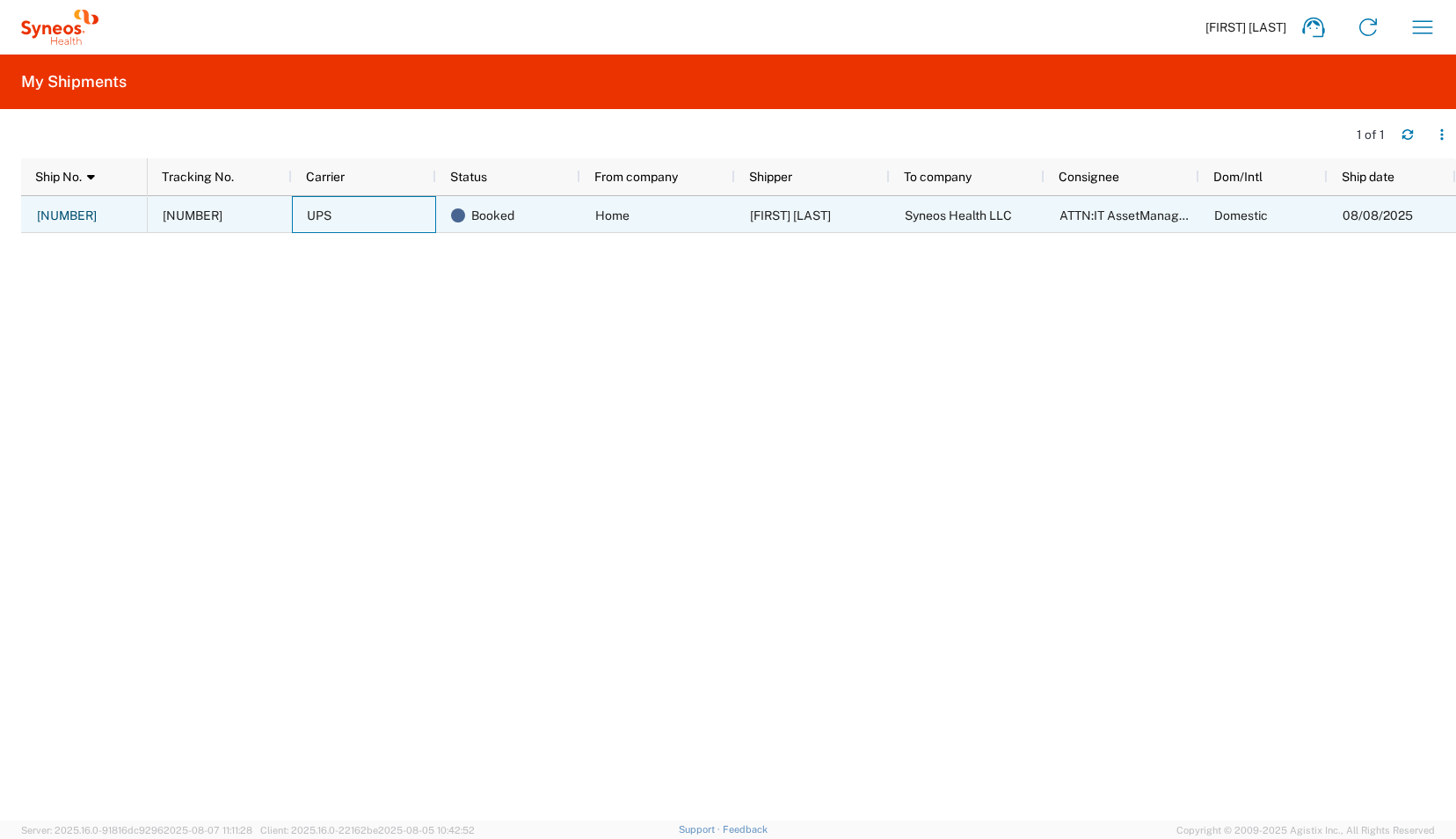 click on "UPS" 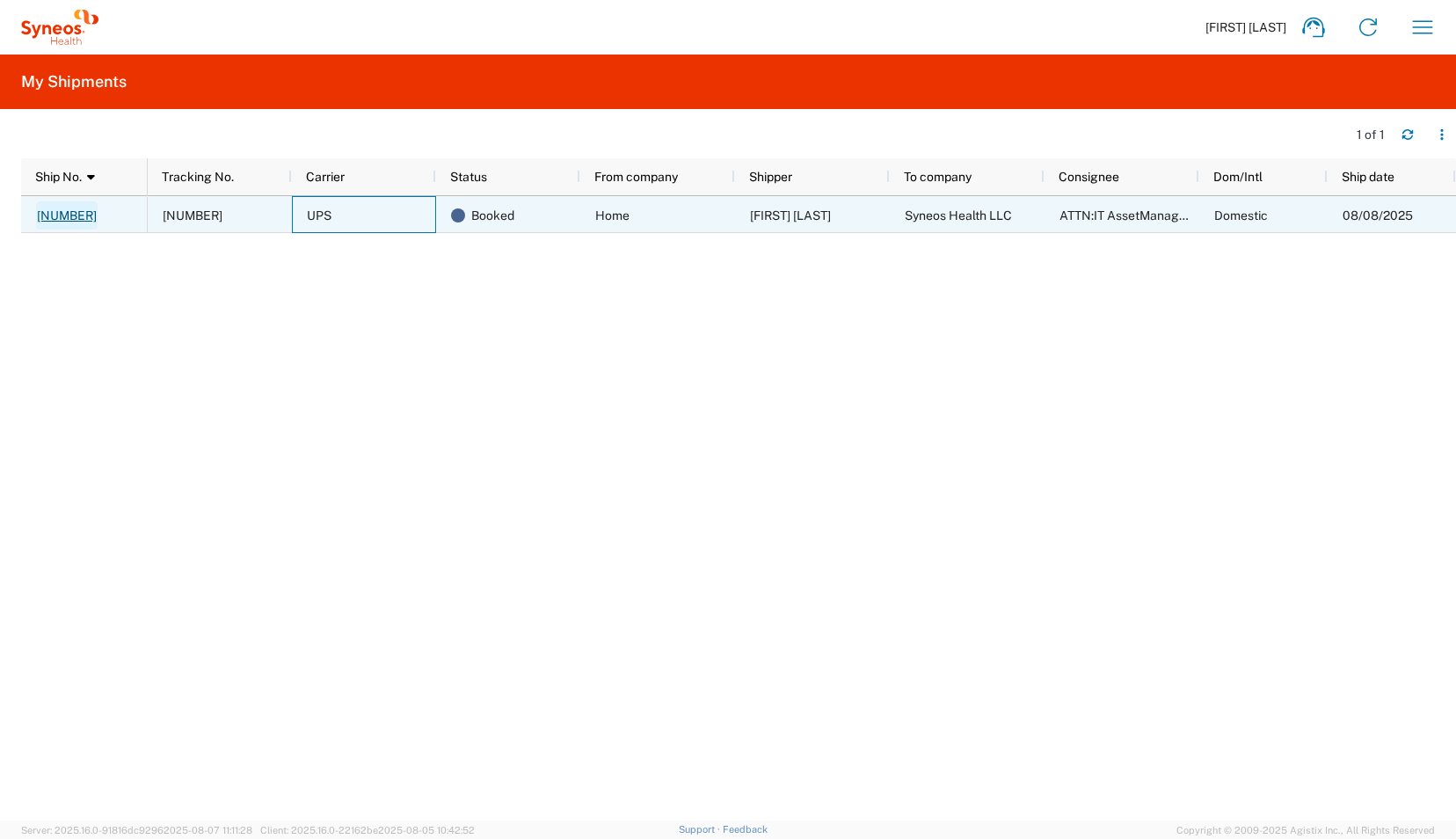 click on "56443748" 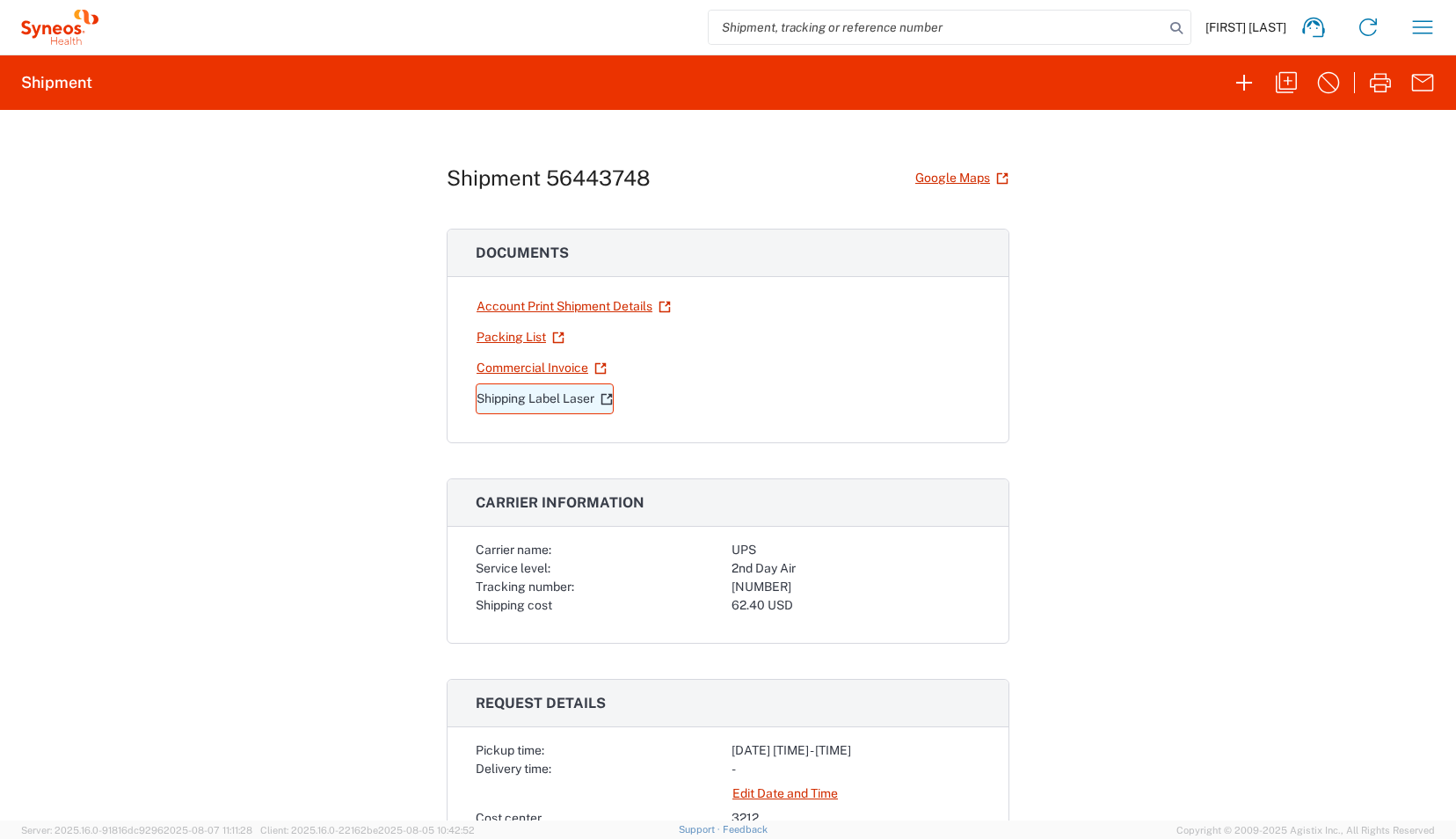 click 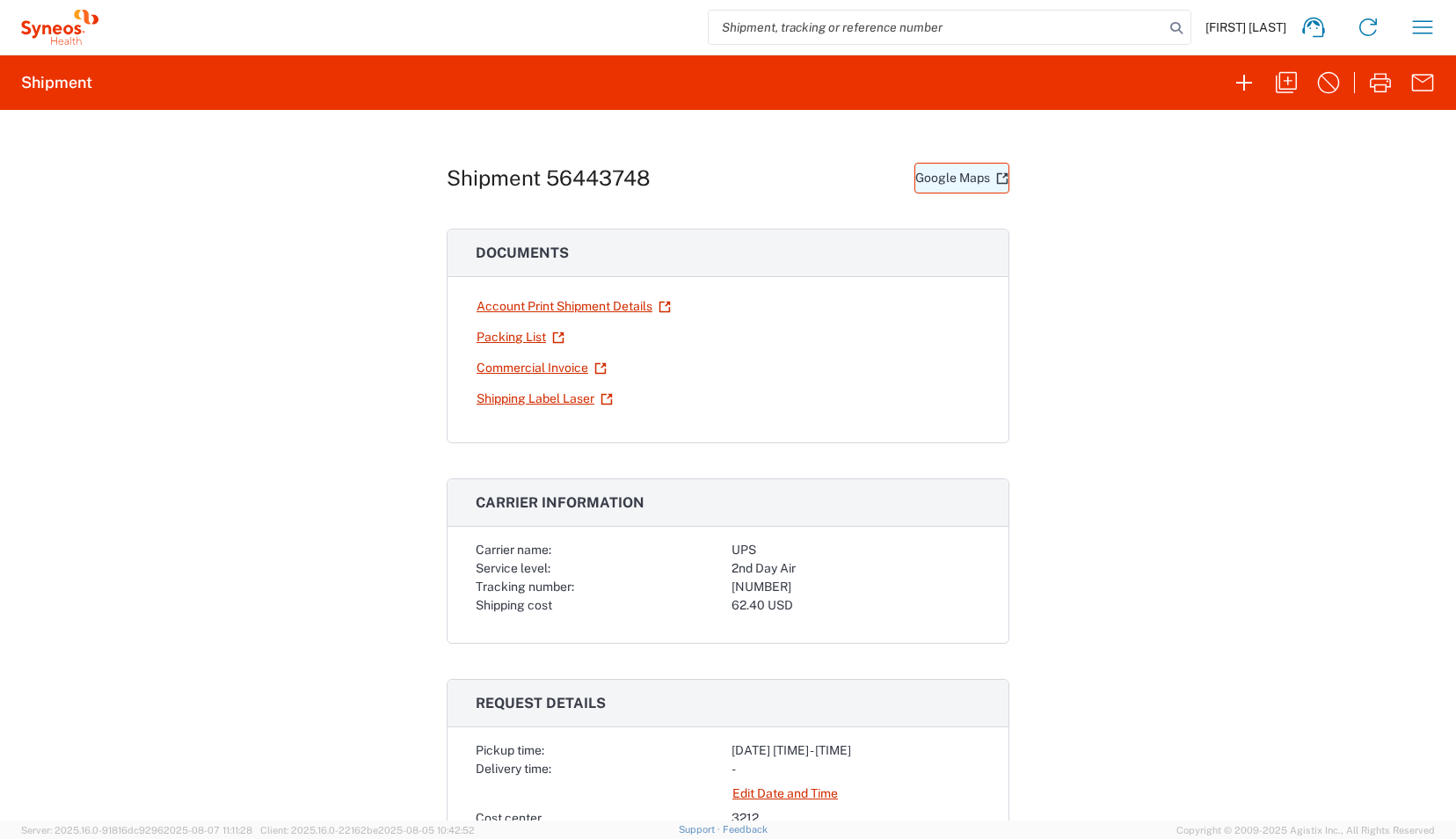 click on "Google Maps" 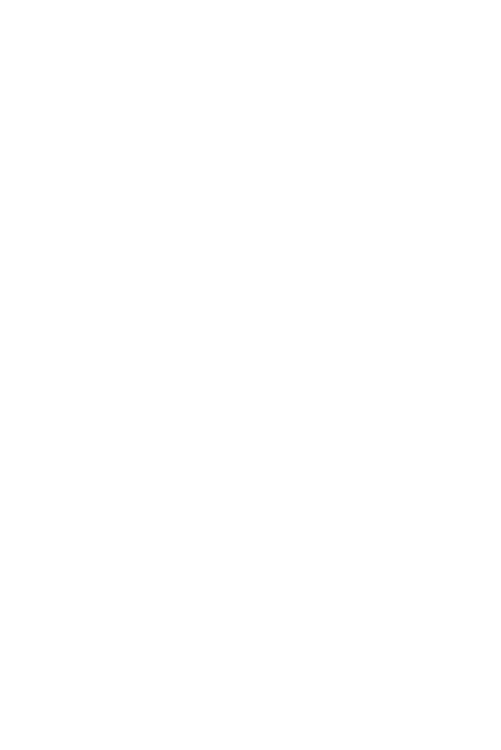 scroll, scrollTop: 0, scrollLeft: 0, axis: both 